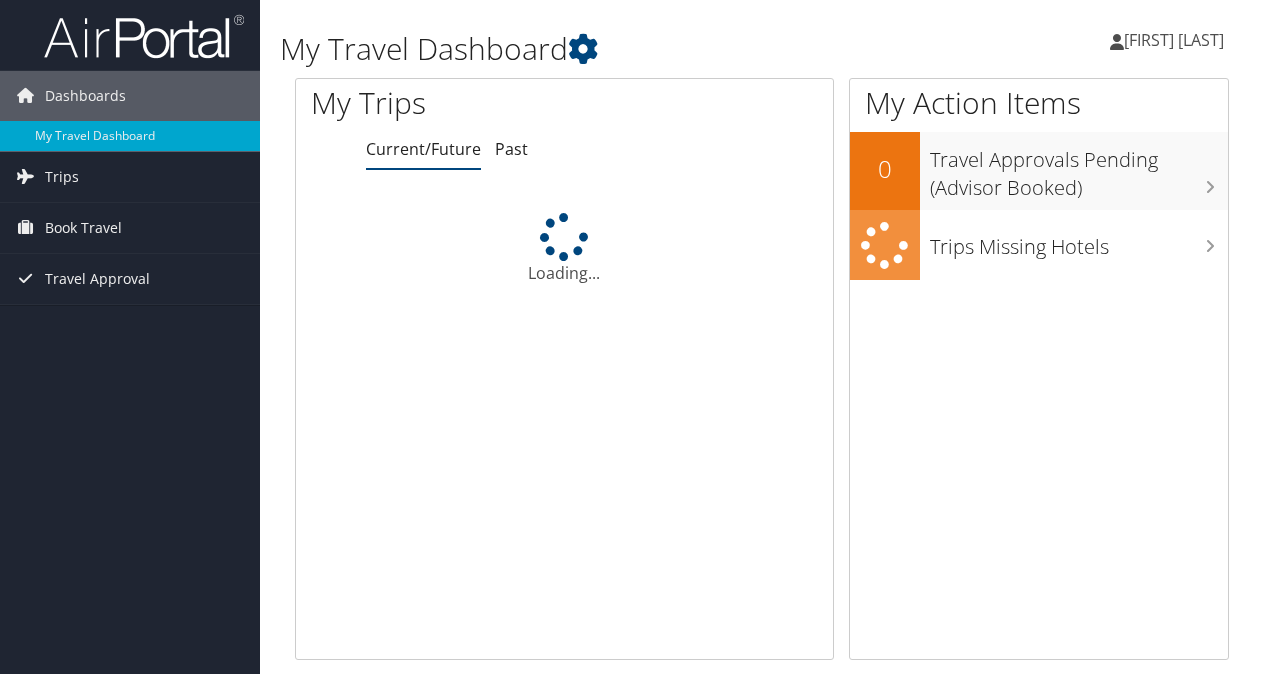 scroll, scrollTop: 0, scrollLeft: 0, axis: both 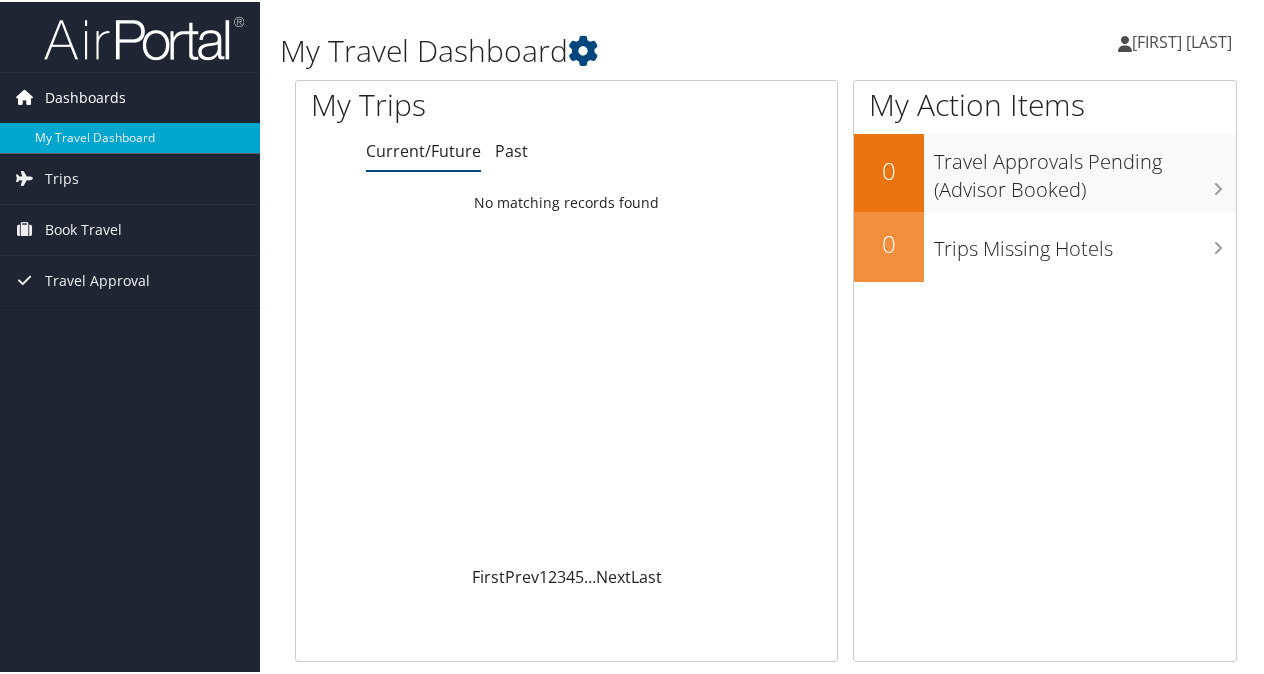 click on "Dashboards" at bounding box center [85, 96] 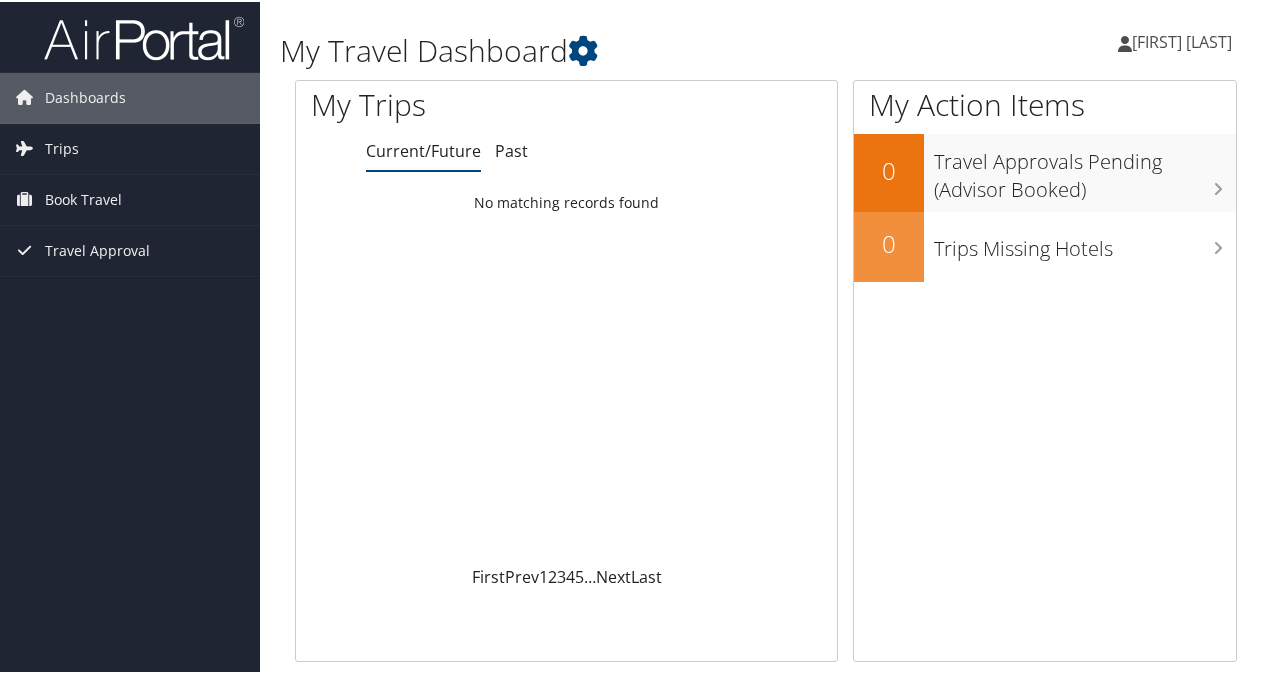 click on "[FIRST] [LAST]" at bounding box center [1182, 40] 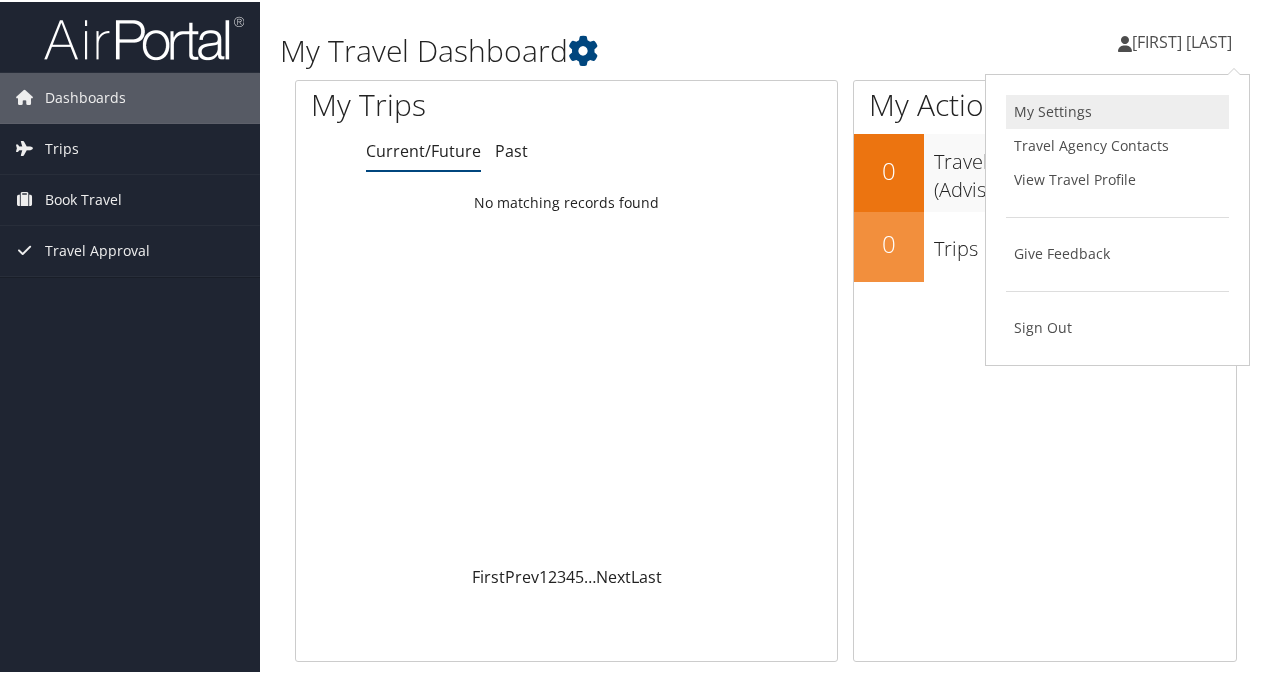 click on "My Settings" at bounding box center (1117, 110) 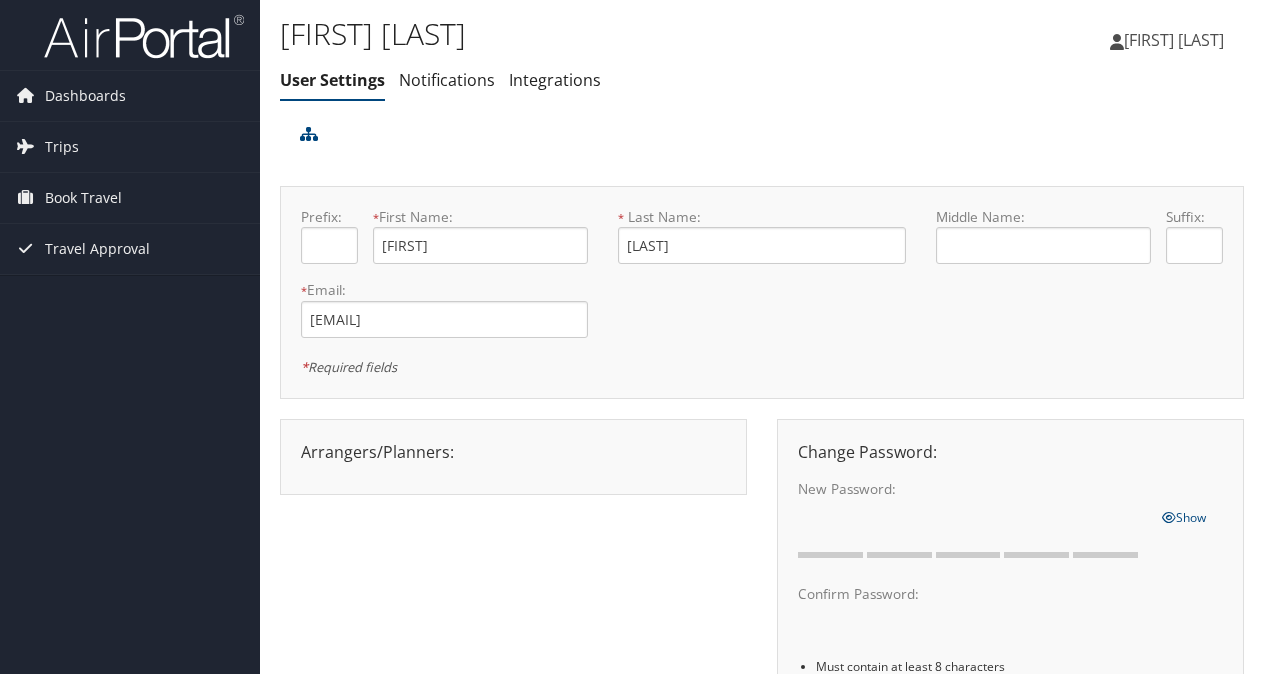 scroll, scrollTop: 0, scrollLeft: 0, axis: both 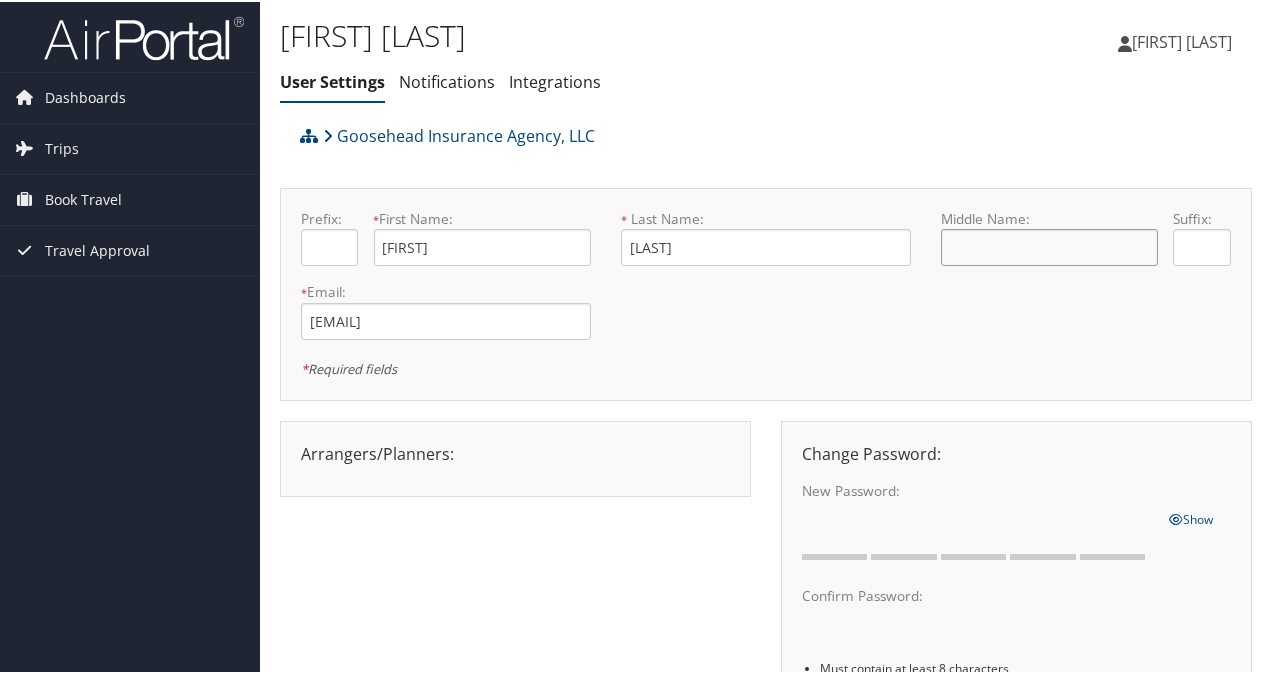 click at bounding box center (1049, 245) 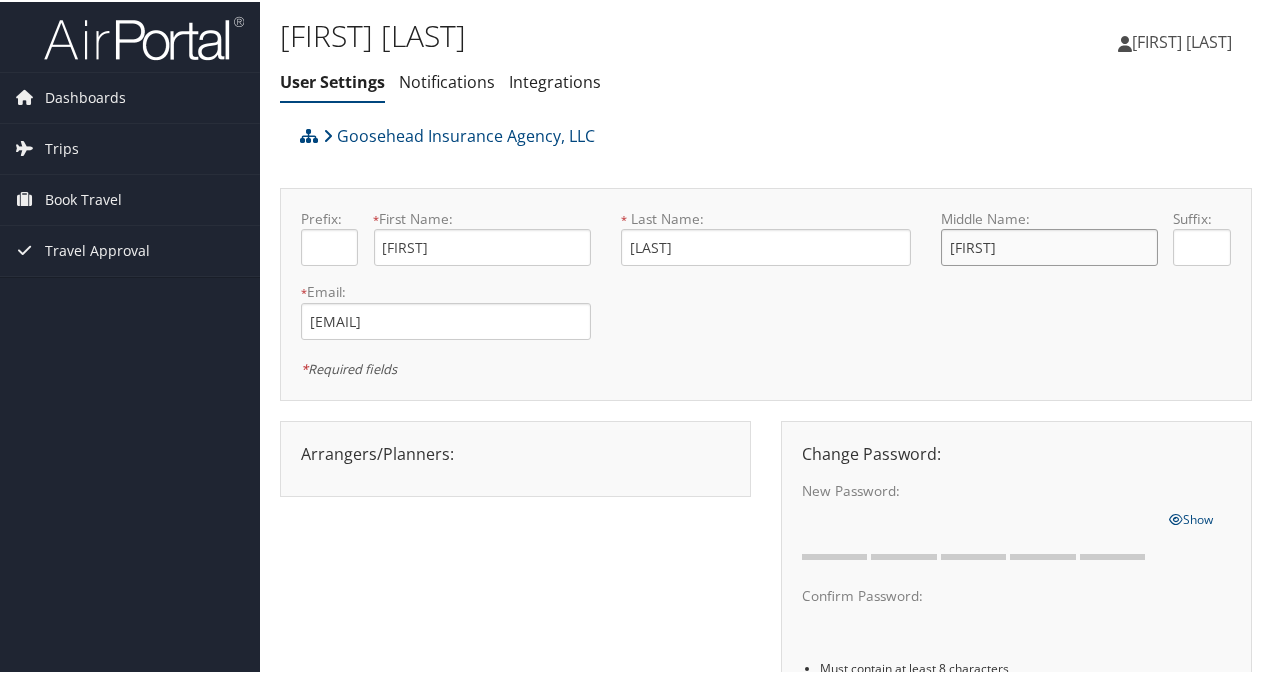 type on "Irene" 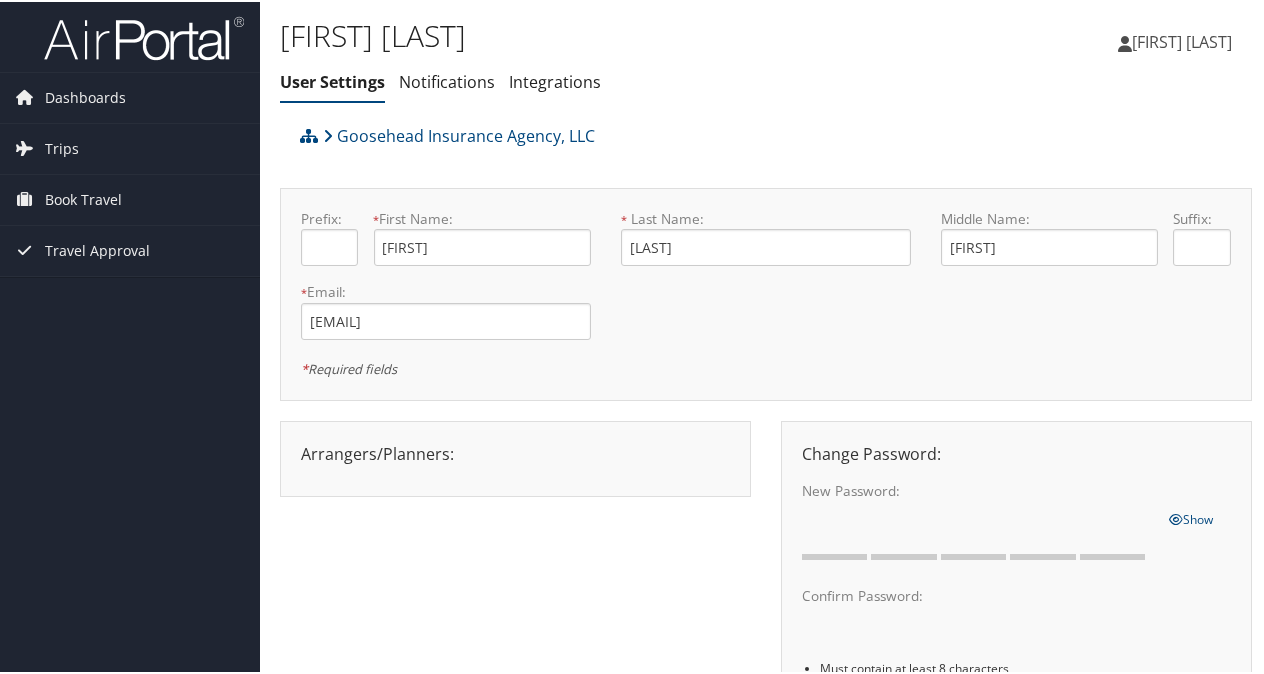 click on "Prefix:
*  First Name:
Joan
This field is required
*
Last Name:
Jablon-Millsaps
This field is required
Middle Name:
Irene
Suffix:
*  Email:
joan.jablonmillsaps@goosehead.com
This field is required
Mobile Phone:
+1 (708) 837-3333
Home Phone:" at bounding box center [766, 292] 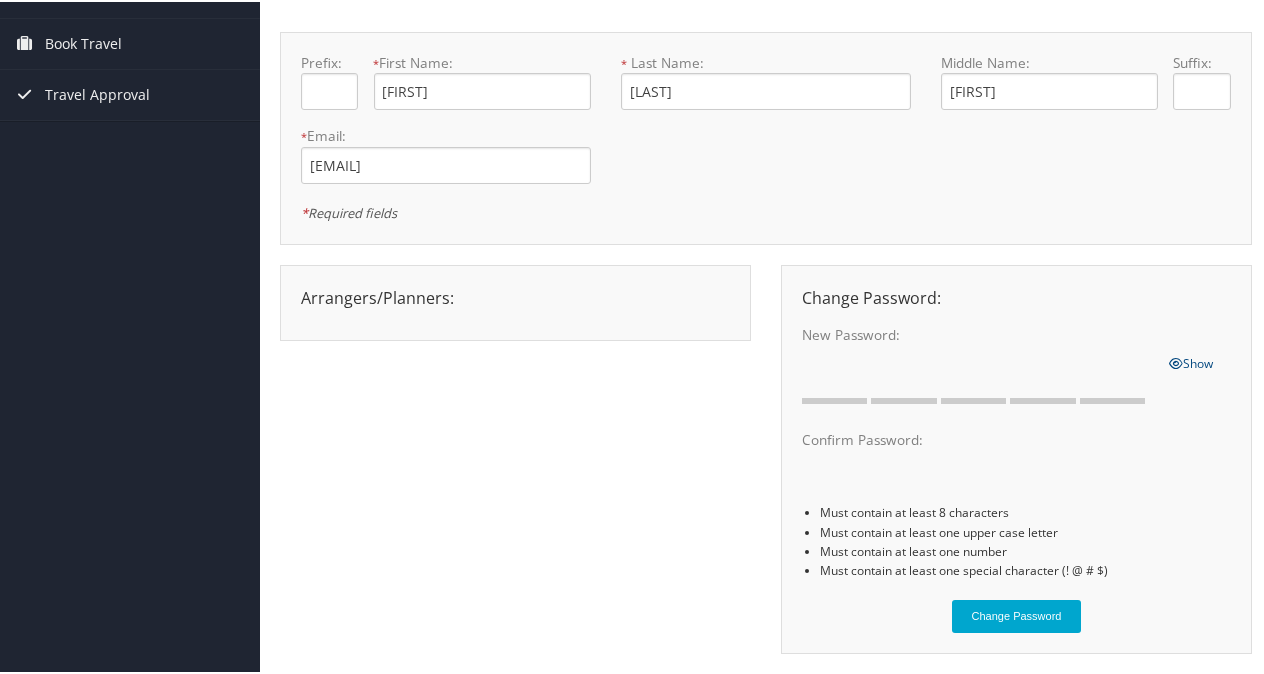 scroll, scrollTop: 200, scrollLeft: 0, axis: vertical 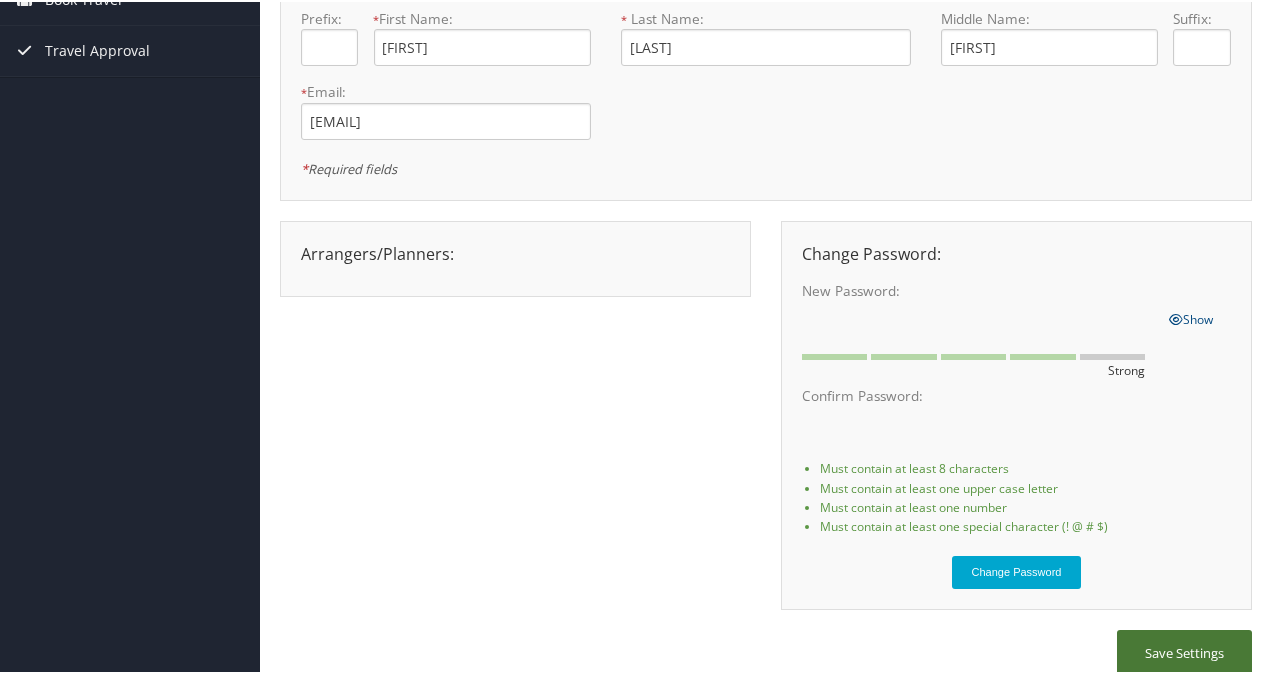 click on "Save Settings" at bounding box center (1184, 651) 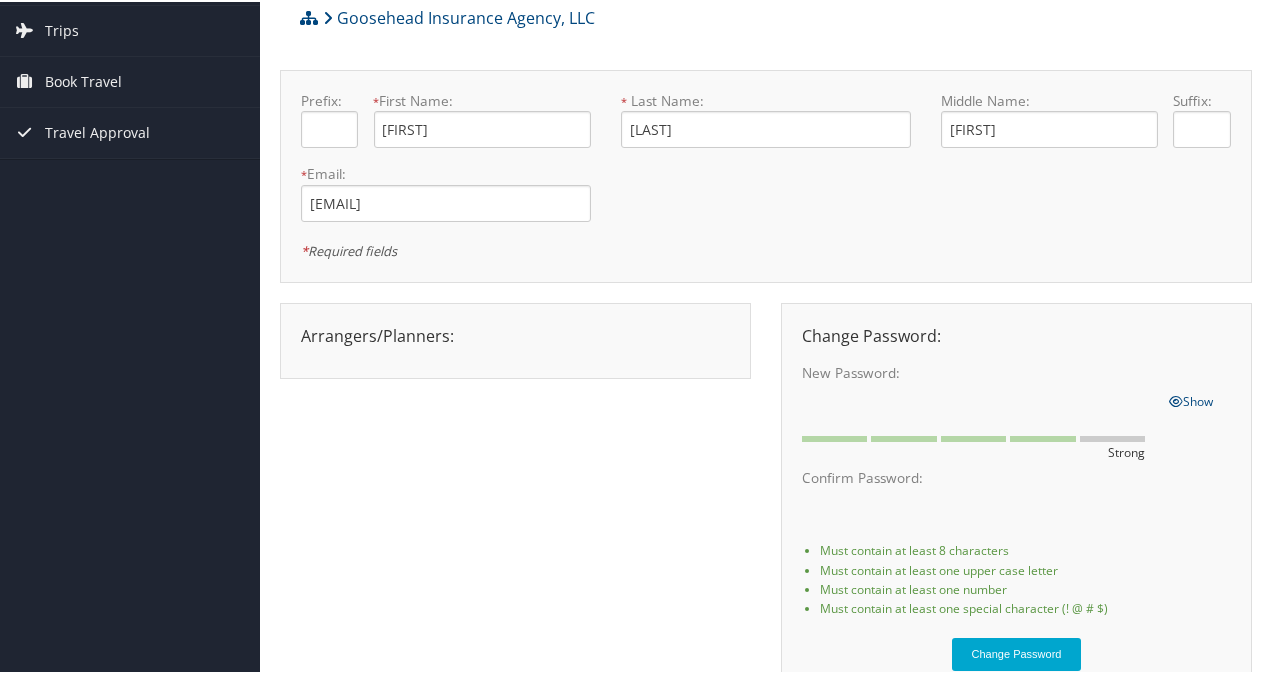 scroll, scrollTop: 20, scrollLeft: 0, axis: vertical 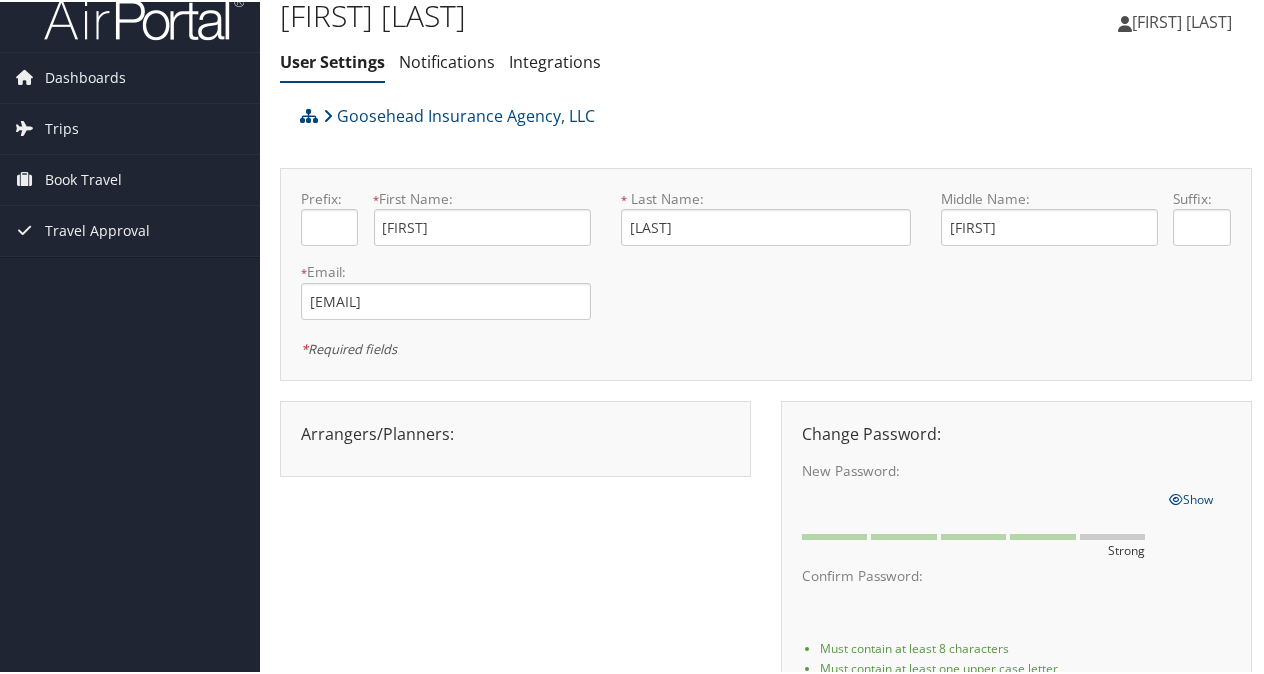 click on "*  Required fields" at bounding box center [533, 346] 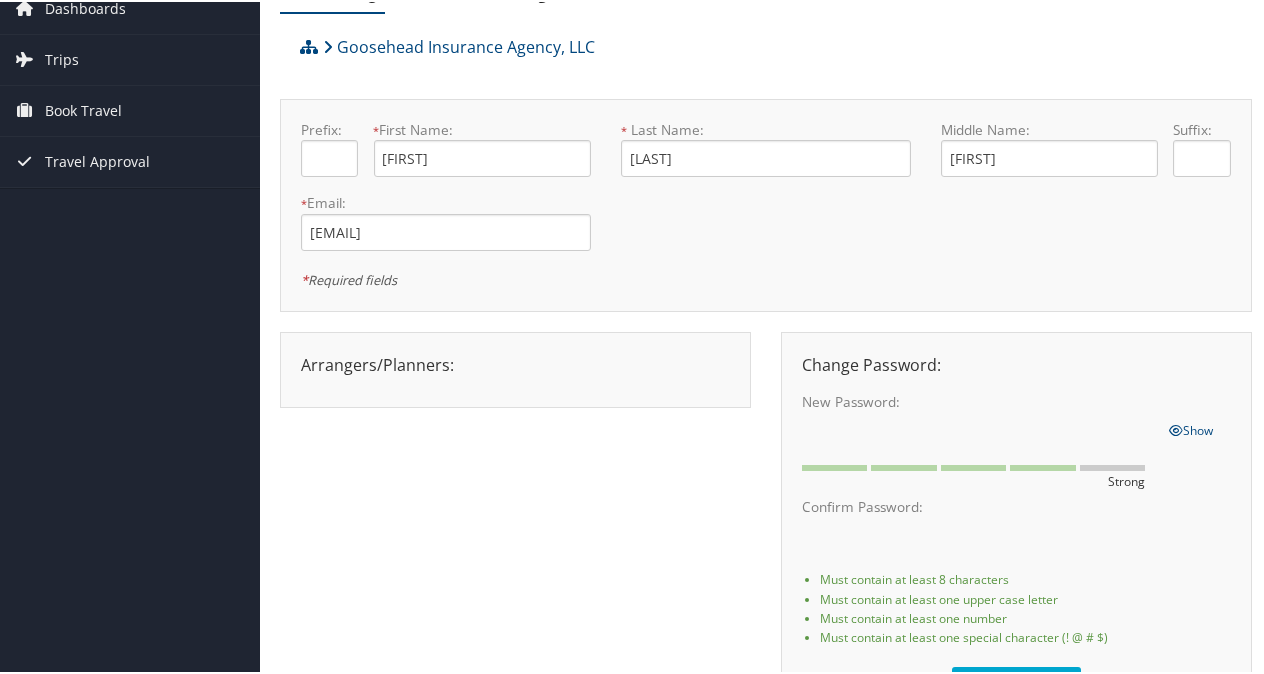 scroll, scrollTop: 220, scrollLeft: 0, axis: vertical 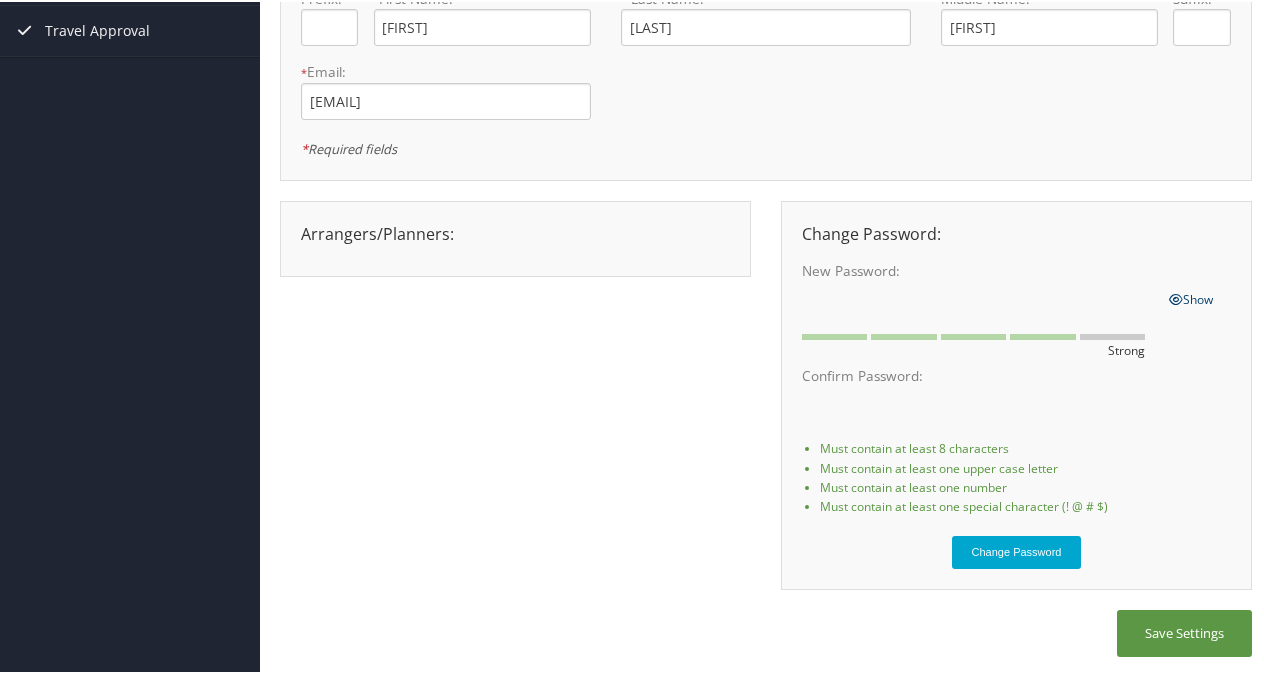 click on "Show" at bounding box center [1192, 297] 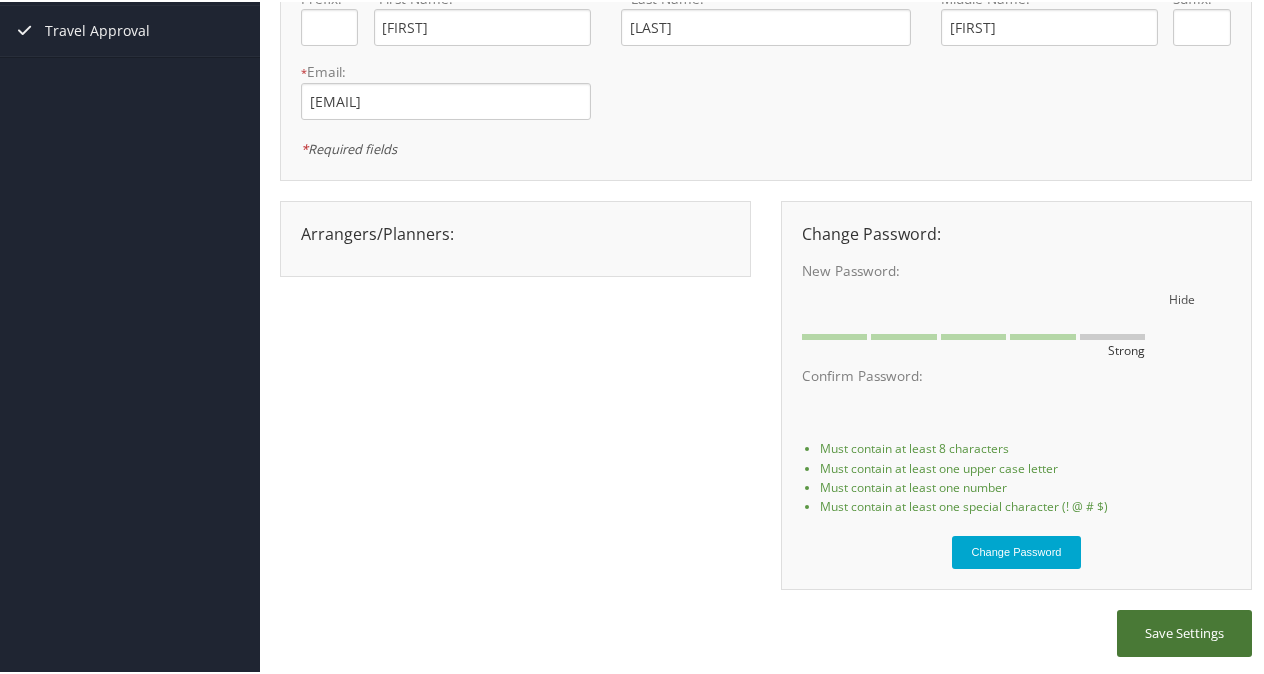 click on "Save Settings" at bounding box center (1184, 631) 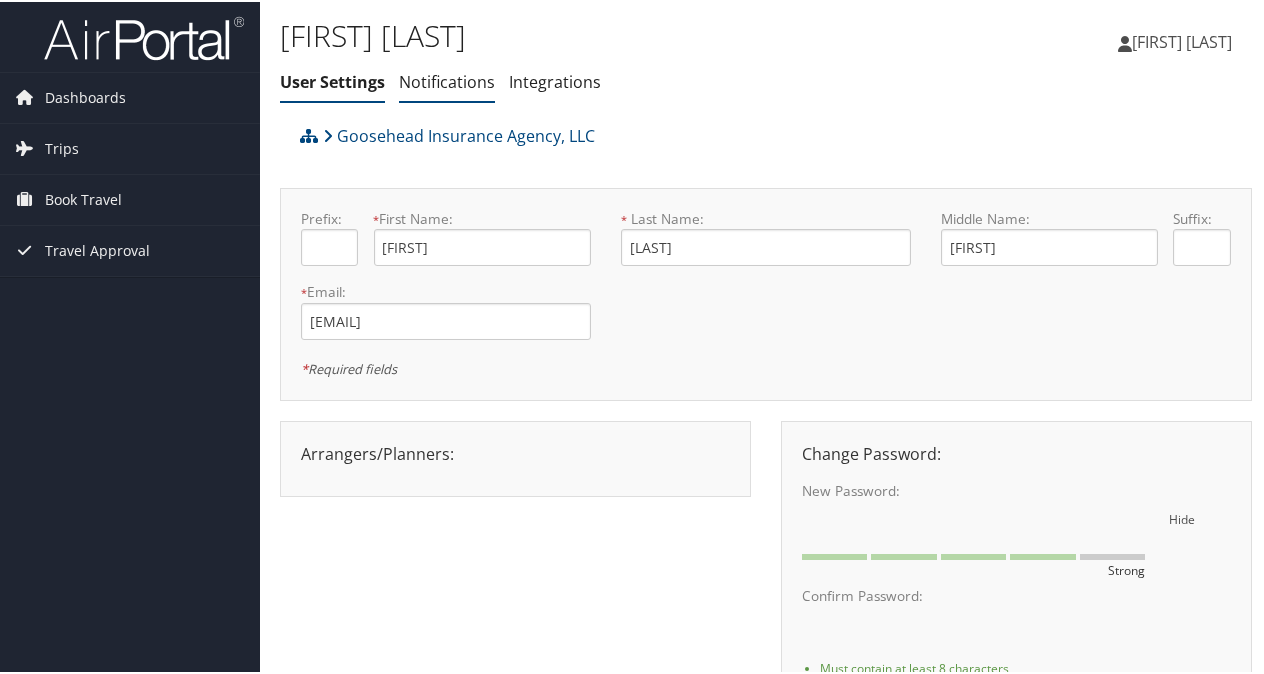 click on "Notifications" at bounding box center (447, 80) 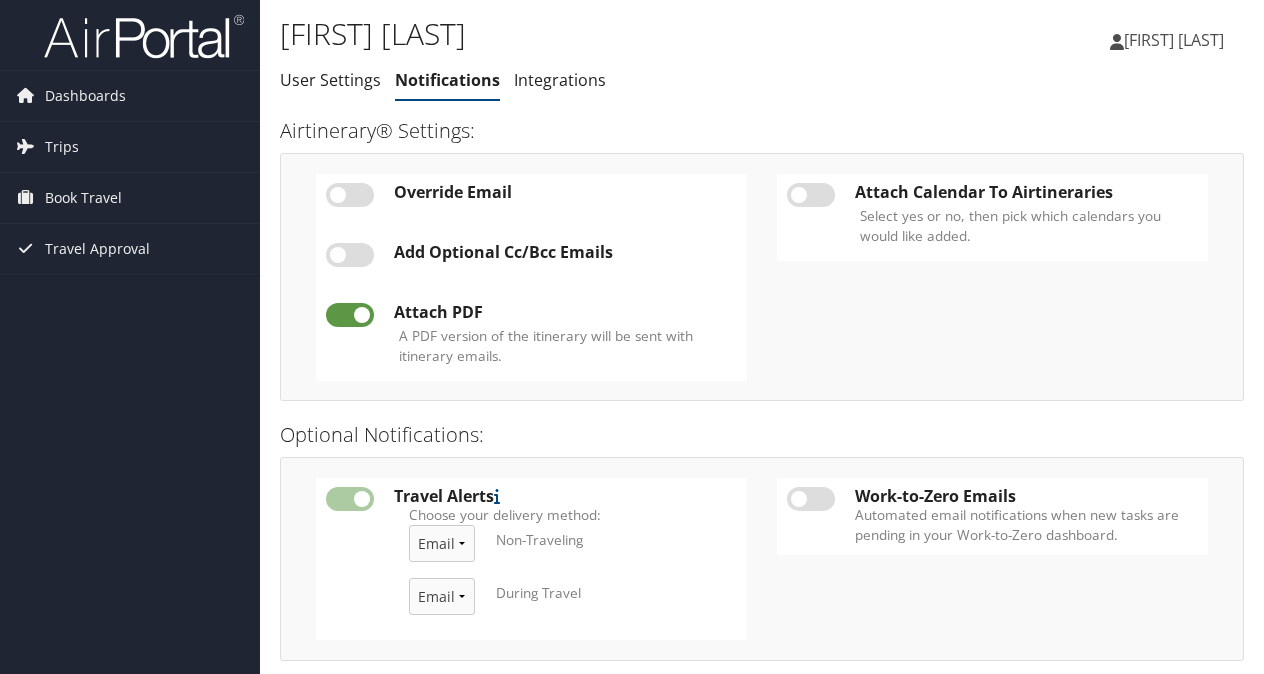 scroll, scrollTop: 0, scrollLeft: 0, axis: both 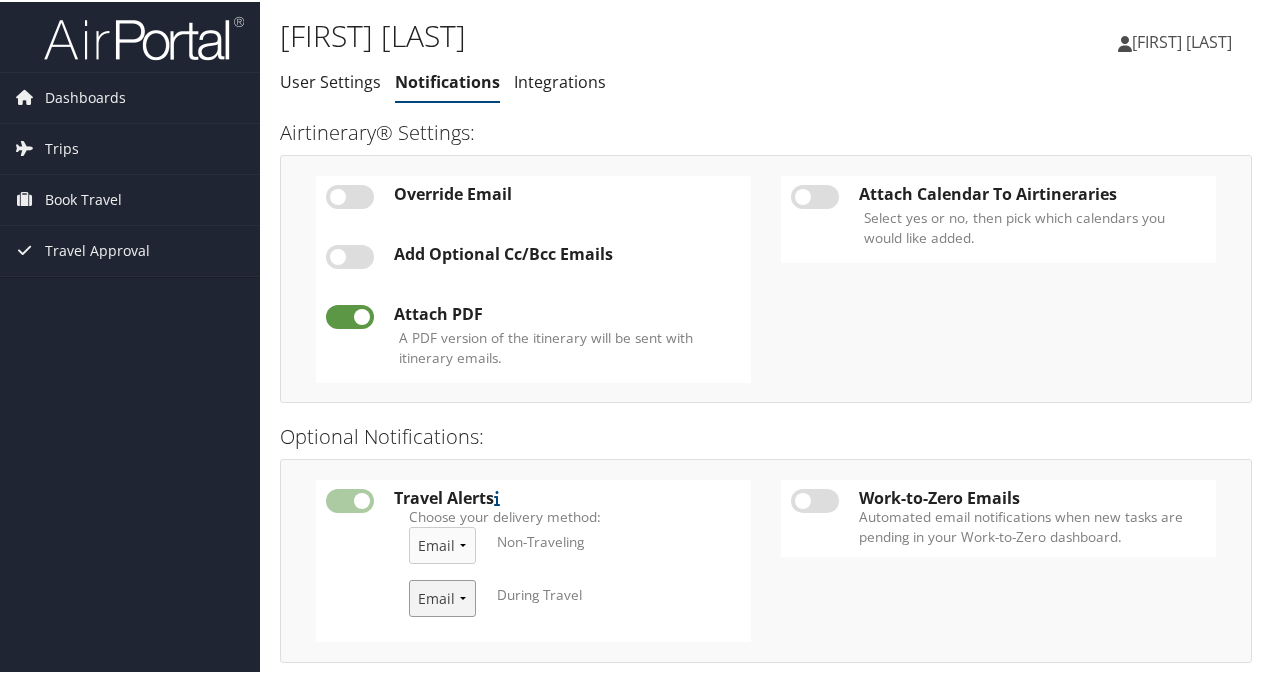 click on "Email & Text
Text
Email" at bounding box center (442, 596) 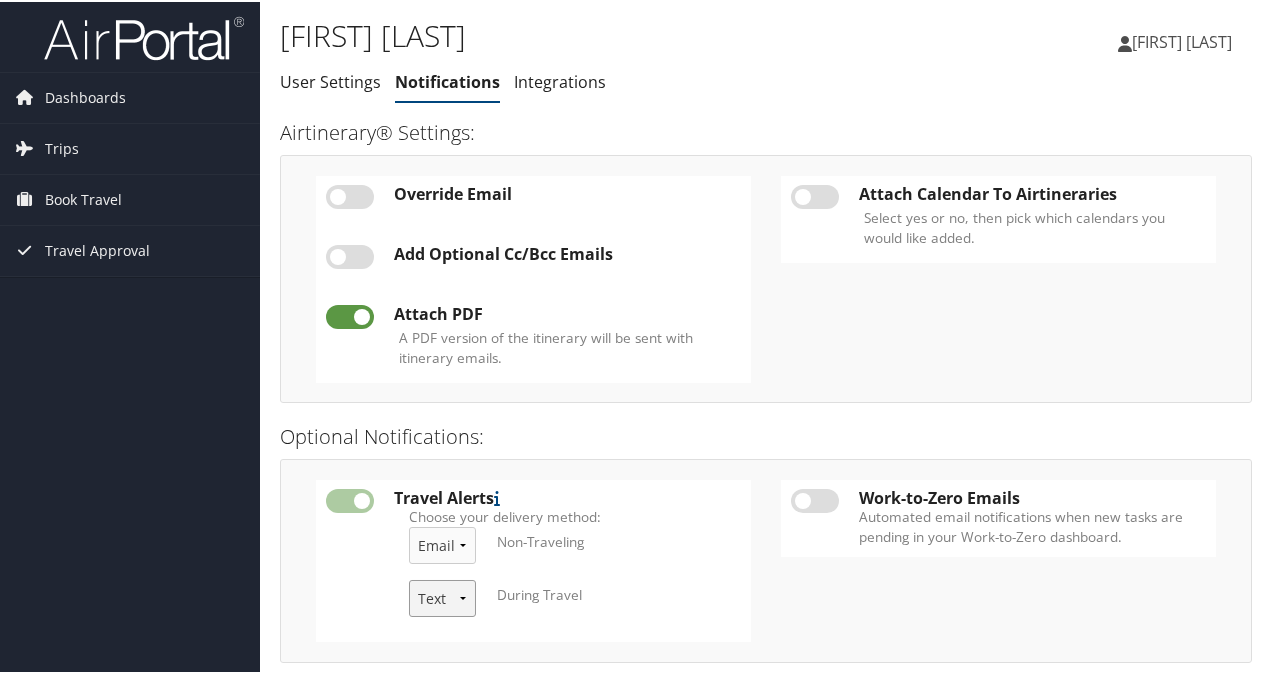 click on "Email & Text
Text
Email" at bounding box center [442, 596] 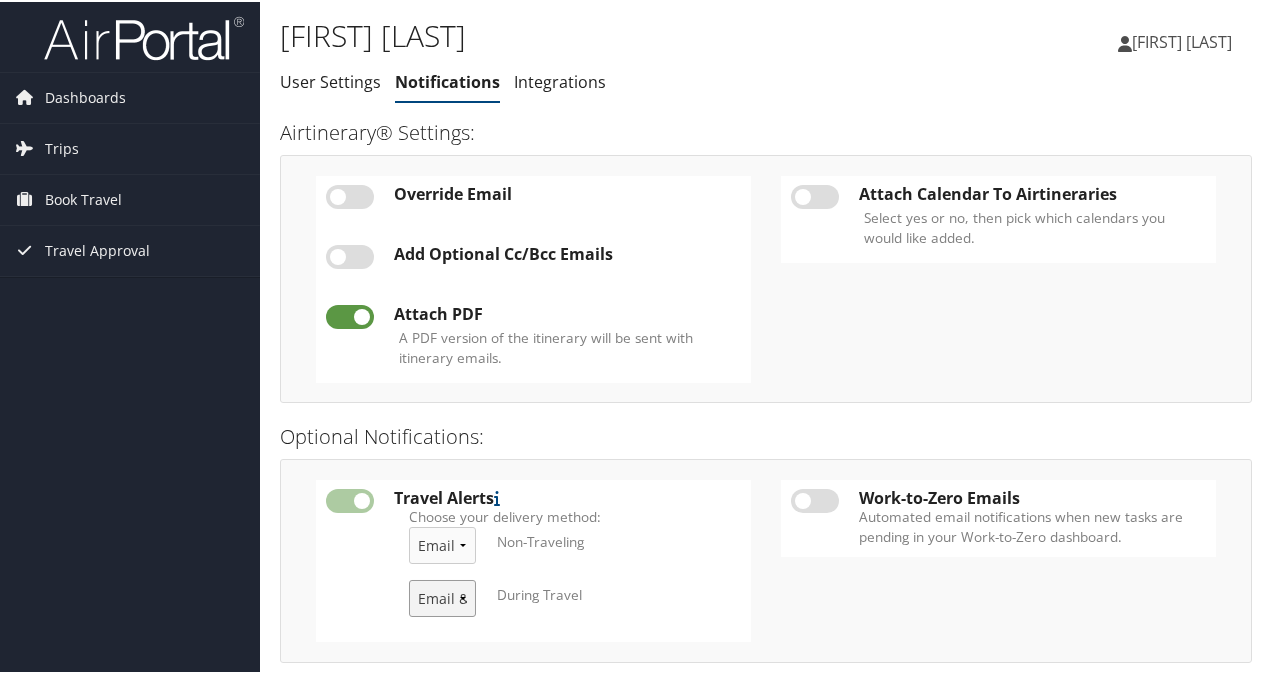 click on "Email & Text
Text
Email" at bounding box center [442, 596] 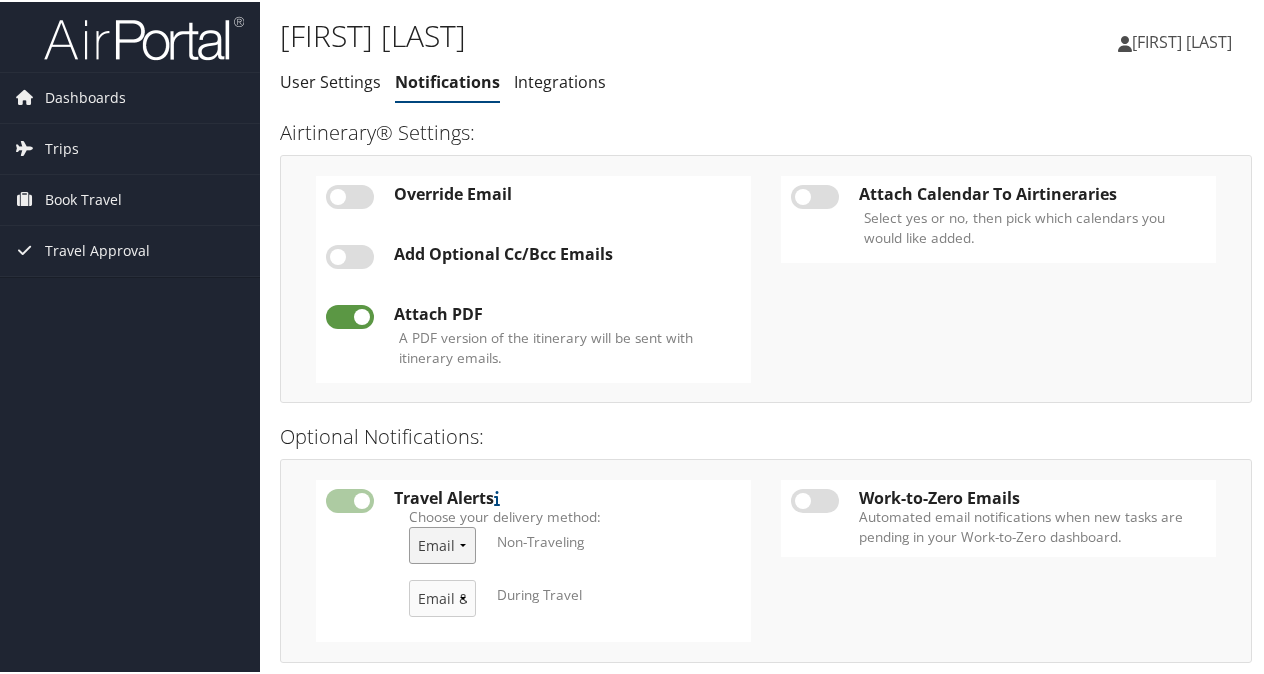 click on "Email & Text
Text
Email" at bounding box center (442, 543) 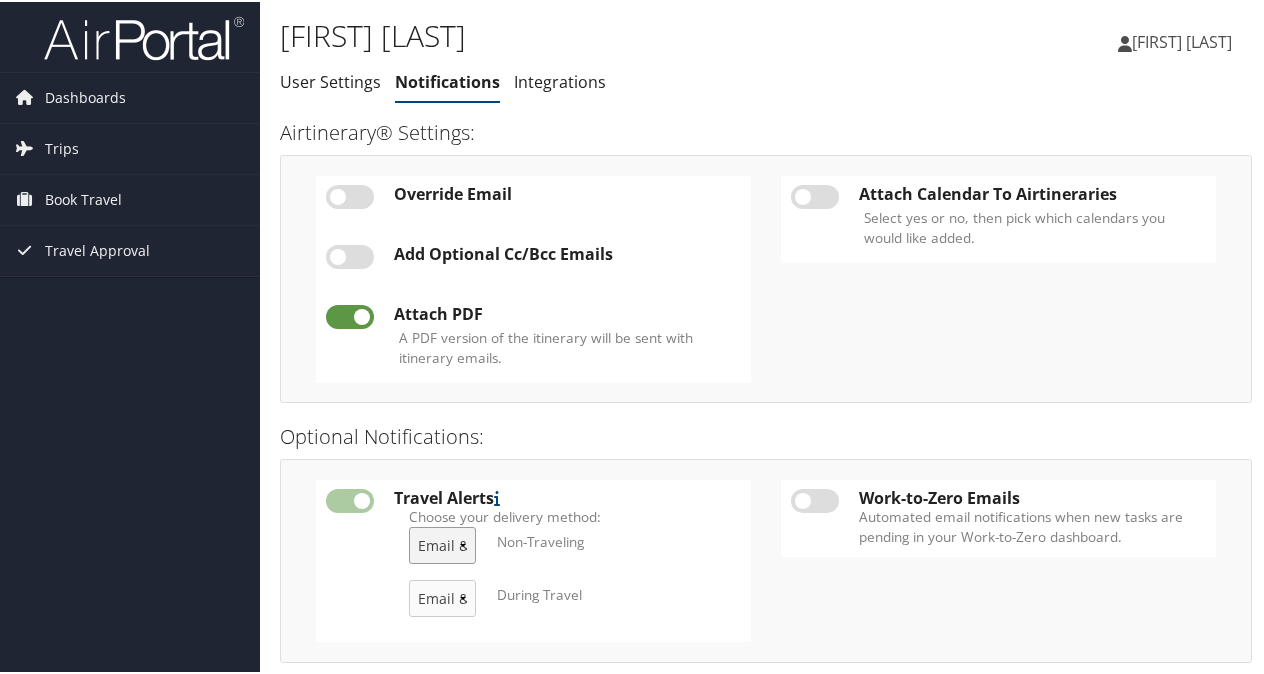 click on "Email & Text
Text
Email" at bounding box center (442, 543) 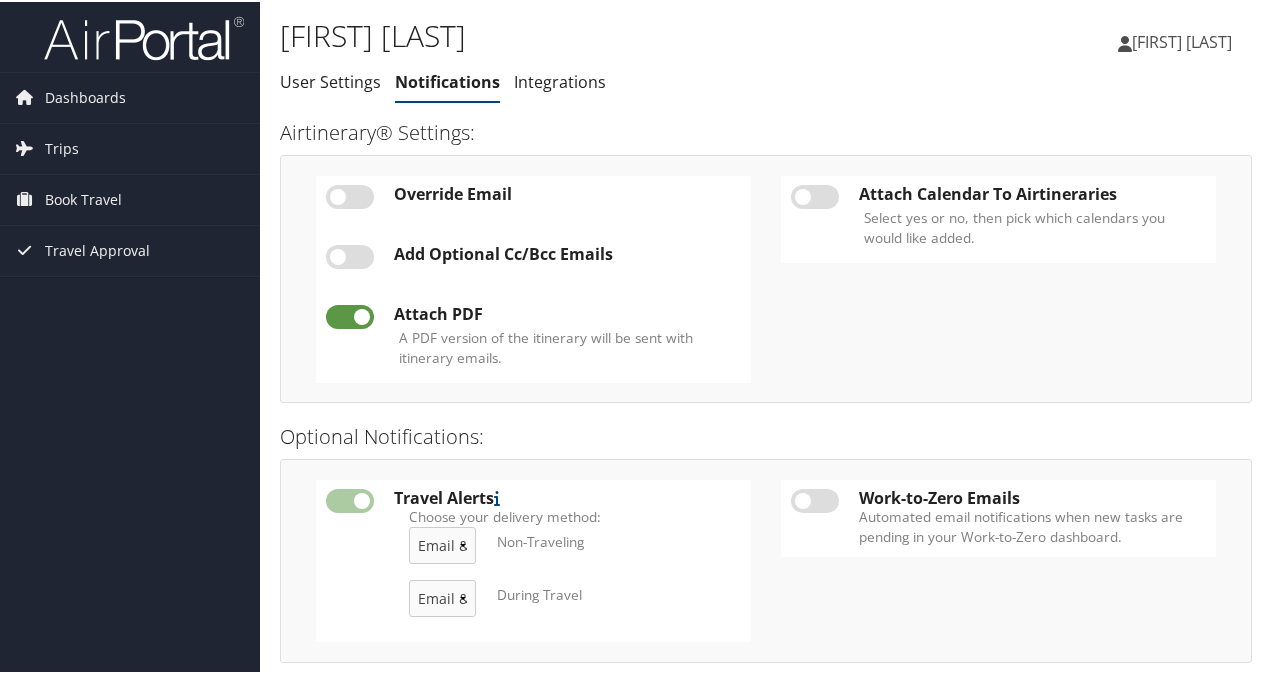 click at bounding box center (815, 195) 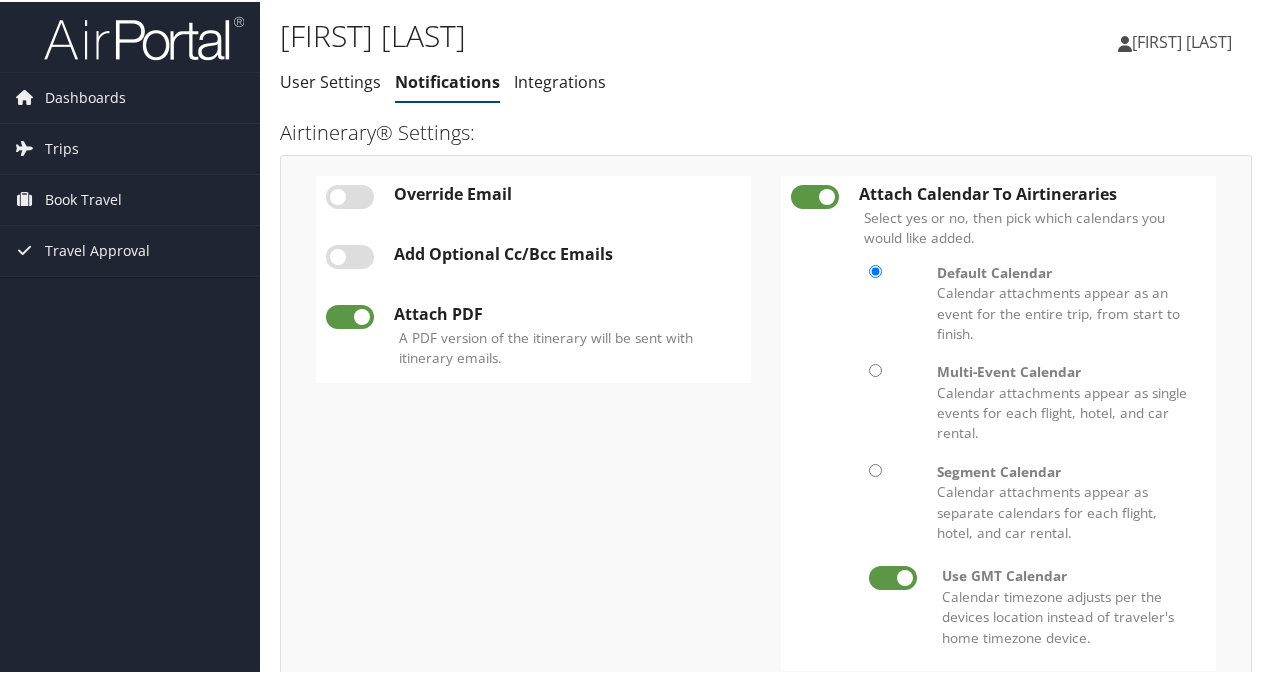 click at bounding box center (350, 255) 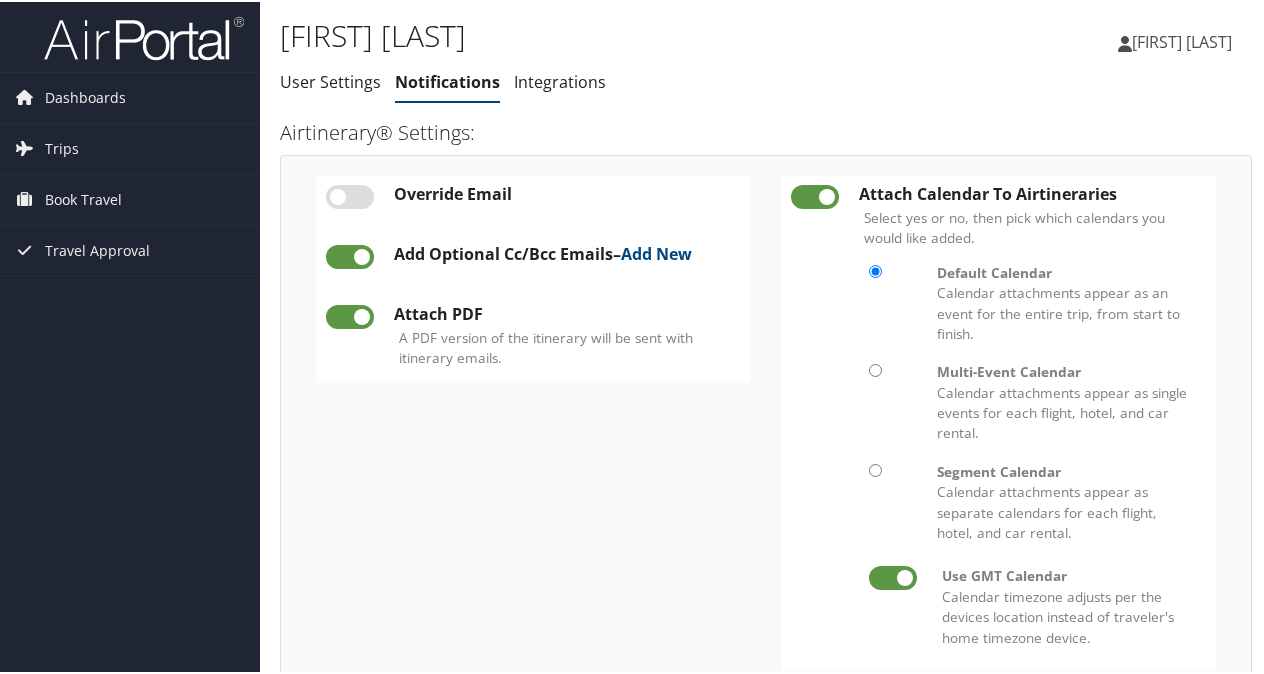 click on "Override Email
Change which email your Airtinerary® is sent to:
Add Optional Cc/Bcc Emails  –  Add New
Attach PDF" at bounding box center (766, 421) 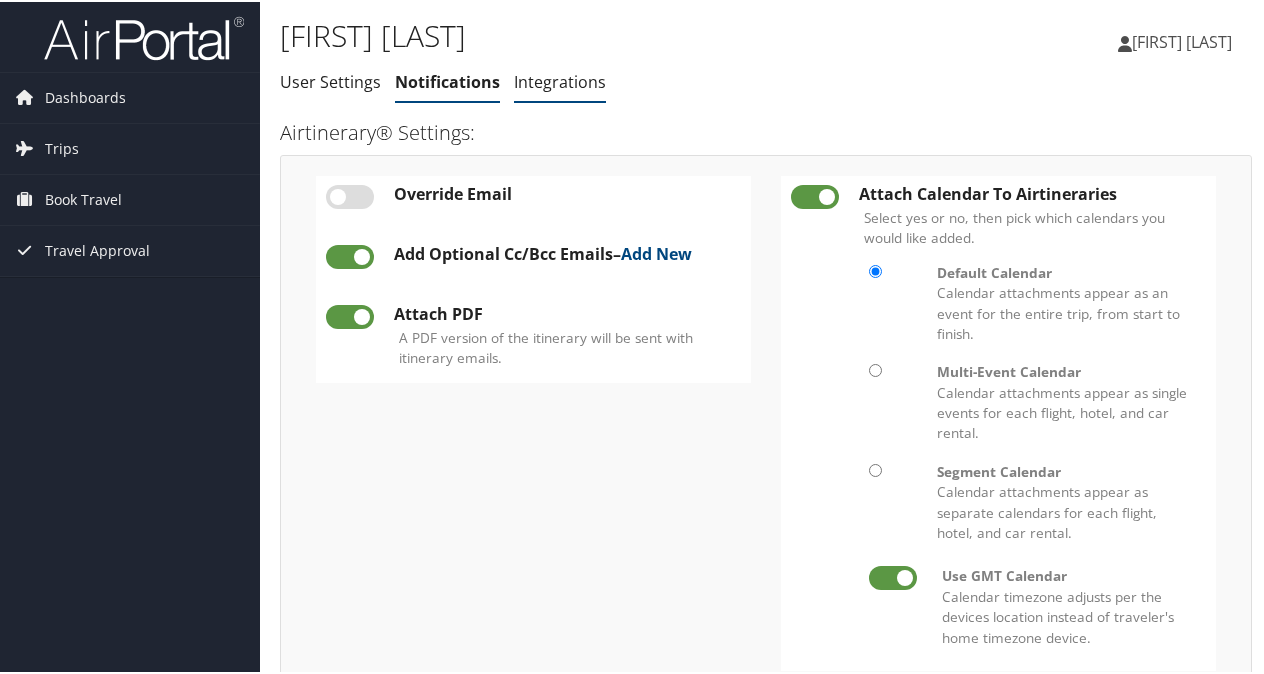 click on "Integrations" at bounding box center [560, 80] 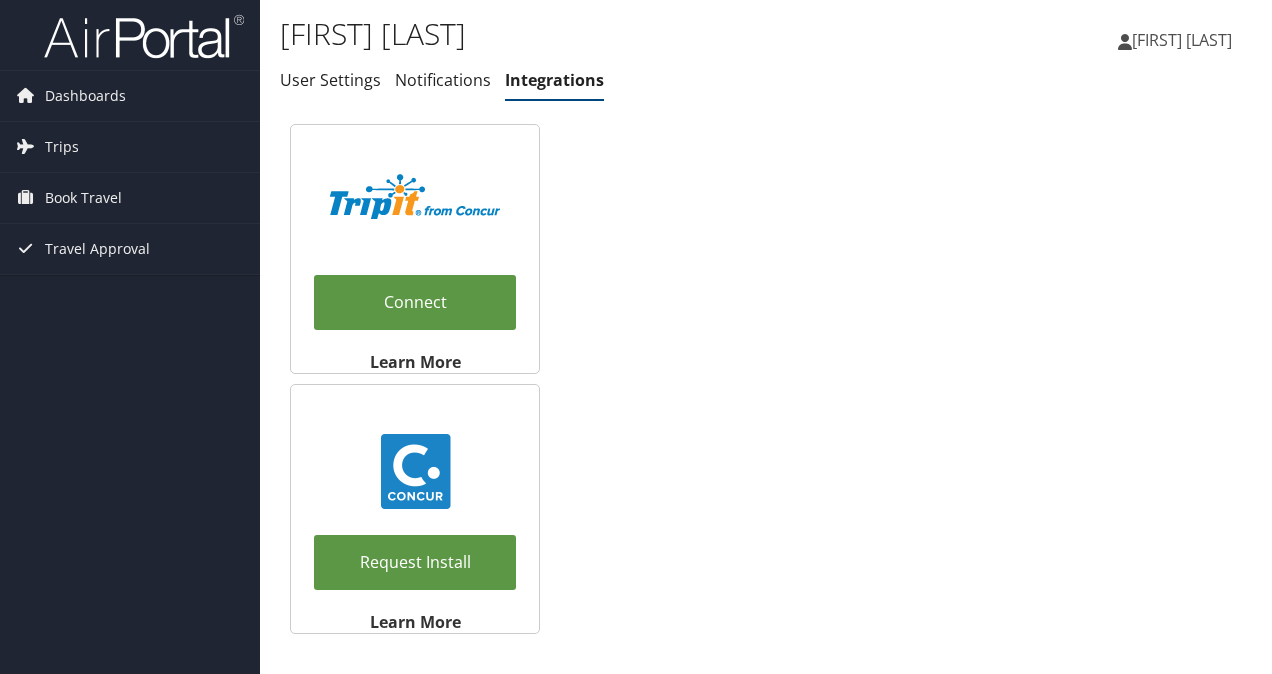 scroll, scrollTop: 0, scrollLeft: 0, axis: both 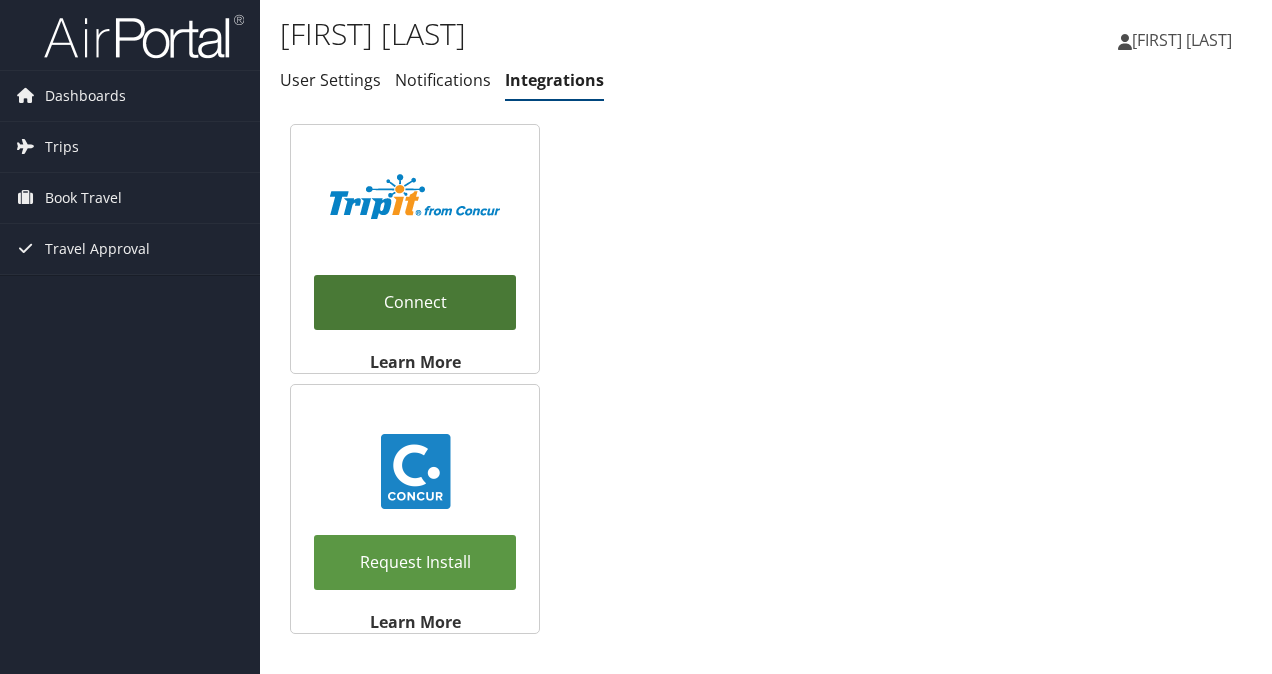 click on "Connect" at bounding box center [415, 302] 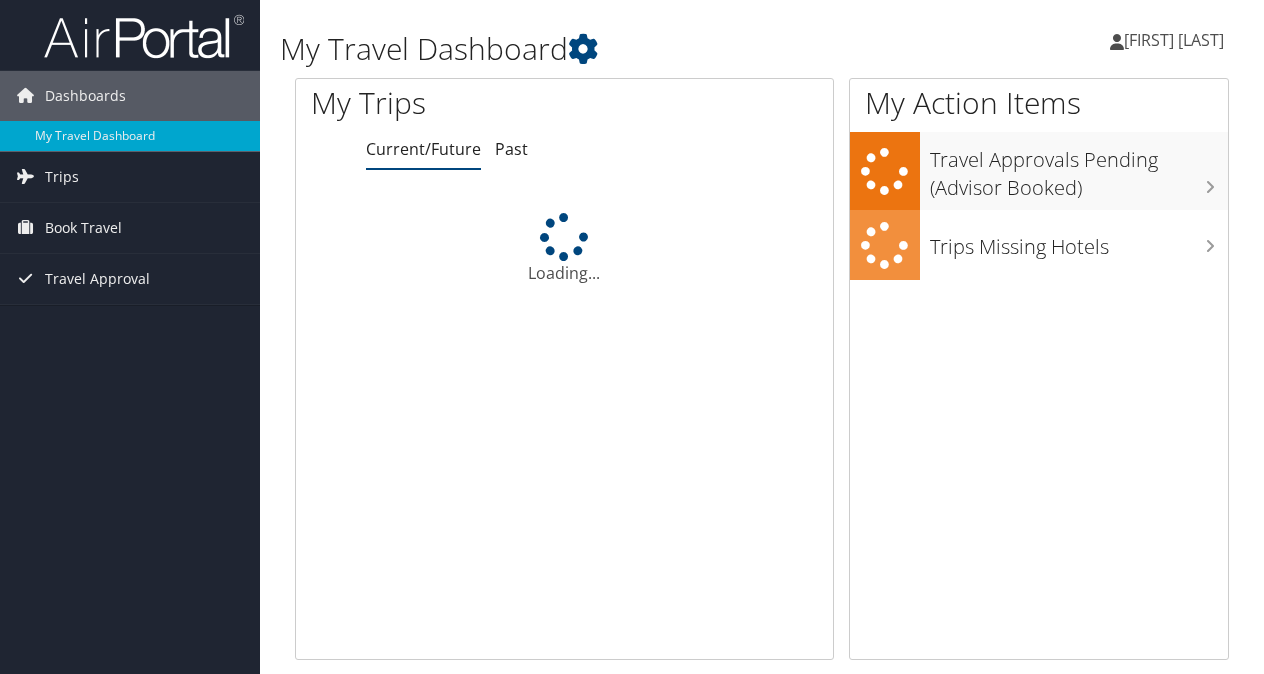 scroll, scrollTop: 0, scrollLeft: 0, axis: both 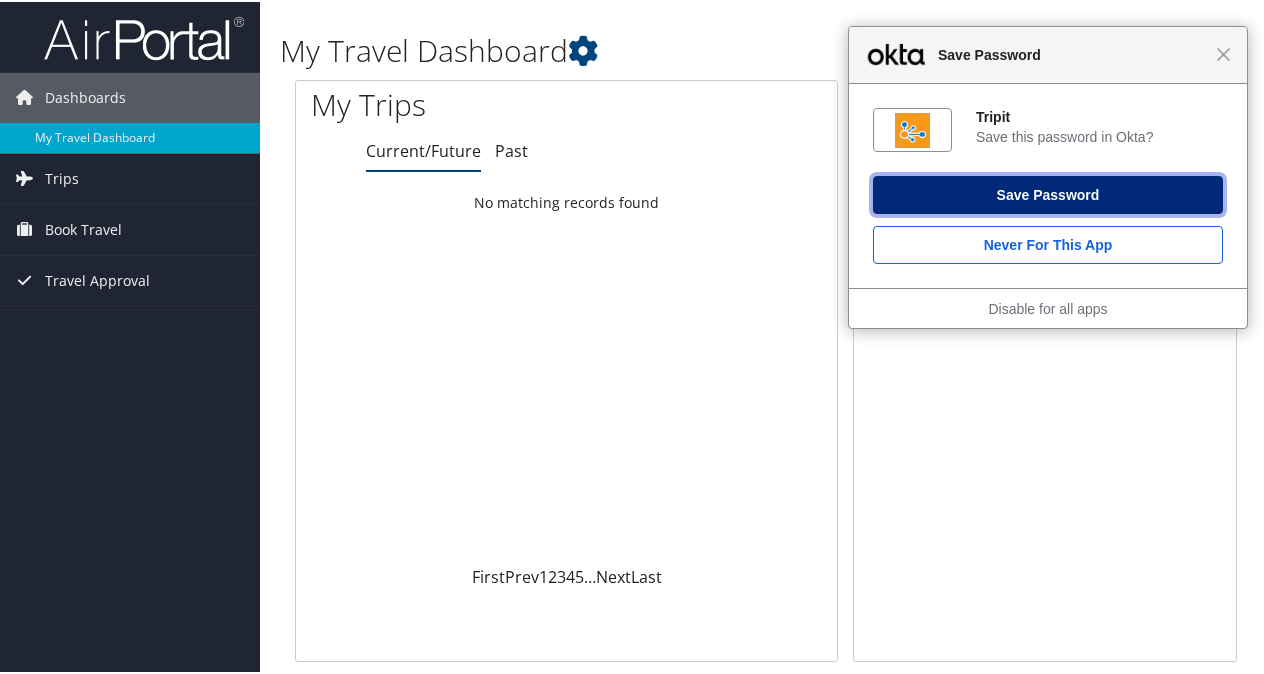 click on "Save Password" at bounding box center [1048, 193] 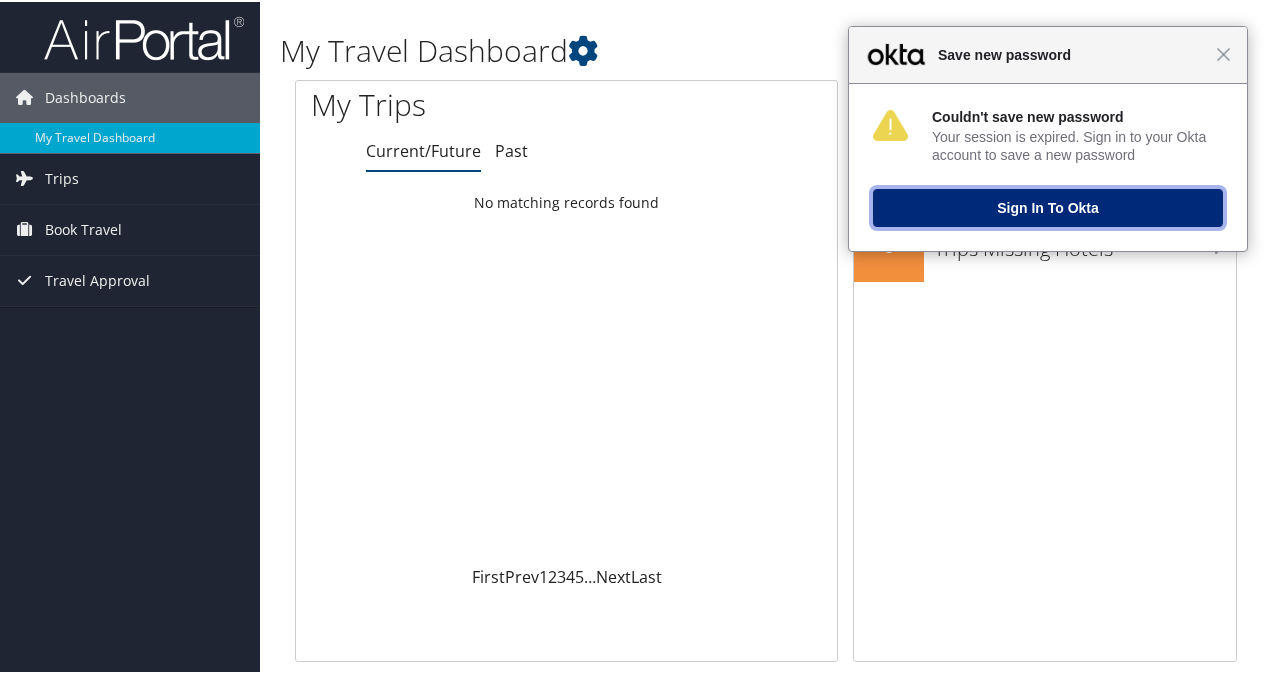 click on "Sign In to Okta" at bounding box center (1048, 206) 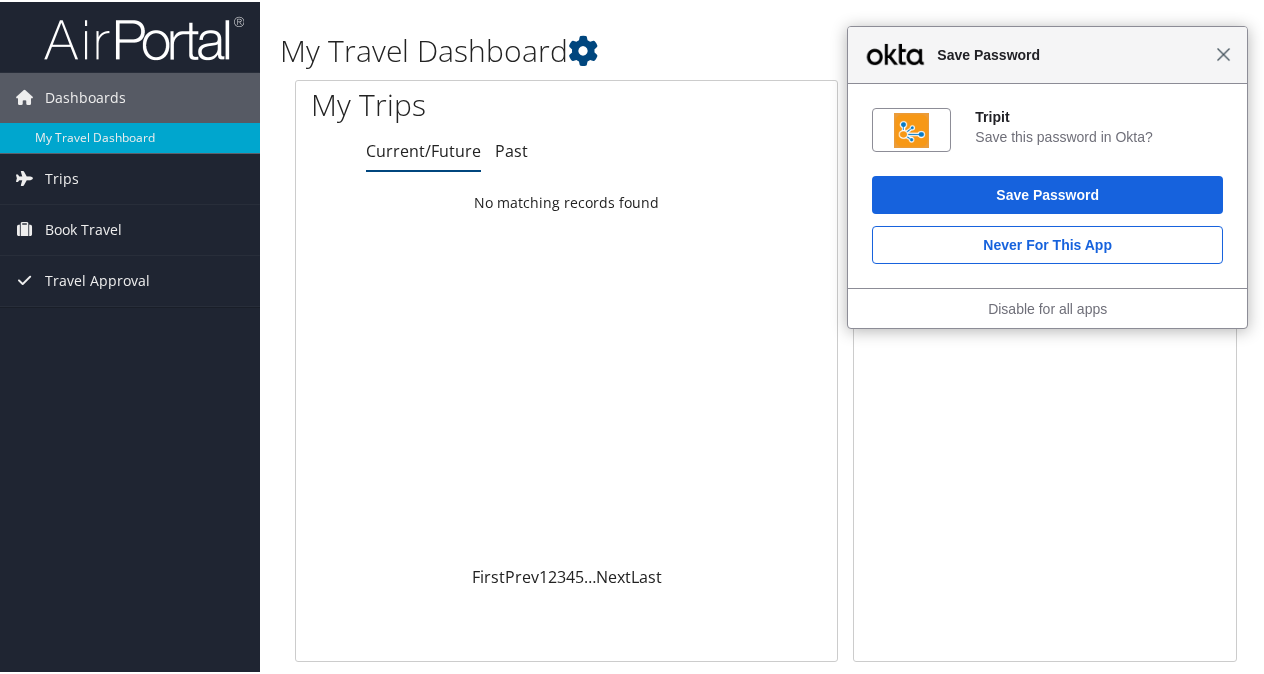 click on "Close" at bounding box center [1223, 52] 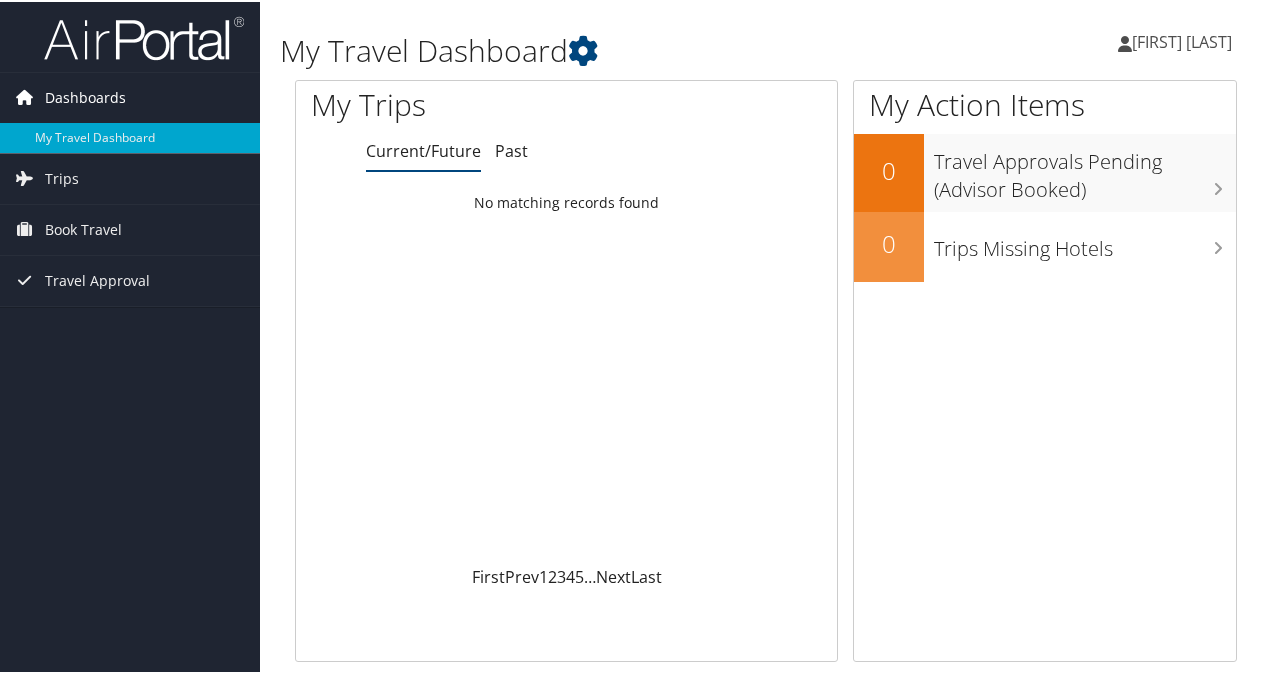 click on "Dashboards" at bounding box center (85, 96) 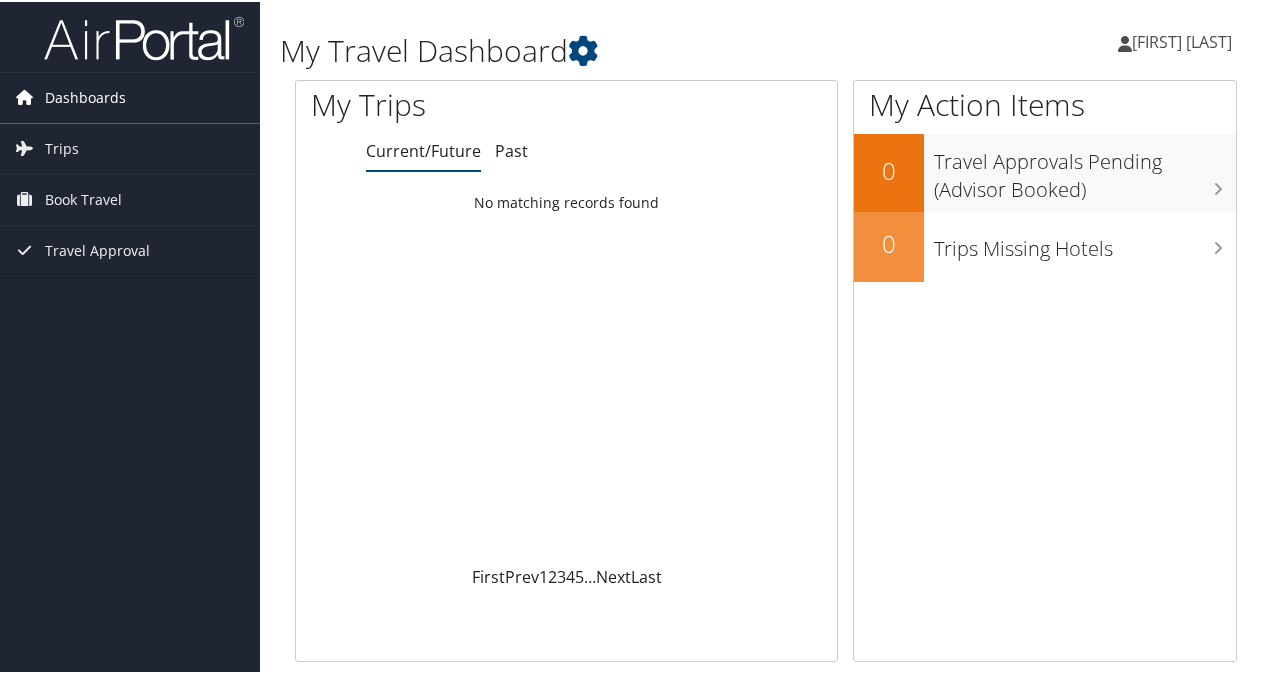 click on "Dashboards" at bounding box center [85, 96] 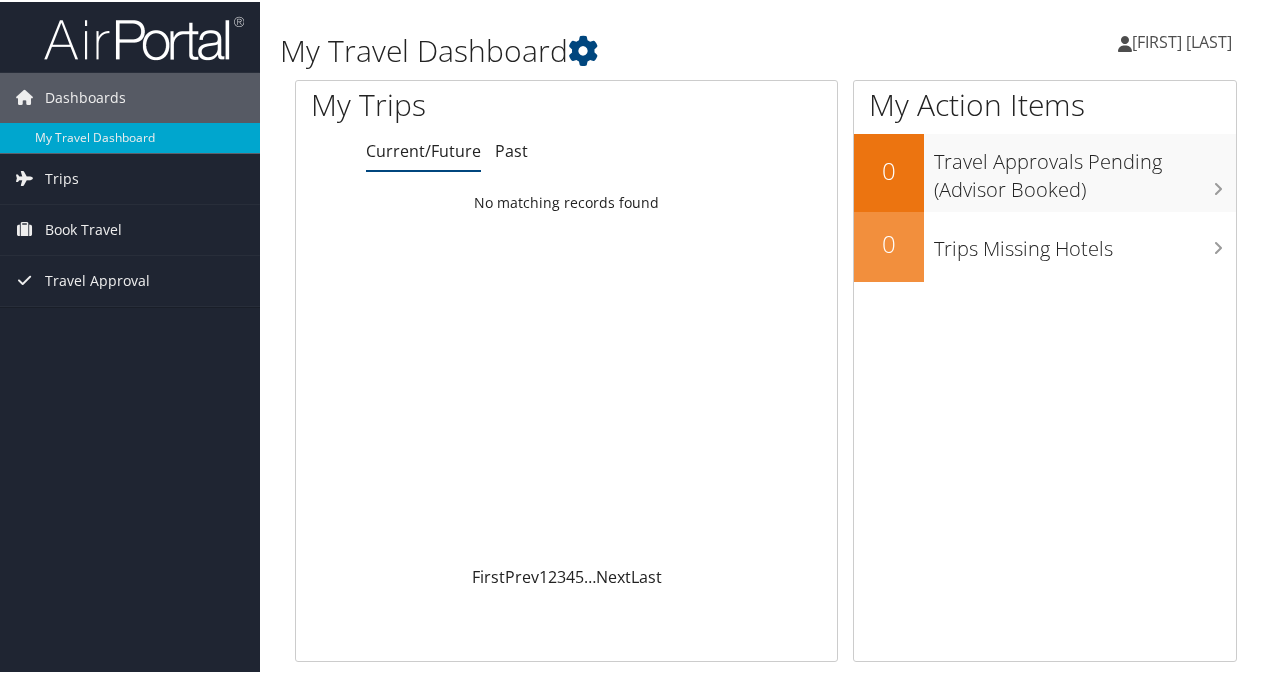 click on "Joan Jablon-Millsaps" at bounding box center [1182, 40] 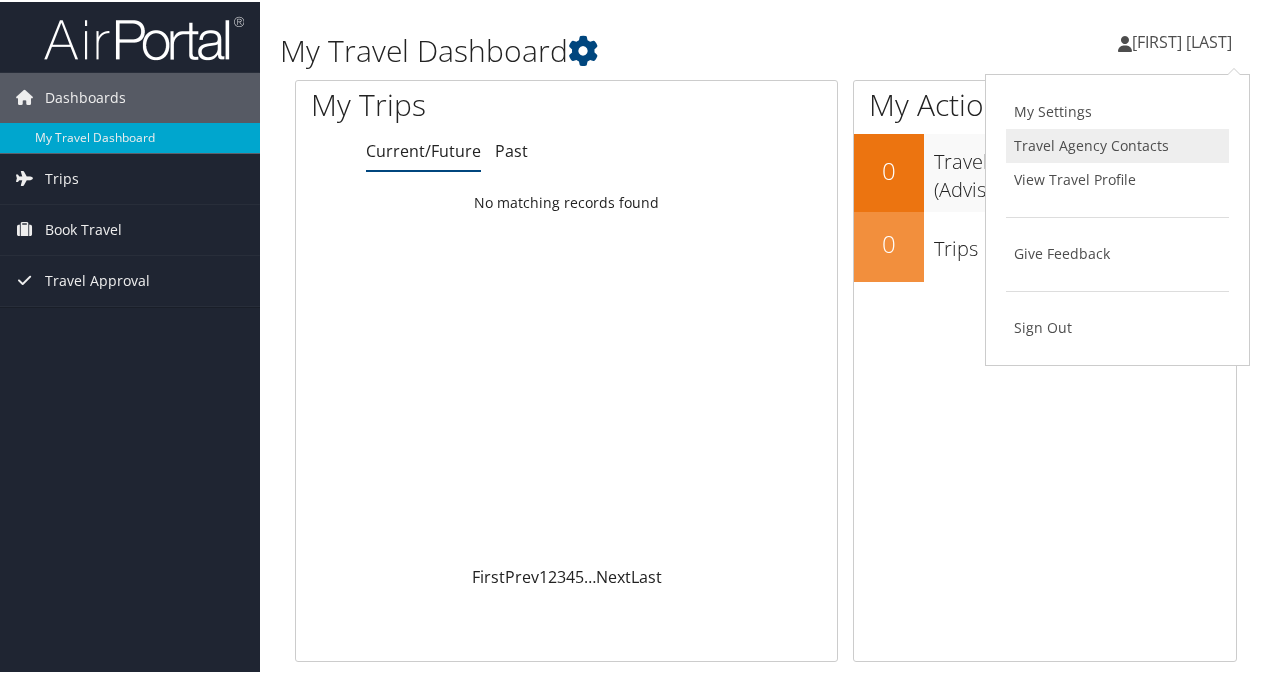 click on "Travel Agency Contacts" at bounding box center [1117, 144] 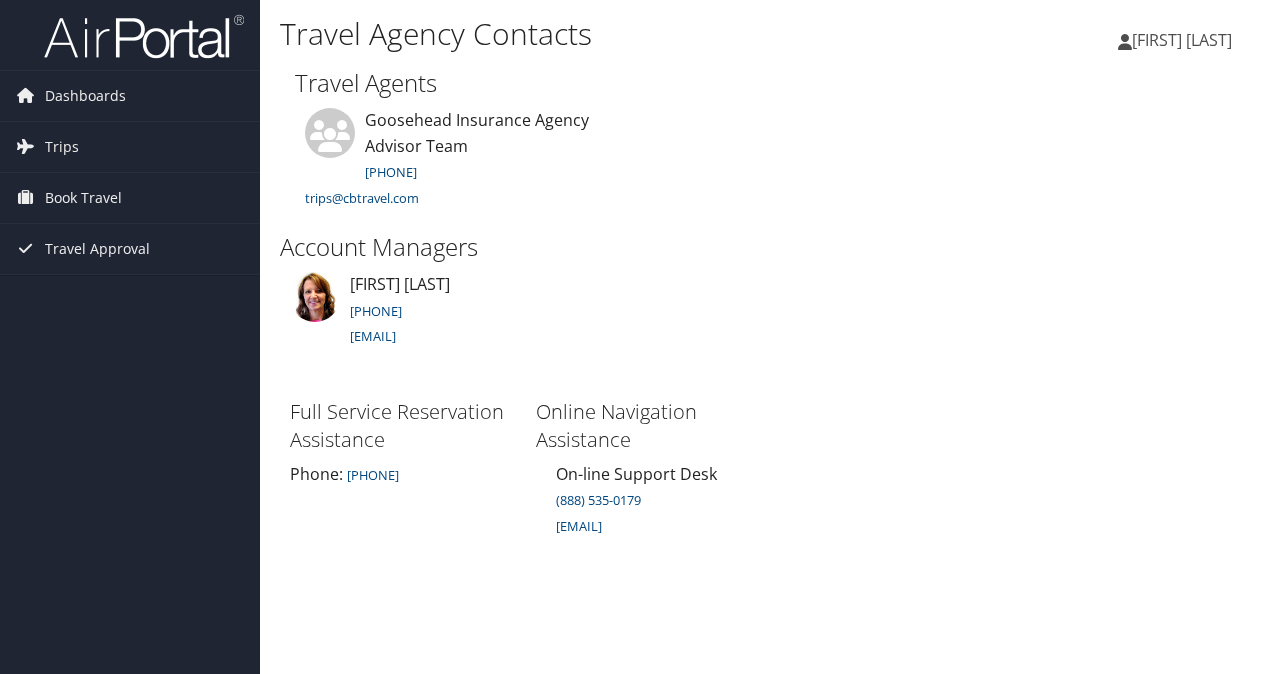 scroll, scrollTop: 0, scrollLeft: 0, axis: both 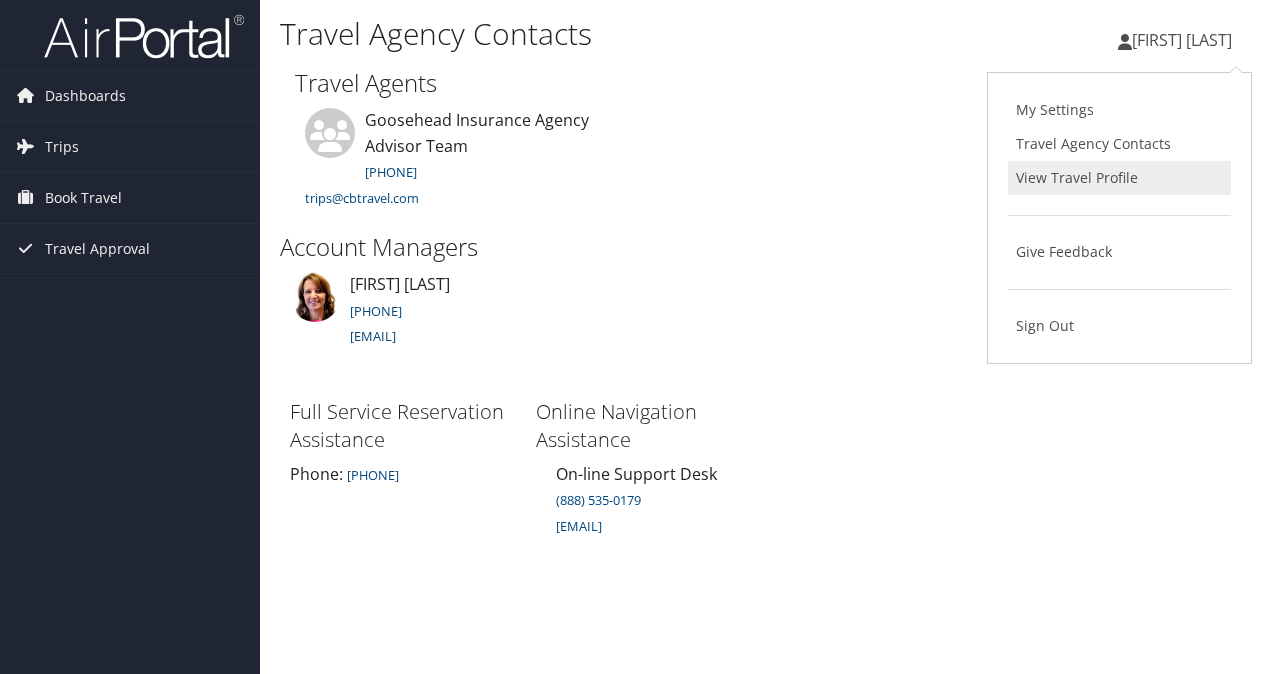 click on "View Travel Profile" at bounding box center (1119, 178) 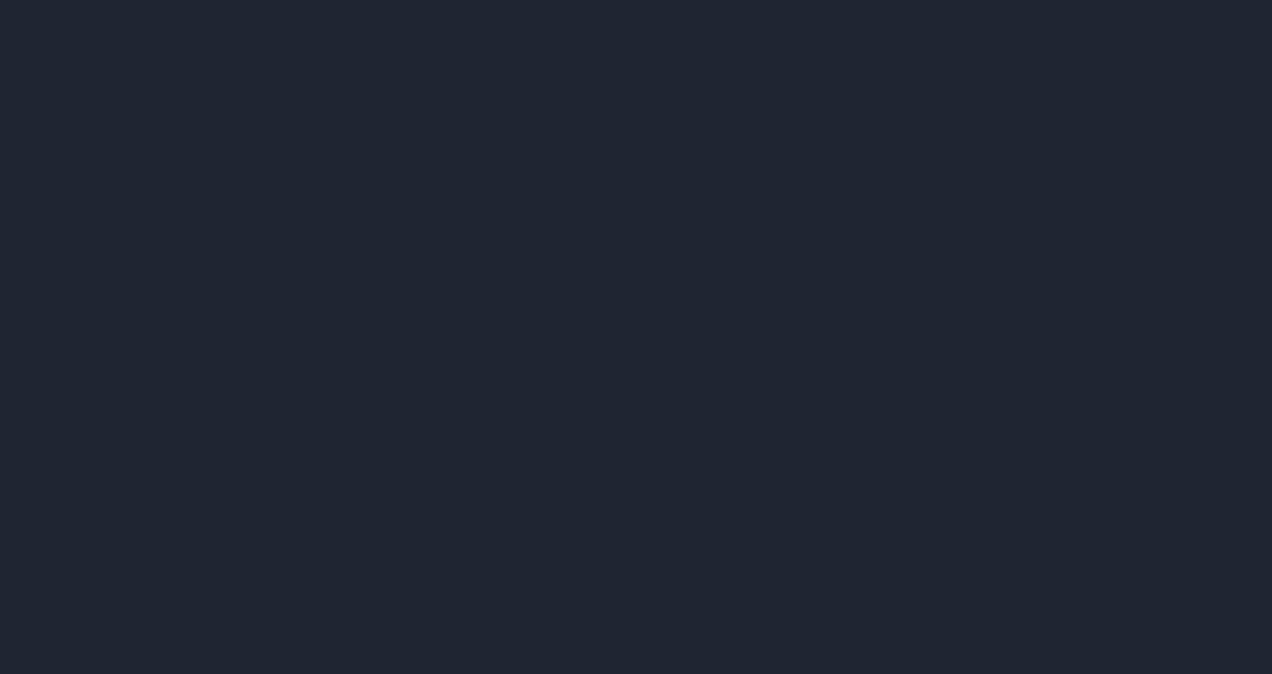 scroll, scrollTop: 0, scrollLeft: 0, axis: both 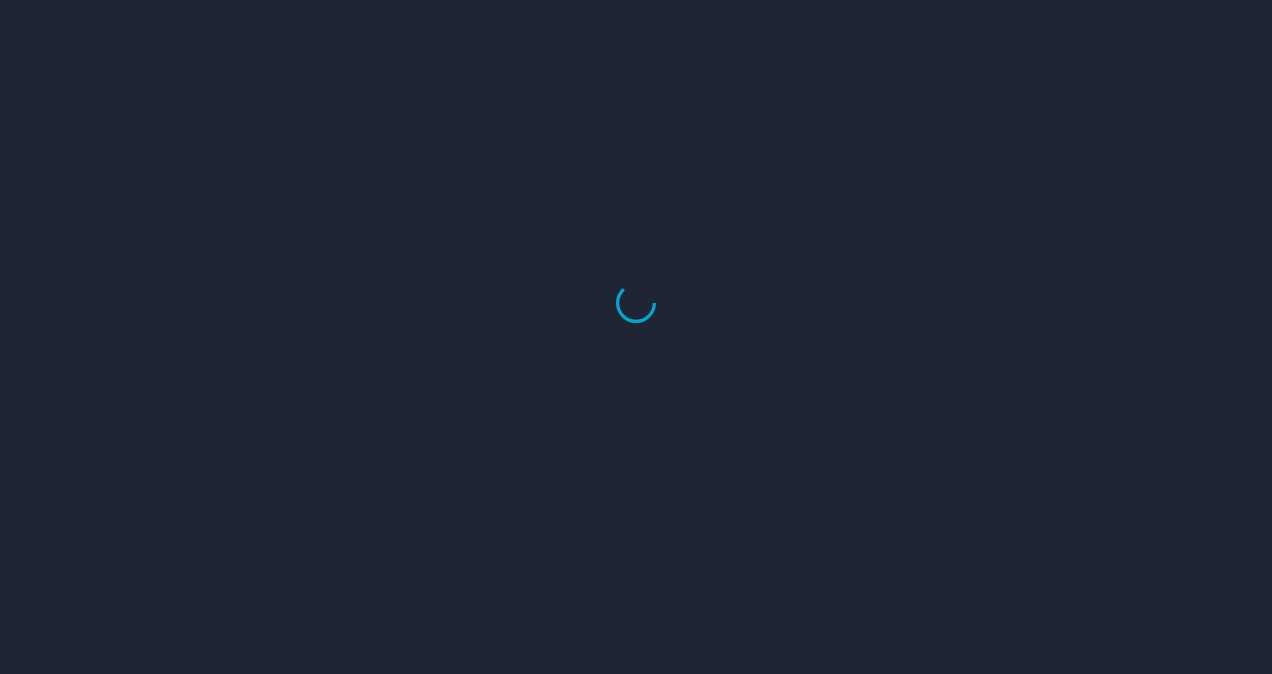 select on "US" 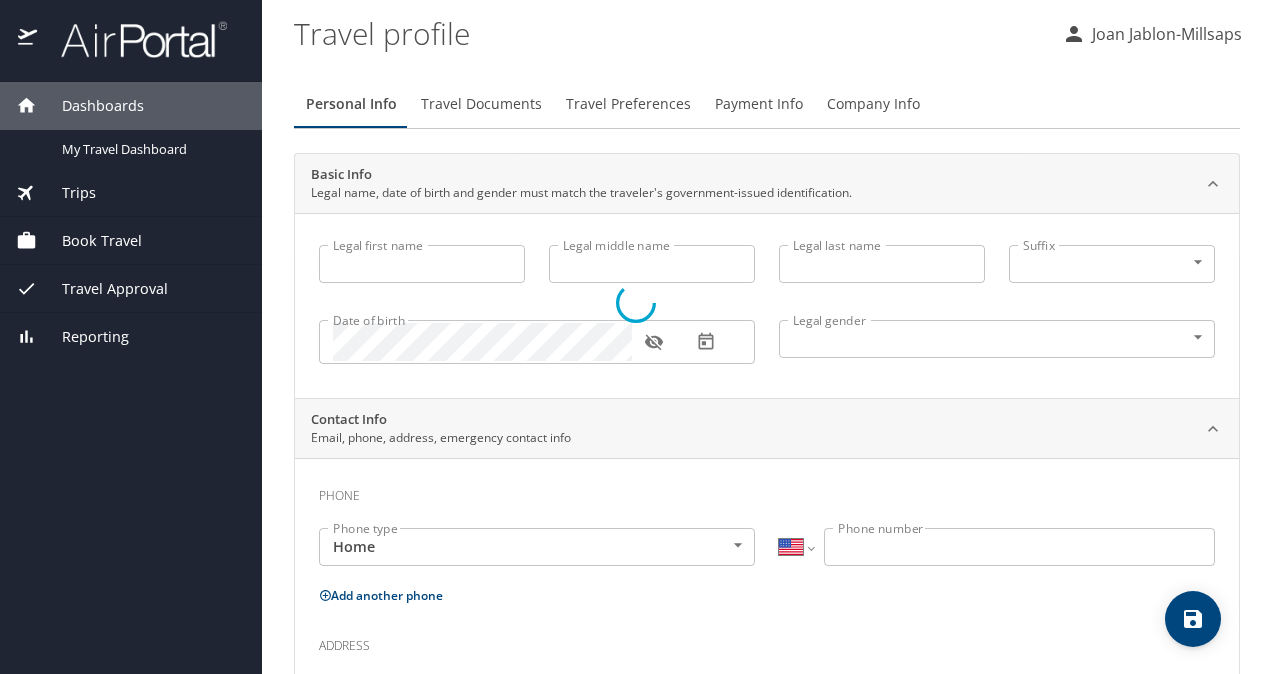 type on "Joan" 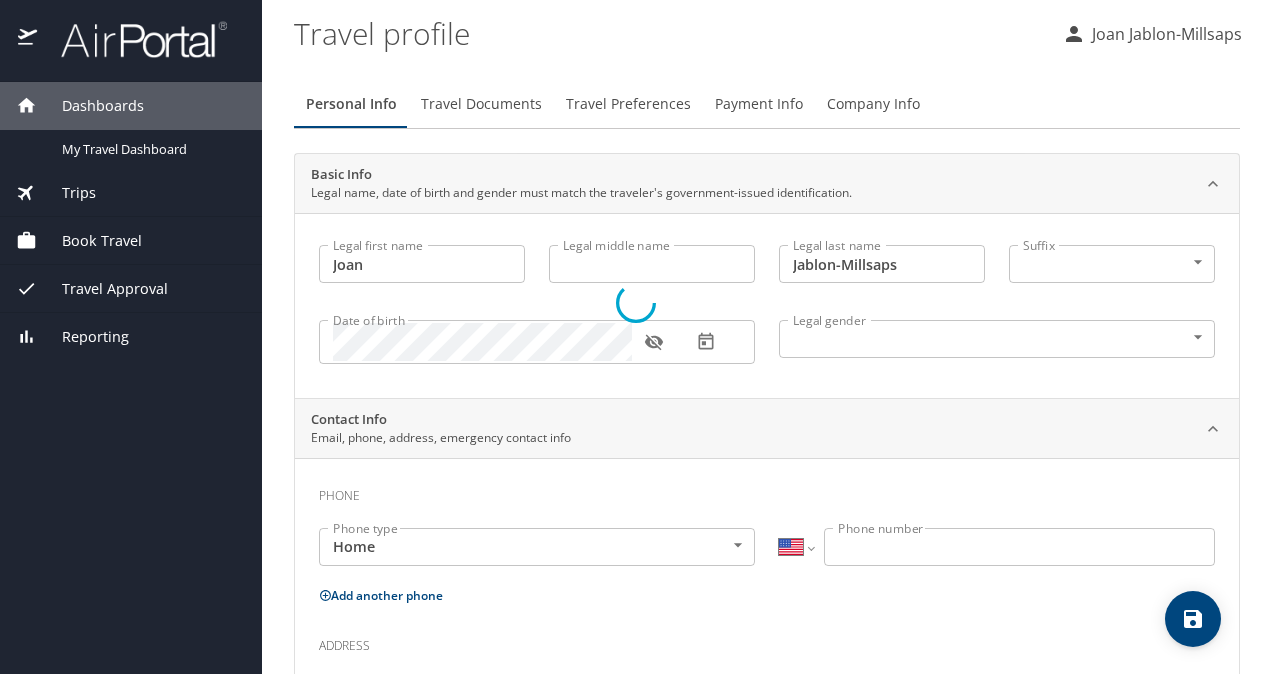 select on "US" 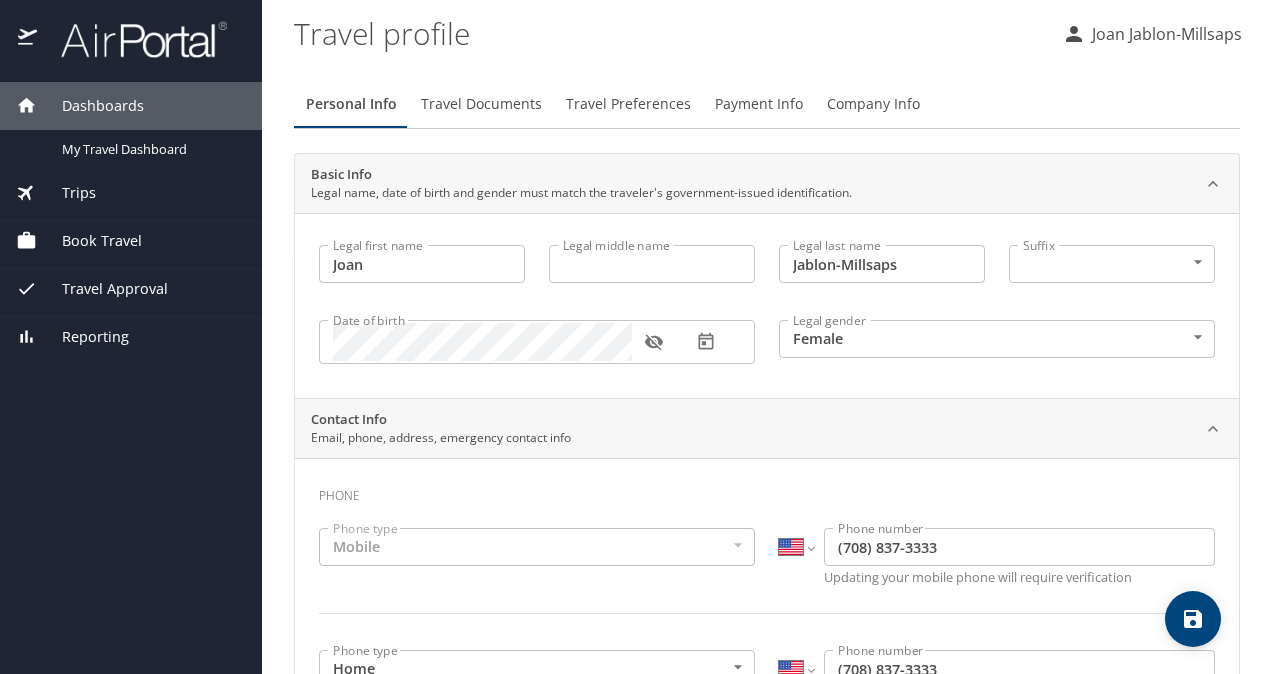 click on "Legal middle name" at bounding box center [652, 264] 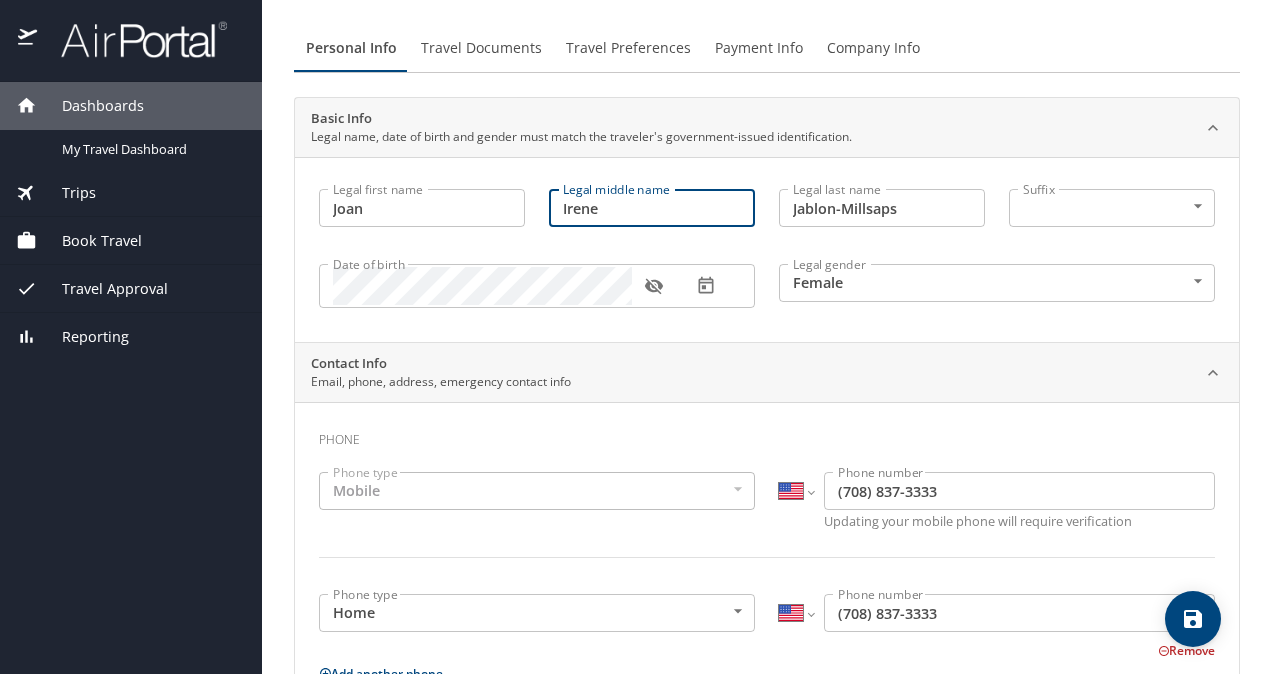 scroll, scrollTop: 100, scrollLeft: 0, axis: vertical 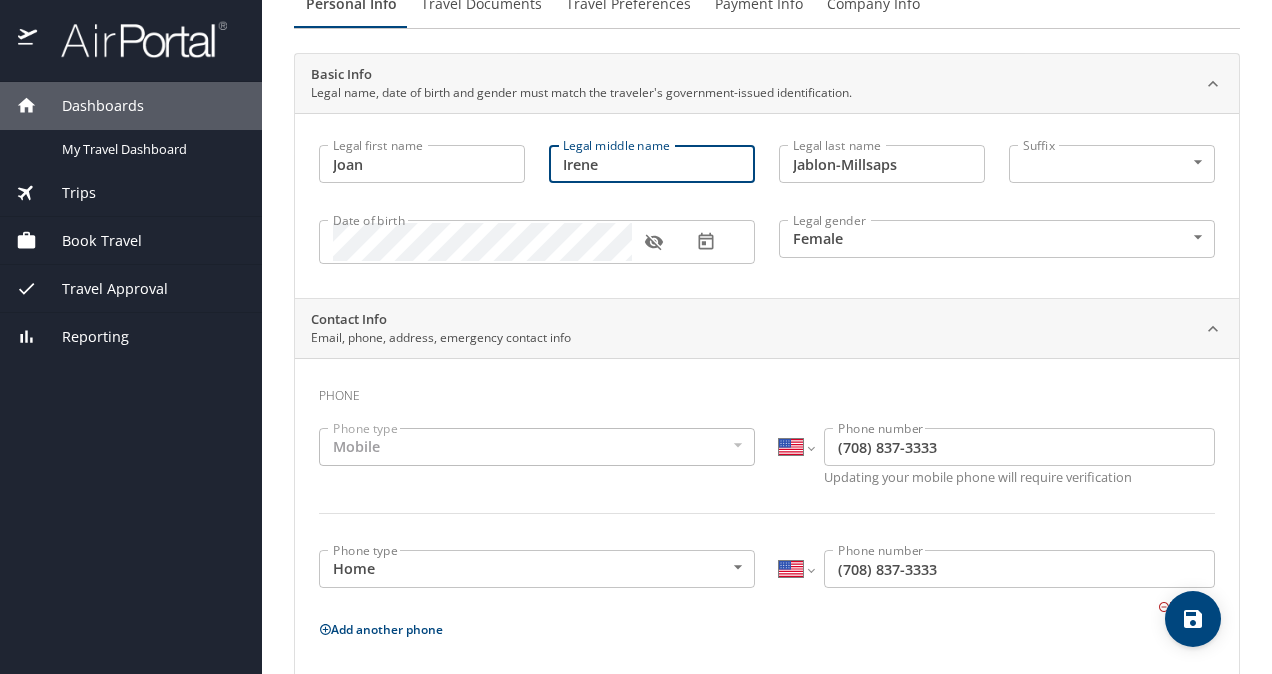 type on "Irene" 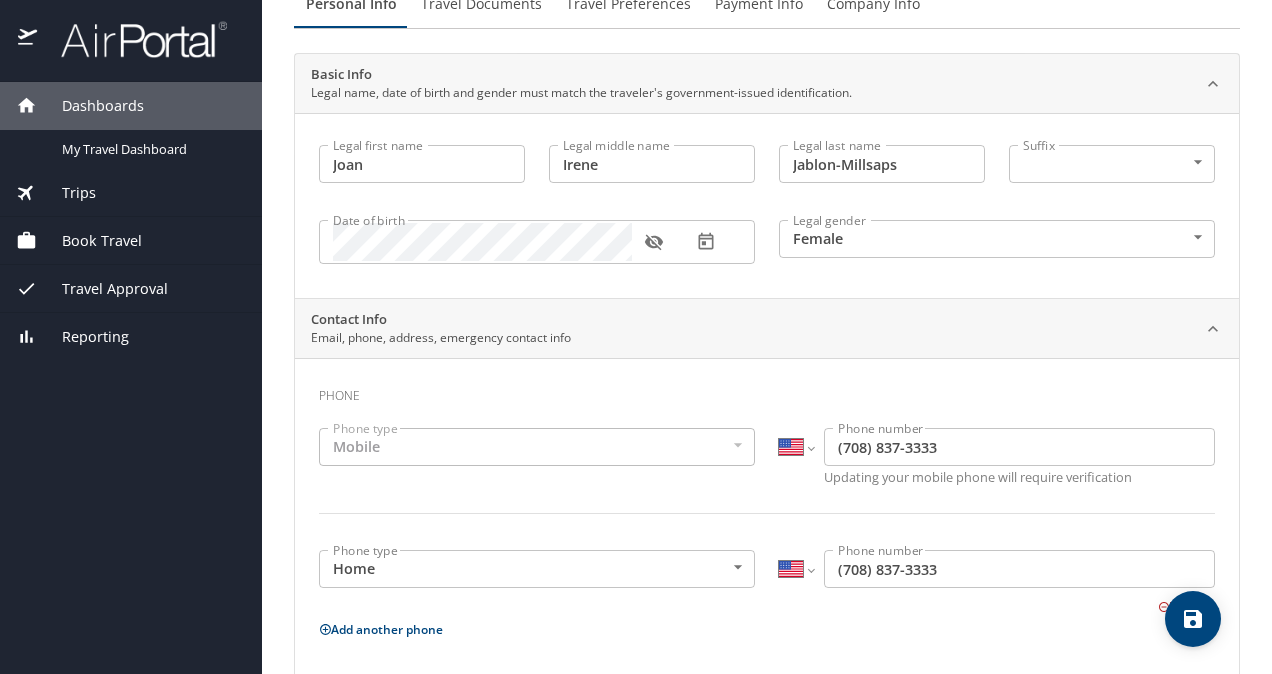 click on "Mobile" at bounding box center [537, 447] 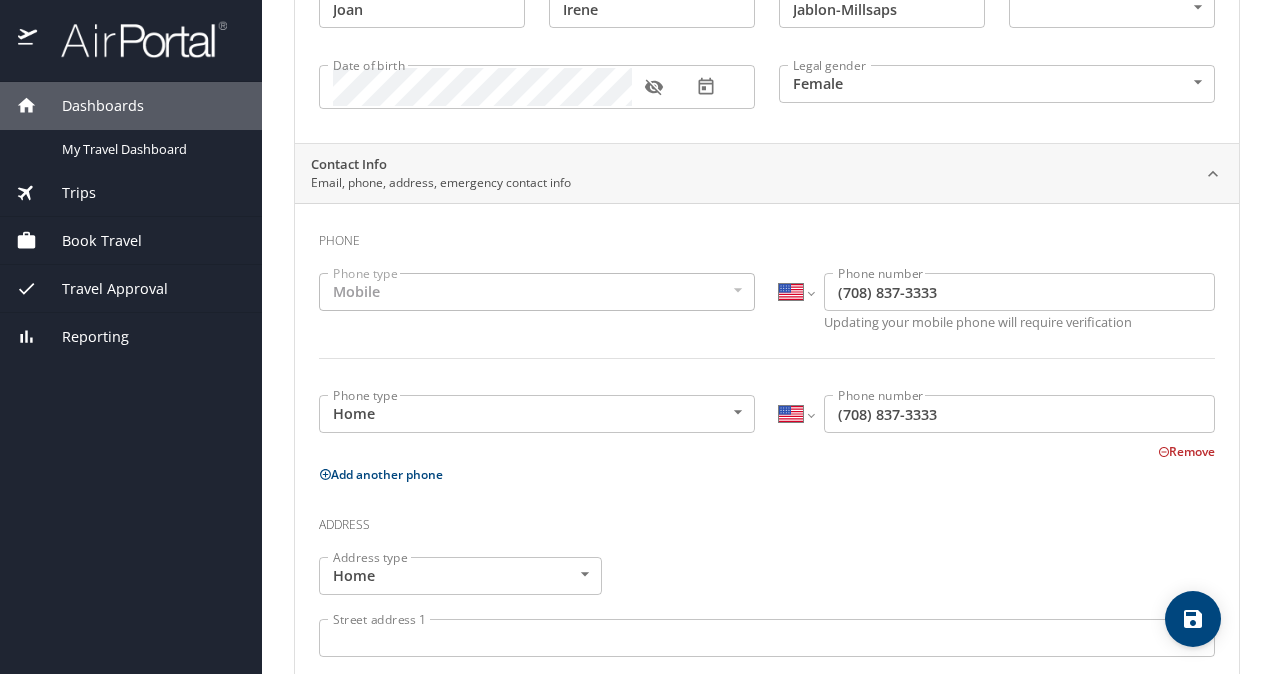 scroll, scrollTop: 300, scrollLeft: 0, axis: vertical 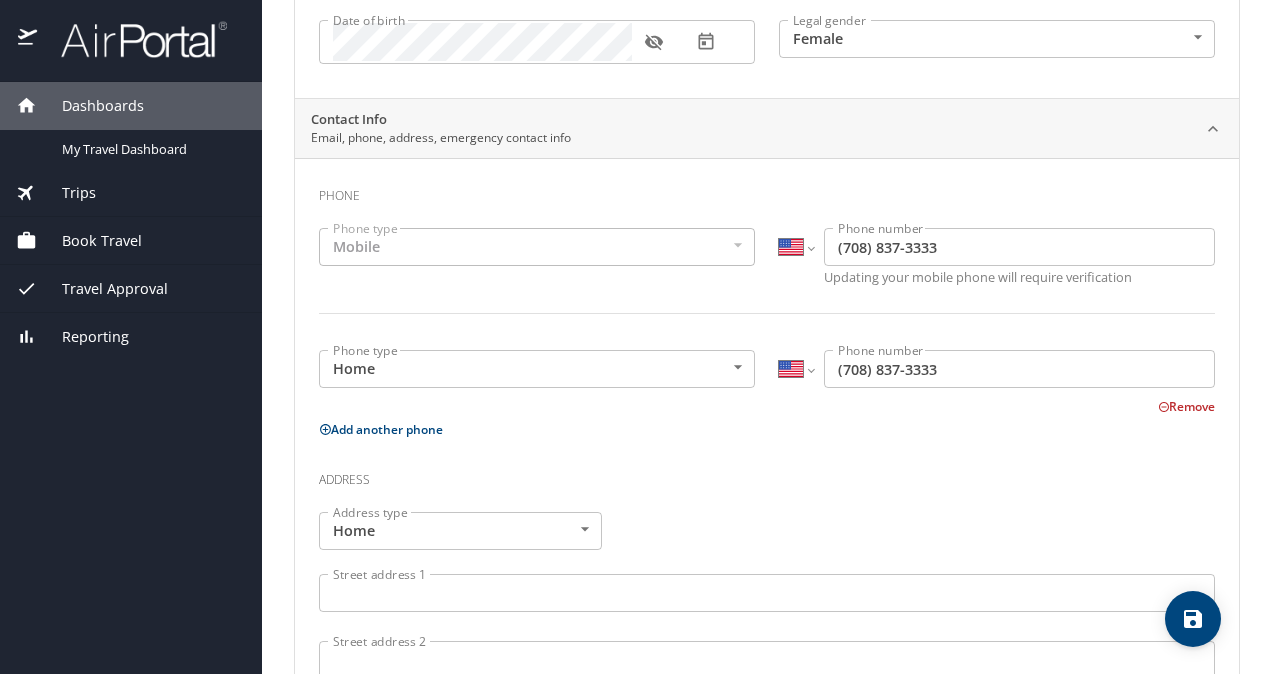 click on "Dashboards My Travel Dashboard Trips Current / Future Trips Past Trips Trips Missing Hotel Book Travel Request Agent Booking Approval Request (Beta) Book/Manage Online Trips Travel Approval Pending Trip Approvals Approved Trips Canceled Trips Approvals (Beta) Reporting Travel profile Joan Jablon-Millsaps Personal Info Travel Documents Travel Preferences Payment Info Company Info Basic Info Legal name, date of birth and gender must match the traveler's government-issued identification.   Legal first name Joan Legal first name   Legal middle name Irene Legal middle name   Legal last name Jablon-Millsaps Legal last name   Suffix ​ NotApplicable Suffix   Date of birth Date of birth   Legal gender Female Female Legal gender Contact Info Email, phone, address, emergency contact info Phone   Phone type Mobile Mobile Phone type   International Afghanistan Åland Islands Albania Algeria American Samoa Andorra Angola Anguilla Antigua and Barbuda Argentina Armenia Aruba Ascension Island Australia Austria Azerbaijan" at bounding box center (636, 337) 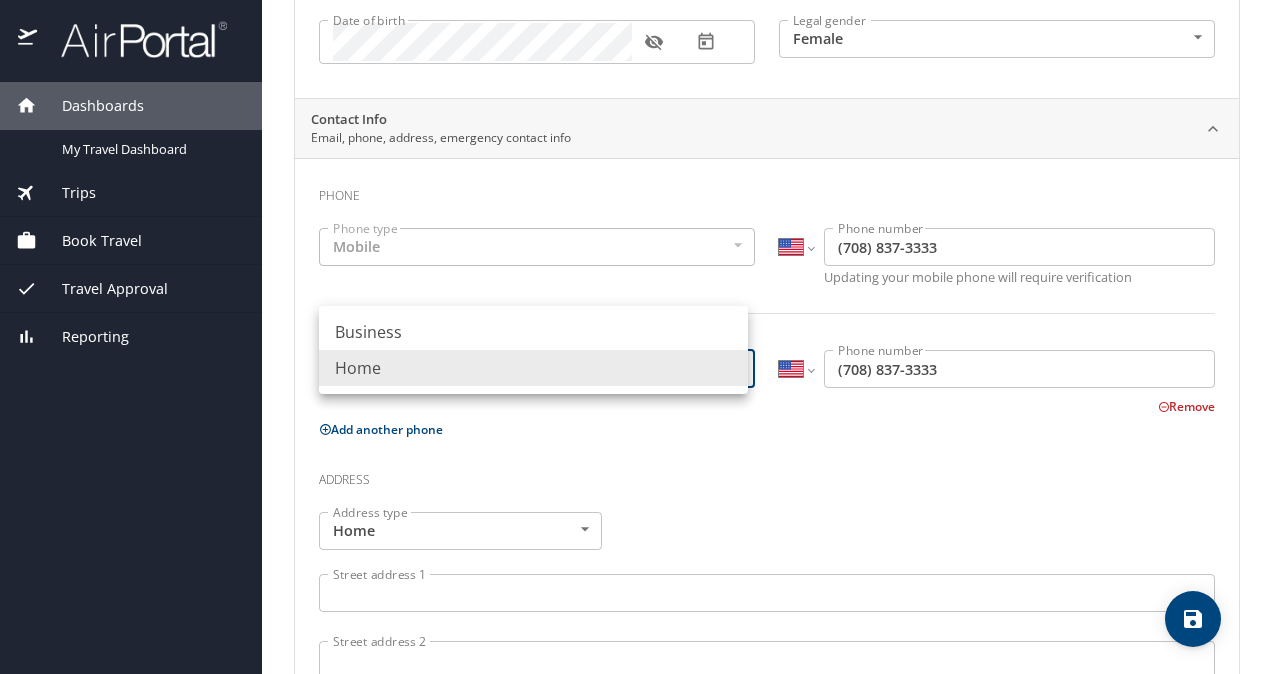 click at bounding box center (636, 337) 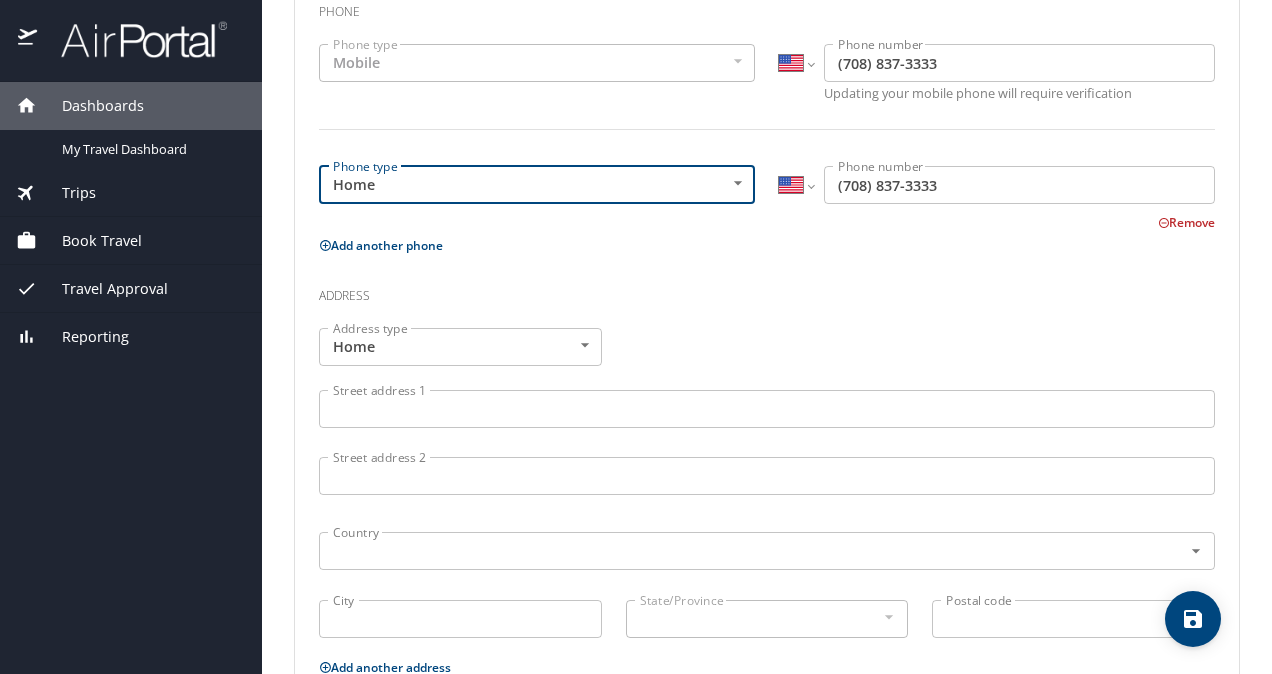 scroll, scrollTop: 500, scrollLeft: 0, axis: vertical 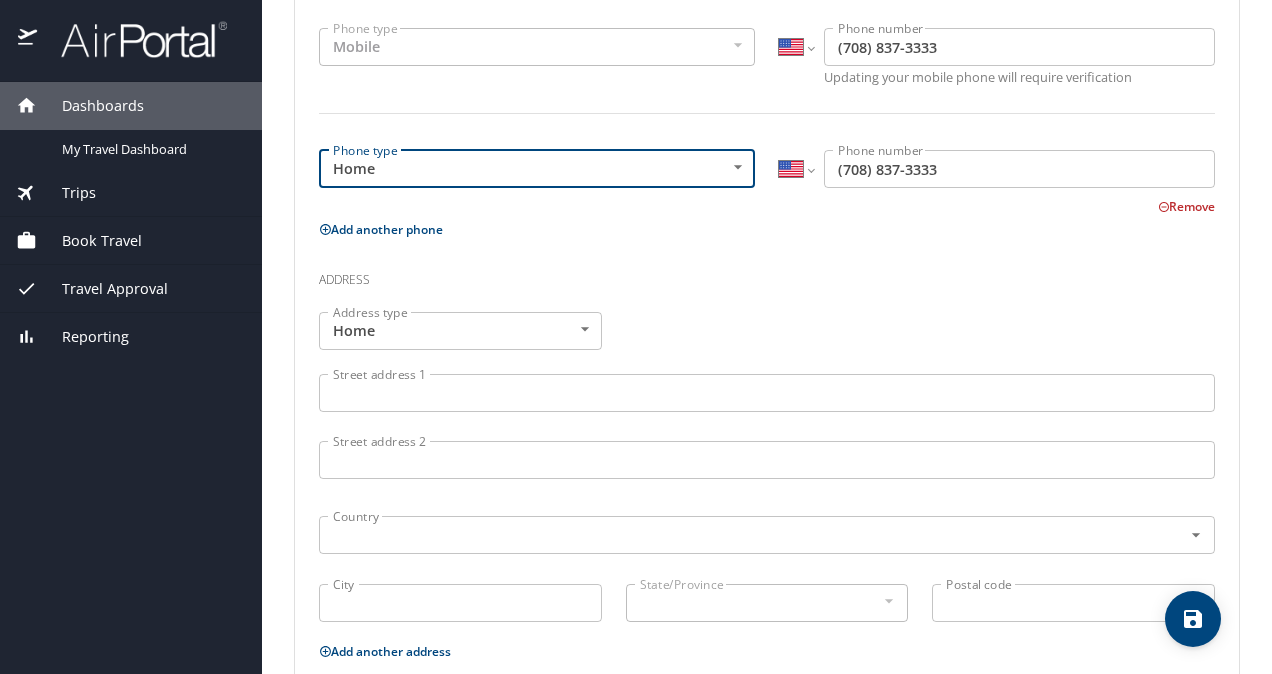 drag, startPoint x: 543, startPoint y: 374, endPoint x: 542, endPoint y: 387, distance: 13.038404 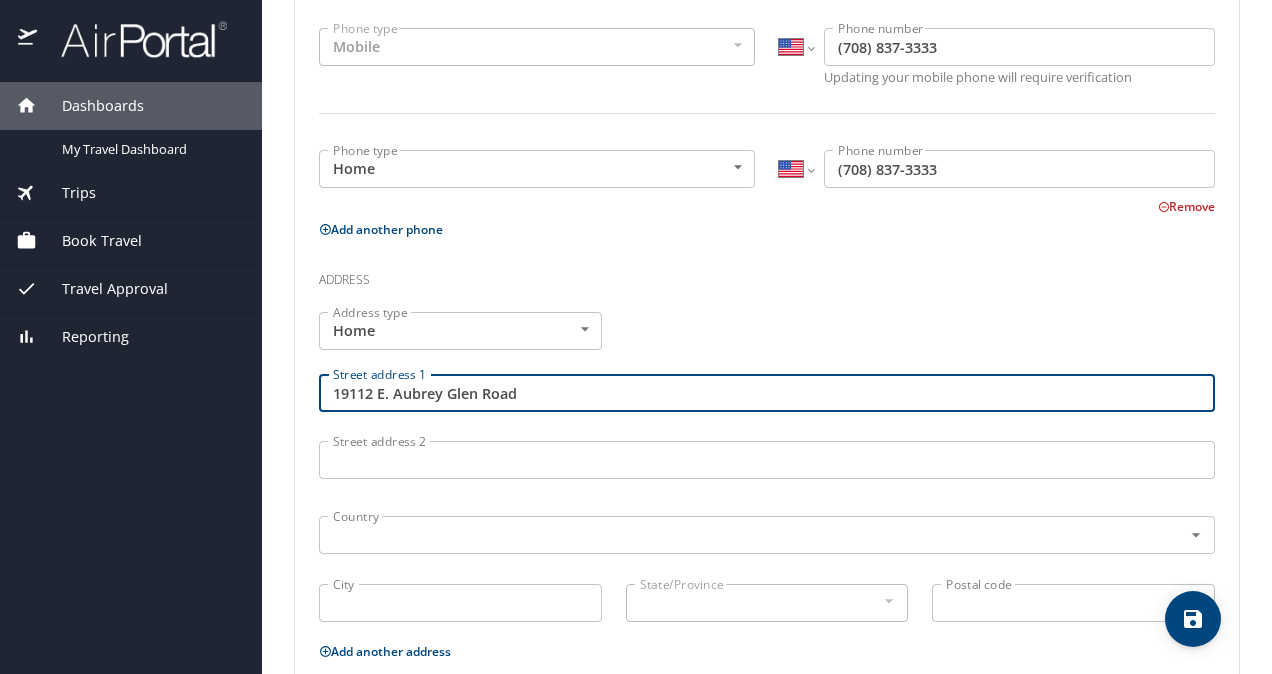 type on "19112 E. Aubrey Glen Road" 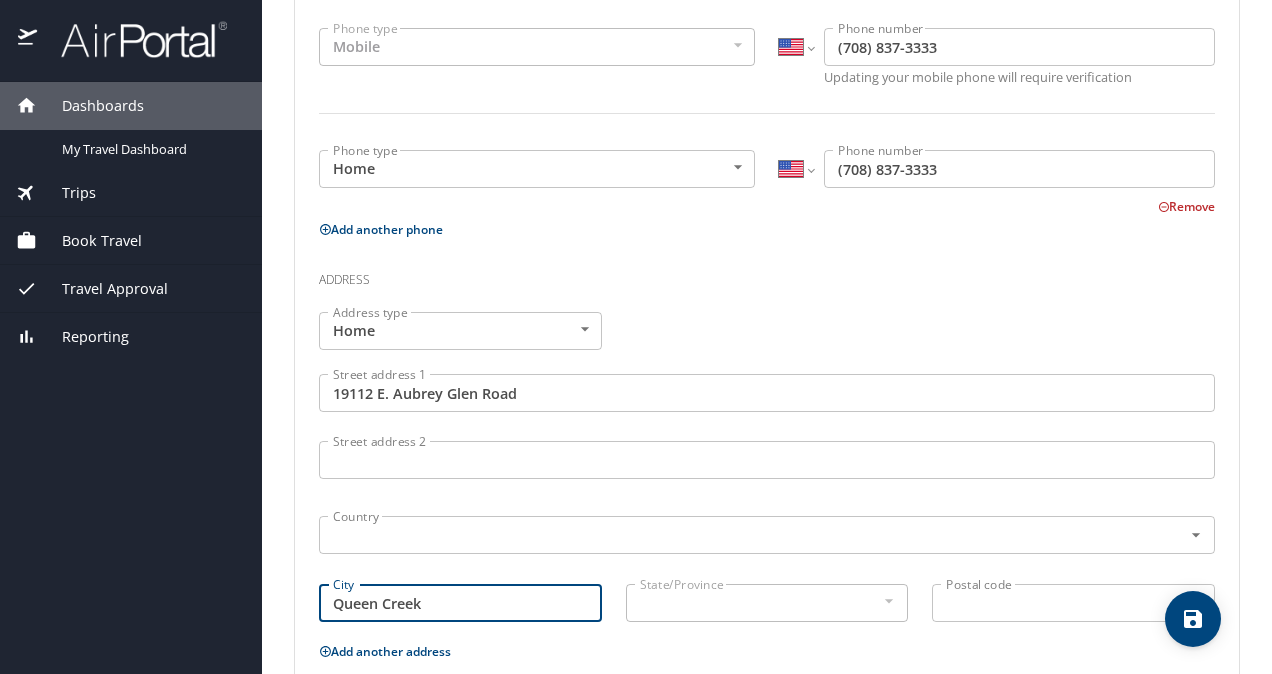 type on "Queen Creek" 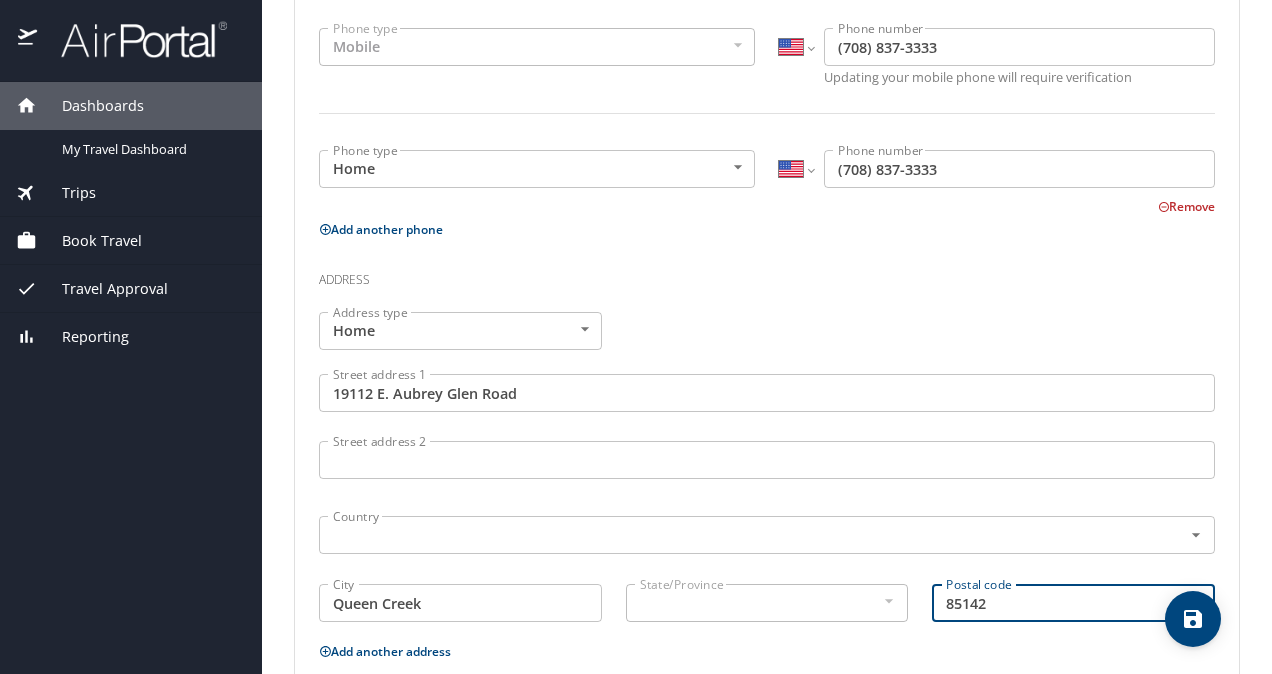 type on "85142" 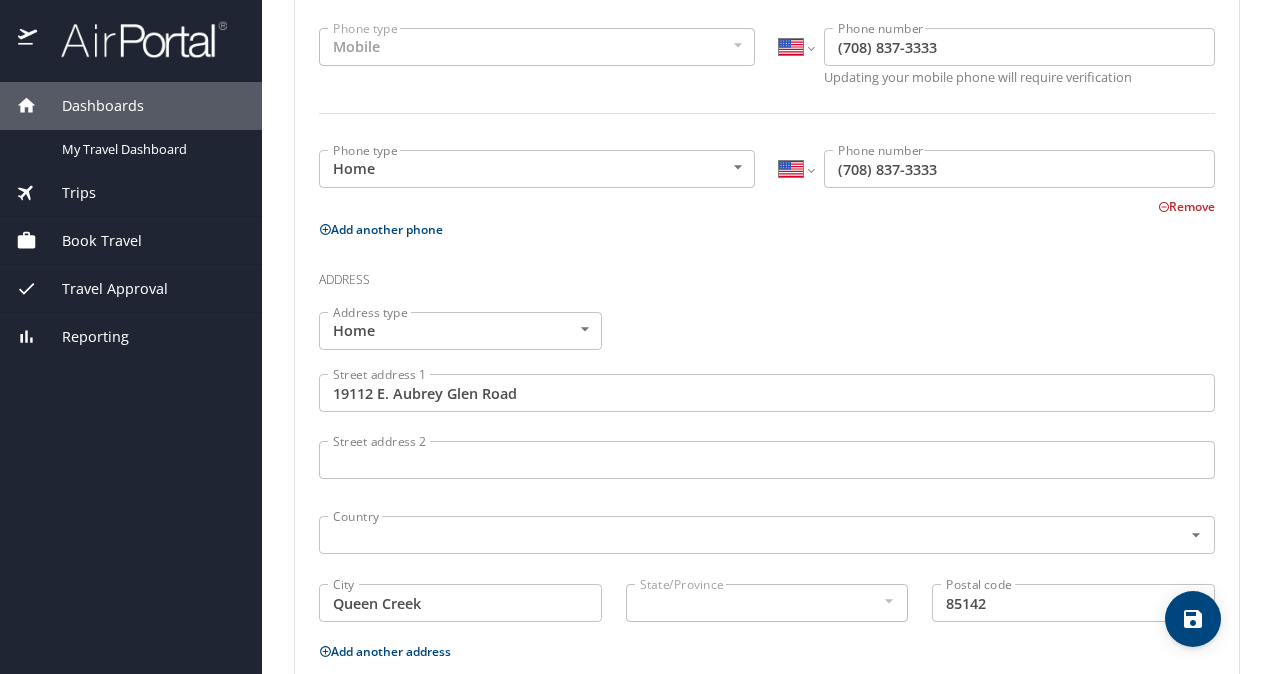 click on "State/Province" at bounding box center [767, 603] 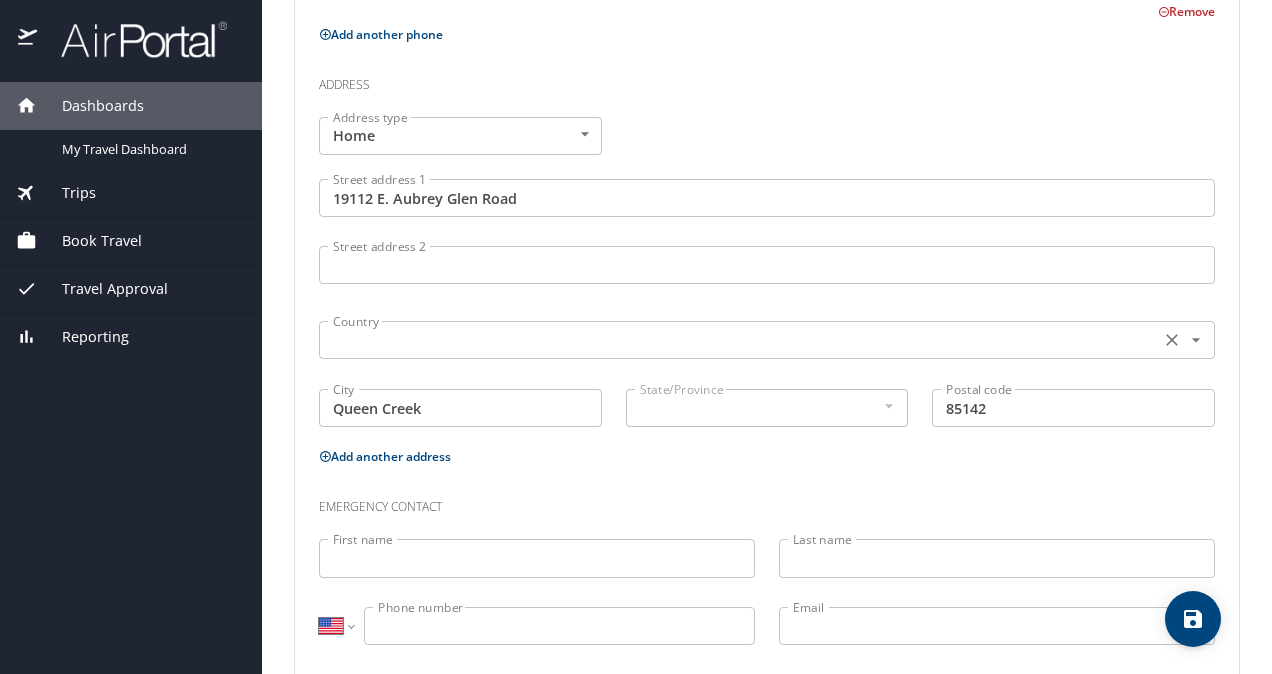 scroll, scrollTop: 728, scrollLeft: 0, axis: vertical 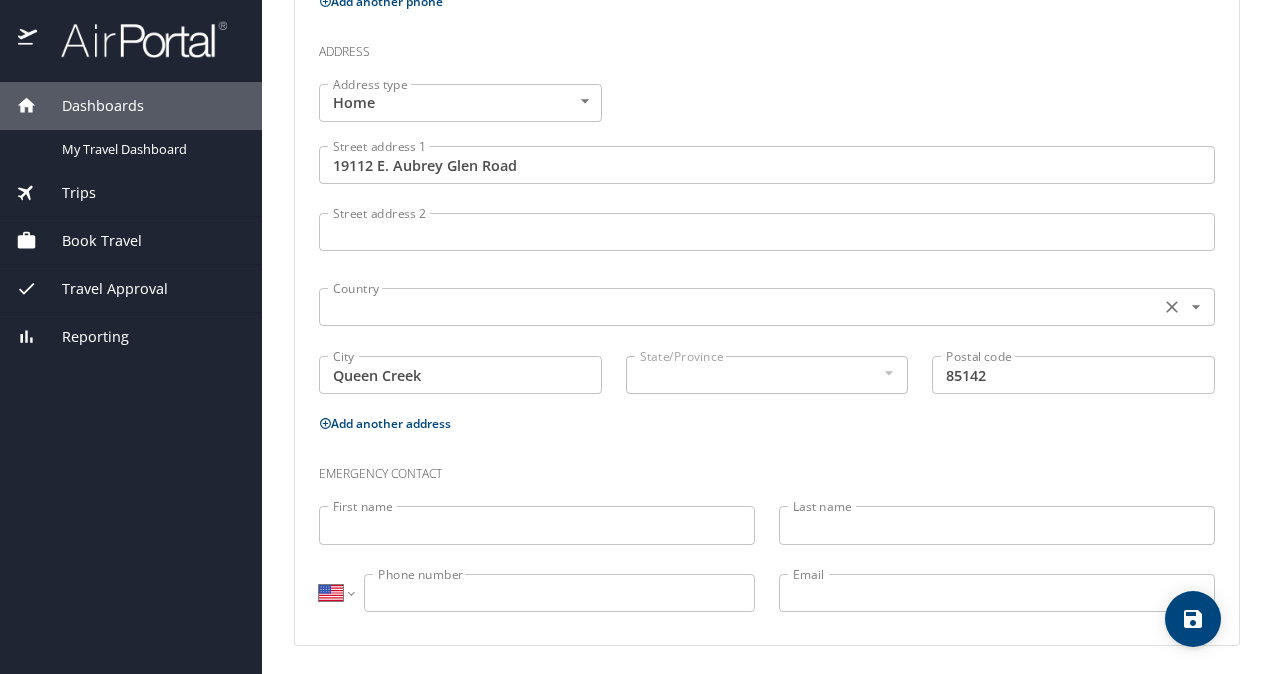 click on "Country" at bounding box center [767, 307] 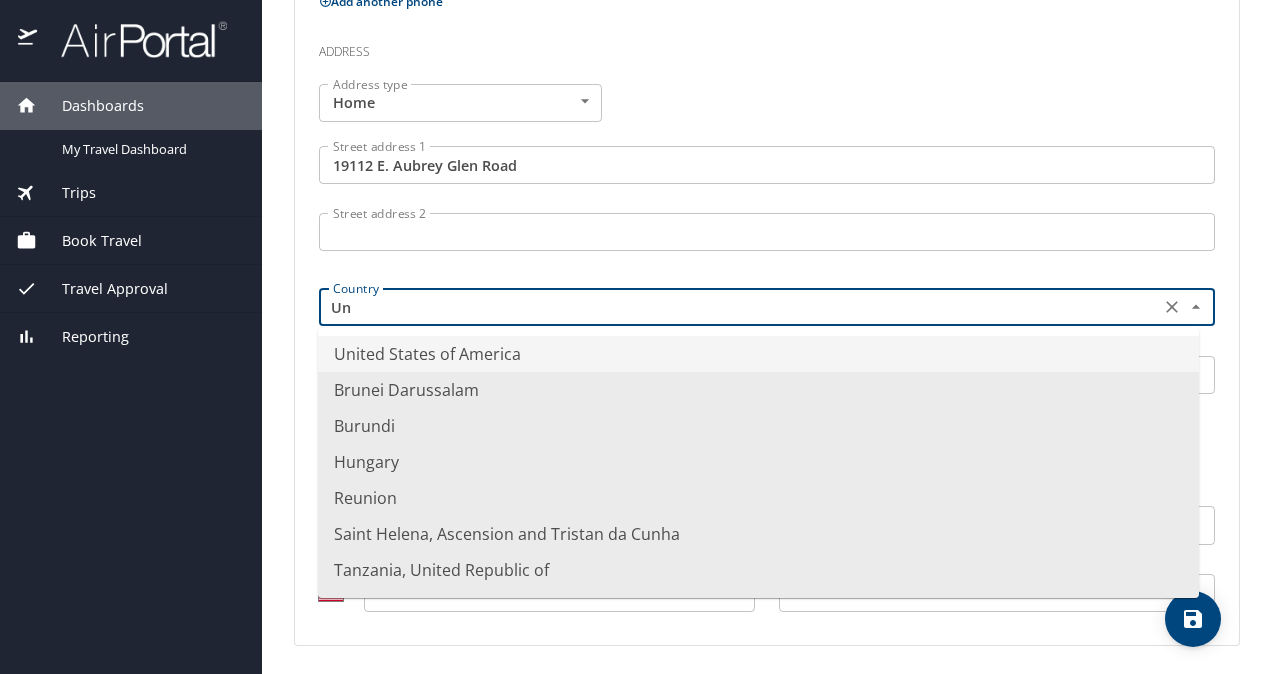 click on "United States of America" at bounding box center [758, 354] 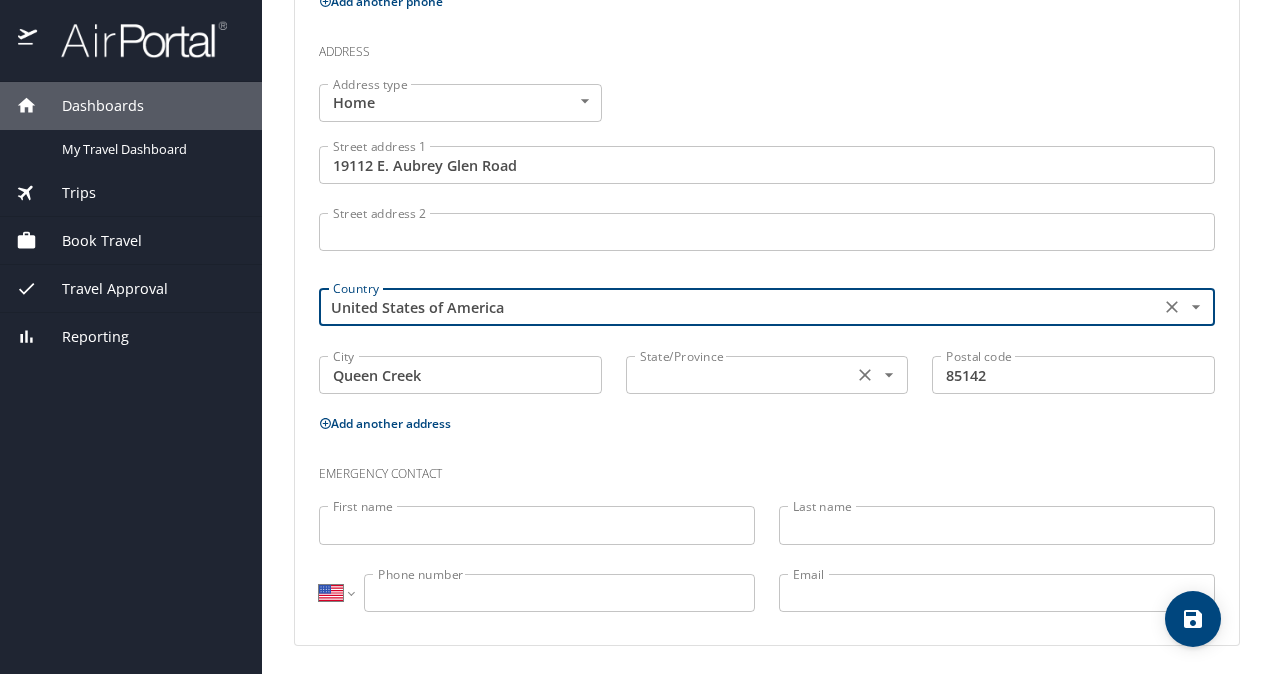 type on "United States of America" 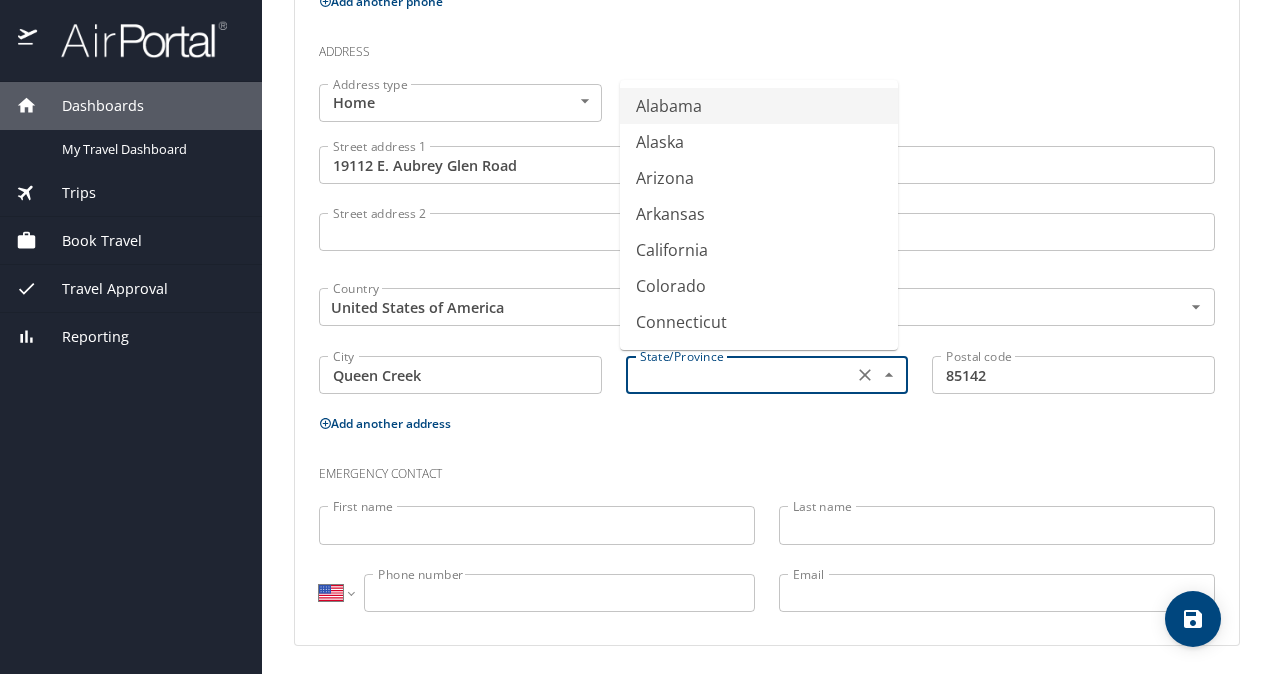 click at bounding box center (738, 375) 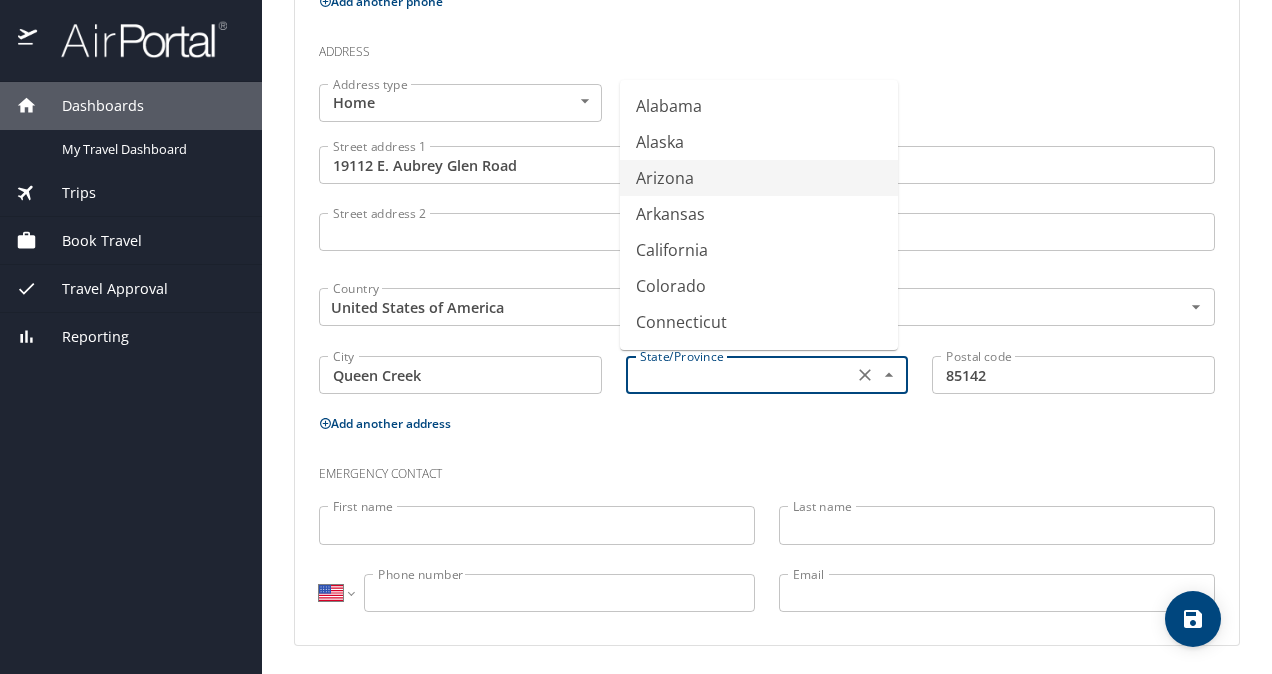 click on "Arizona" at bounding box center [759, 178] 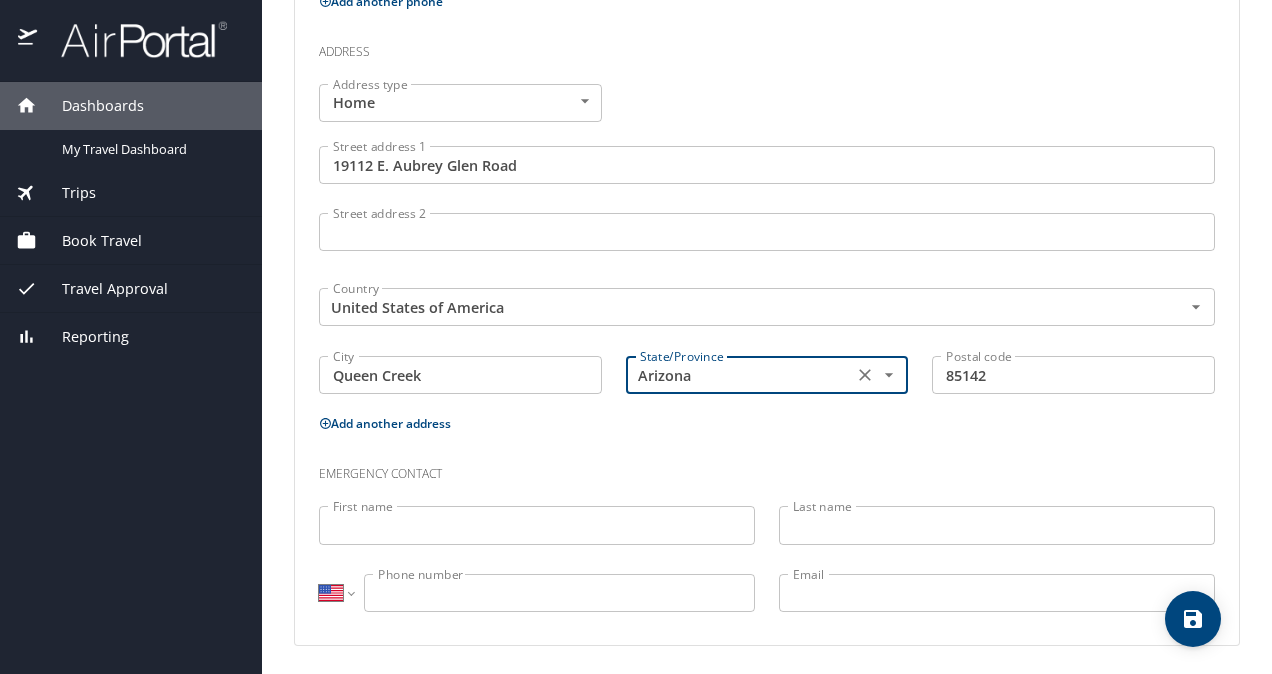 click on "Phone   Phone type Mobile Mobile Phone type   International Afghanistan Åland Islands Albania Algeria American Samoa Andorra Angola Anguilla Antigua and Barbuda Argentina Armenia Aruba Ascension Island Australia Austria Azerbaijan Bahamas Bahrain Bangladesh Barbados Belarus Belgium Belize Benin Bermuda Bhutan Bolivia Bonaire, Sint Eustatius and Saba Bosnia and Herzegovina Botswana Brazil British Indian Ocean Territory Brunei Darussalam Bulgaria Burkina Faso Burma Burundi Cambodia Cameroon Canada Cape Verde Cayman Islands Central African Republic Chad Chile China Christmas Island Cocos (Keeling) Islands Colombia Comoros Congo Congo, Democratic Republic of the Cook Islands Costa Rica Cote d'Ivoire Croatia Cuba Curaçao Cyprus Czech Republic Denmark Djibouti Dominica Dominican Republic Ecuador Egypt El Salvador Equatorial Guinea Eritrea Estonia Ethiopia Falkland Islands Faroe Islands Federated States of Micronesia Fiji Finland France French Guiana French Polynesia Gabon Gambia Georgia Germany Ghana Gibraltar" at bounding box center [767, 187] 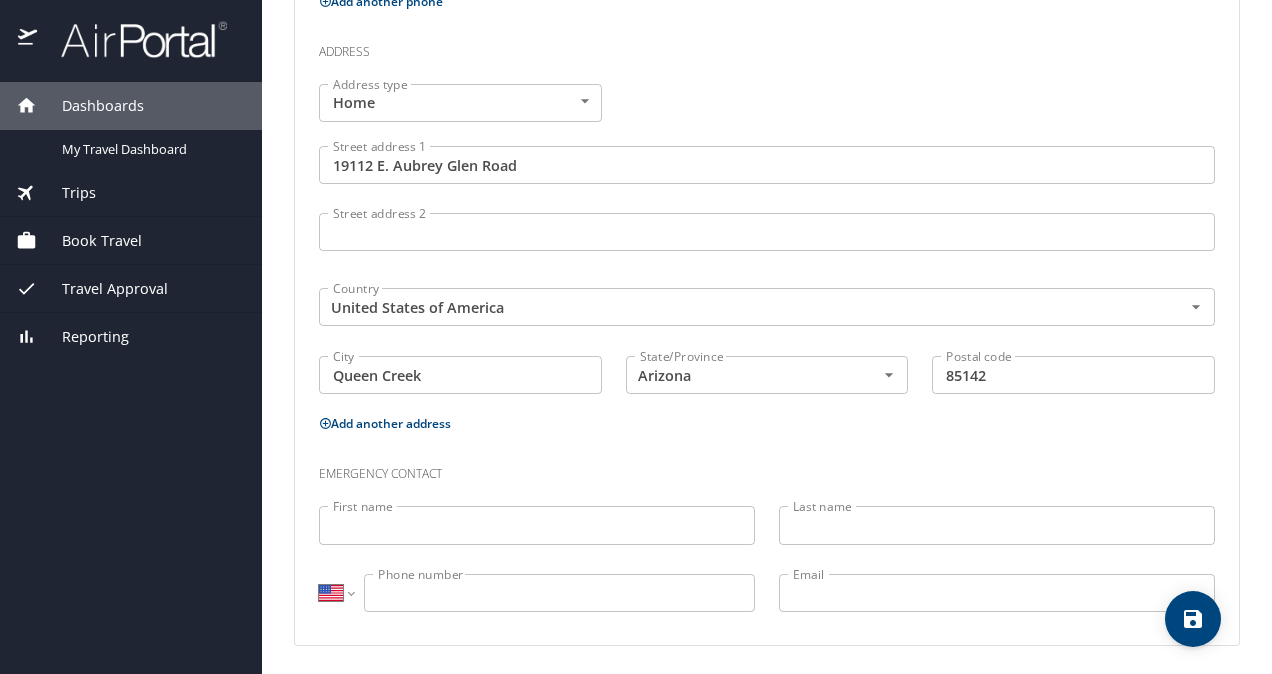 click on "First name" at bounding box center [537, 525] 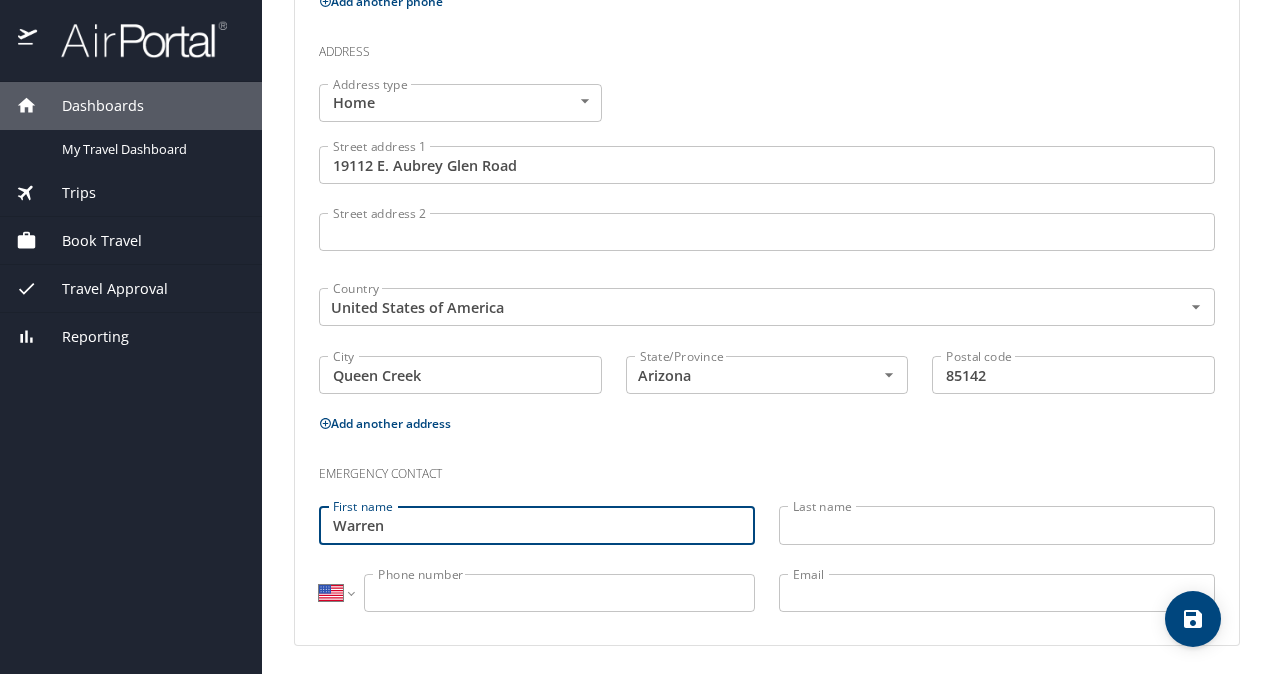 type on "Warren" 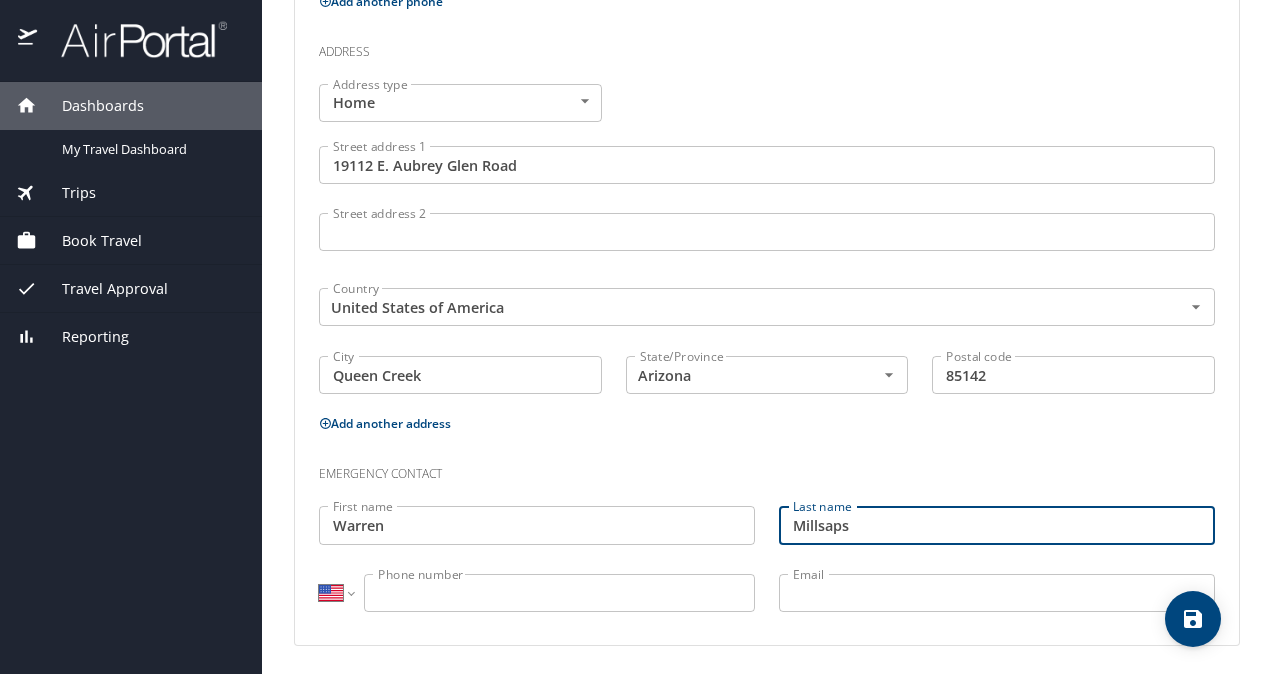 type on "Millsaps" 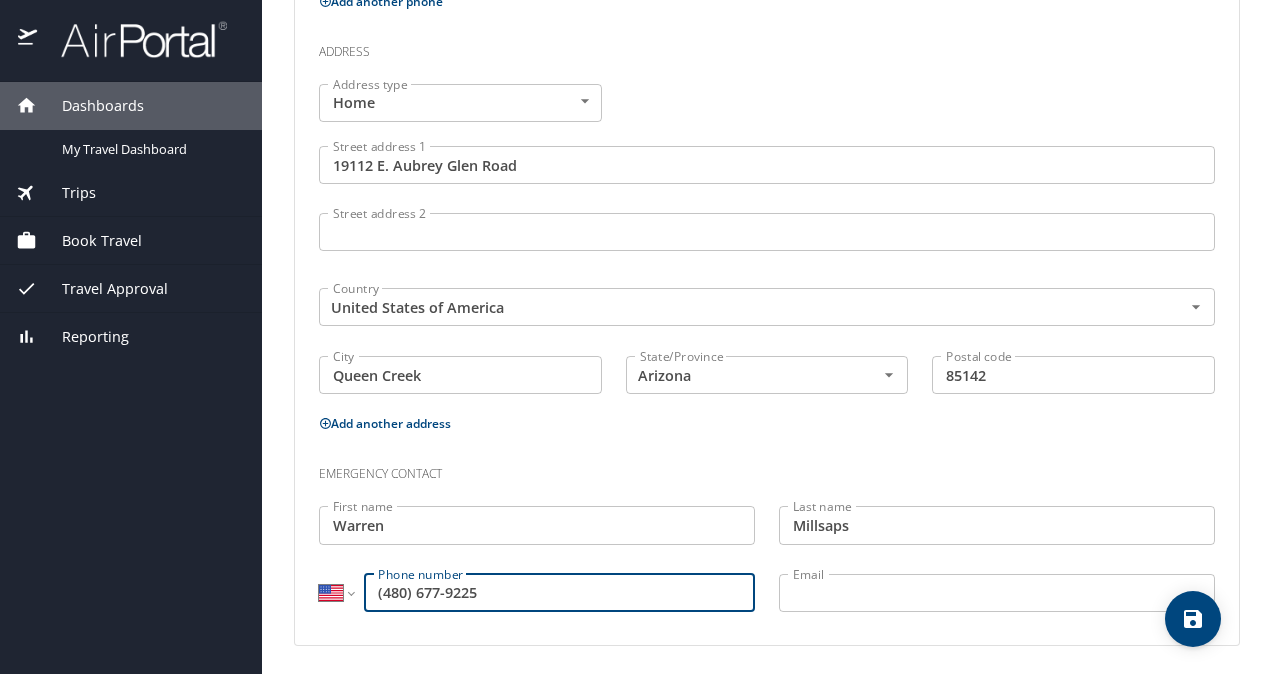 type on "(480) 677-9225" 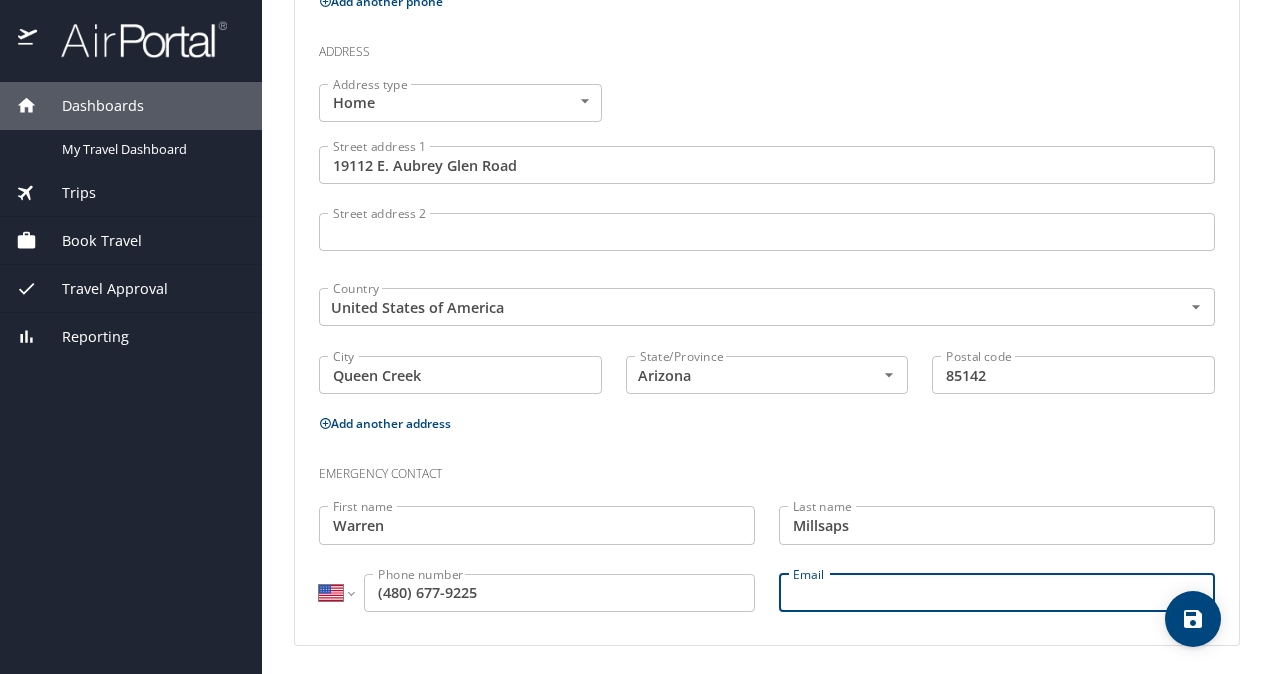 click on "Email" at bounding box center (997, 593) 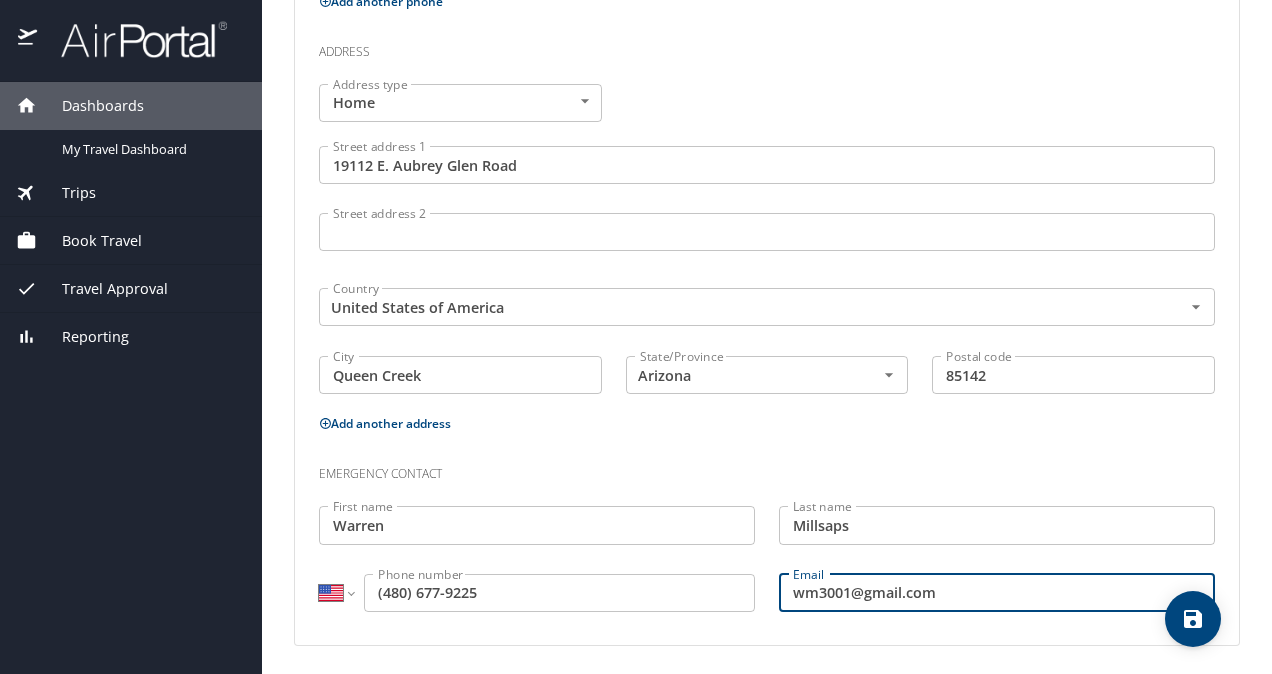 type on "wm3001@gmail.com" 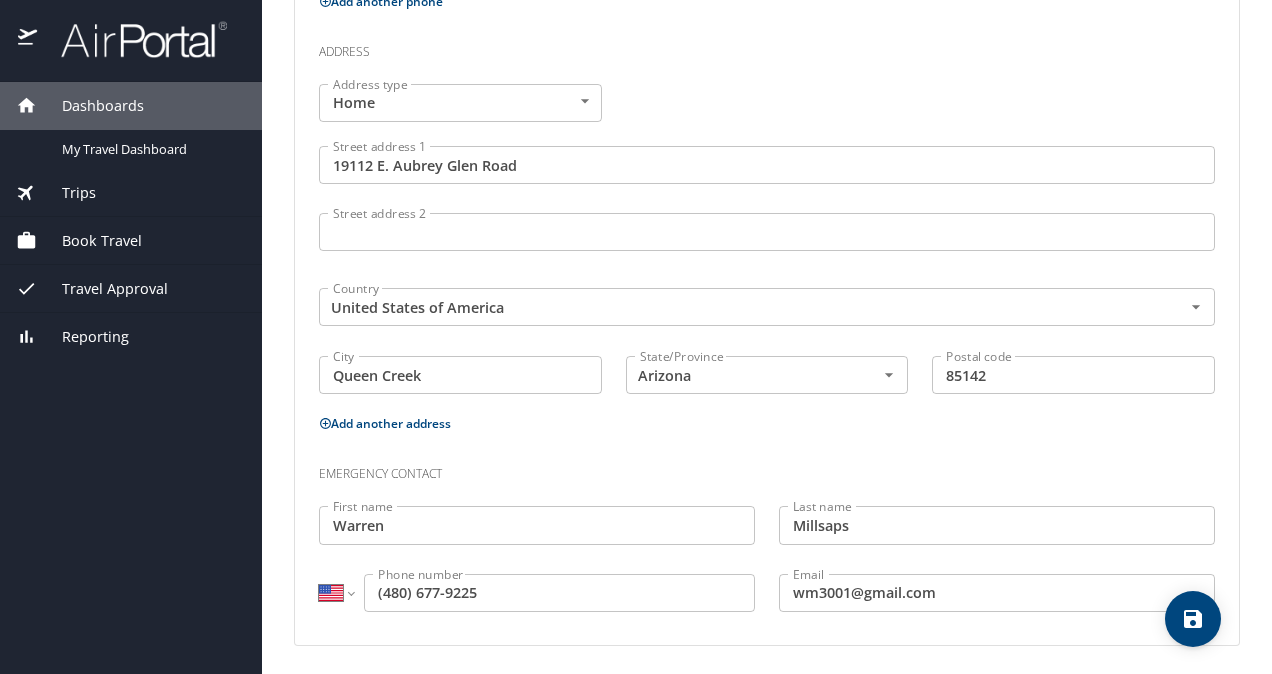 click on "Phone   Phone type Mobile Mobile Phone type   International Afghanistan Åland Islands Albania Algeria American Samoa Andorra Angola Anguilla Antigua and Barbuda Argentina Armenia Aruba Ascension Island Australia Austria Azerbaijan Bahamas Bahrain Bangladesh Barbados Belarus Belgium Belize Benin Bermuda Bhutan Bolivia Bonaire, Sint Eustatius and Saba Bosnia and Herzegovina Botswana Brazil British Indian Ocean Territory Brunei Darussalam Bulgaria Burkina Faso Burma Burundi Cambodia Cameroon Canada Cape Verde Cayman Islands Central African Republic Chad Chile China Christmas Island Cocos (Keeling) Islands Colombia Comoros Congo Congo, Democratic Republic of the Cook Islands Costa Rica Cote d'Ivoire Croatia Cuba Curaçao Cyprus Czech Republic Denmark Djibouti Dominica Dominican Republic Ecuador Egypt El Salvador Equatorial Guinea Eritrea Estonia Ethiopia Falkland Islands Faroe Islands Federated States of Micronesia Fiji Finland France French Guiana French Polynesia Gabon Gambia Georgia Germany Ghana Gibraltar" at bounding box center (767, 187) 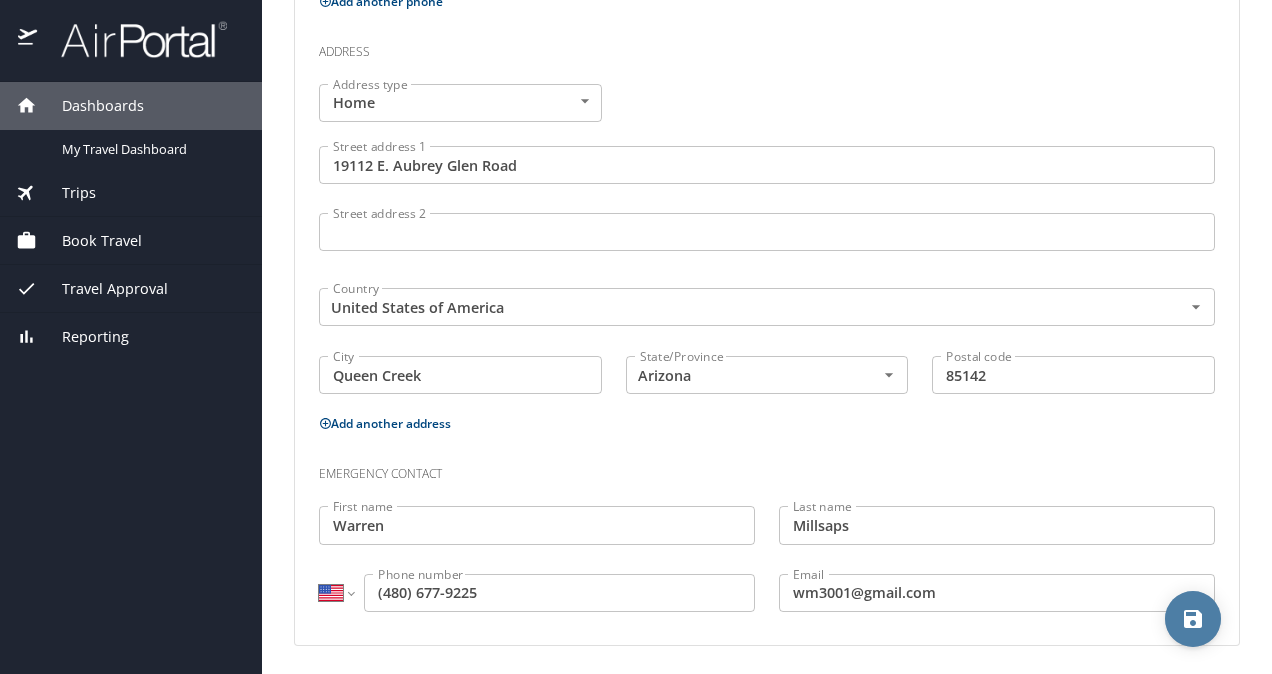 click 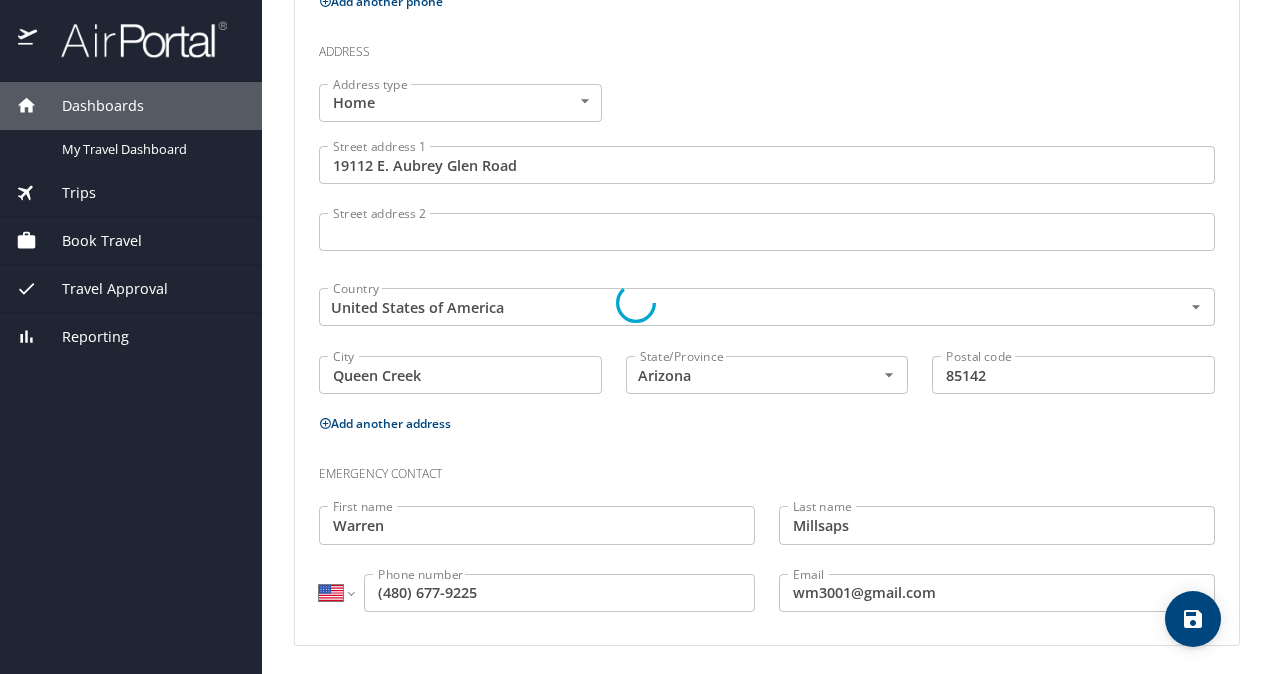 select on "US" 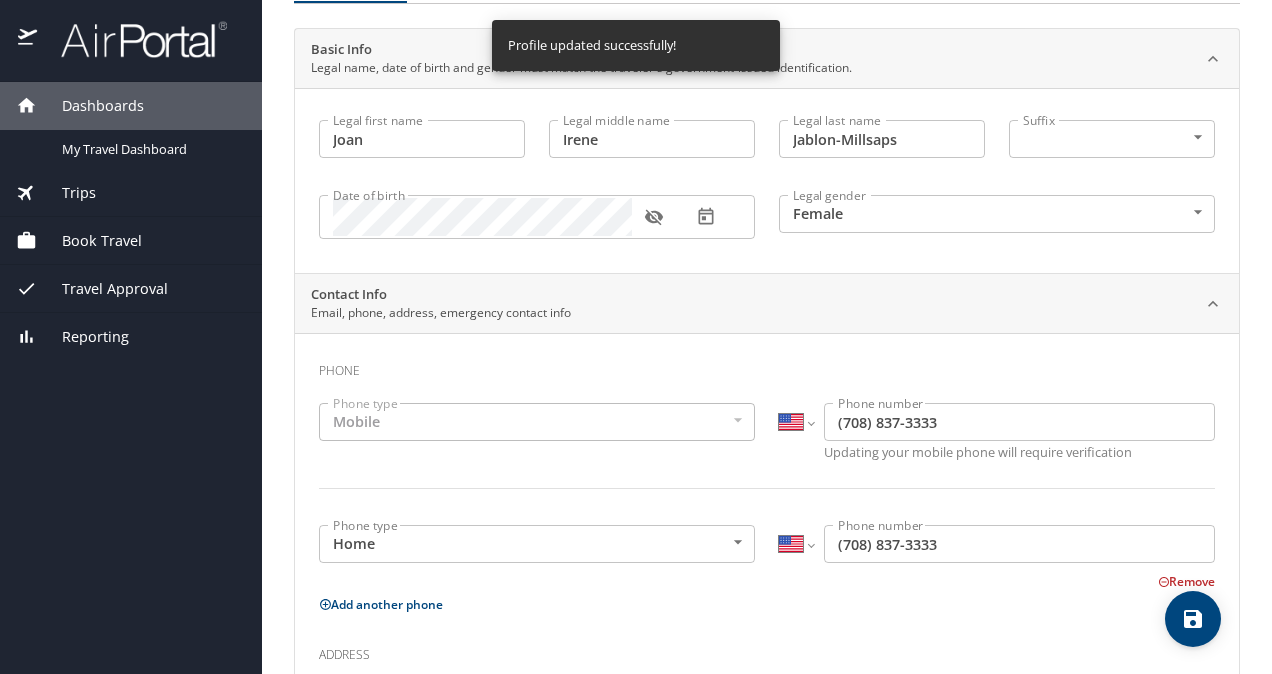 scroll, scrollTop: 0, scrollLeft: 0, axis: both 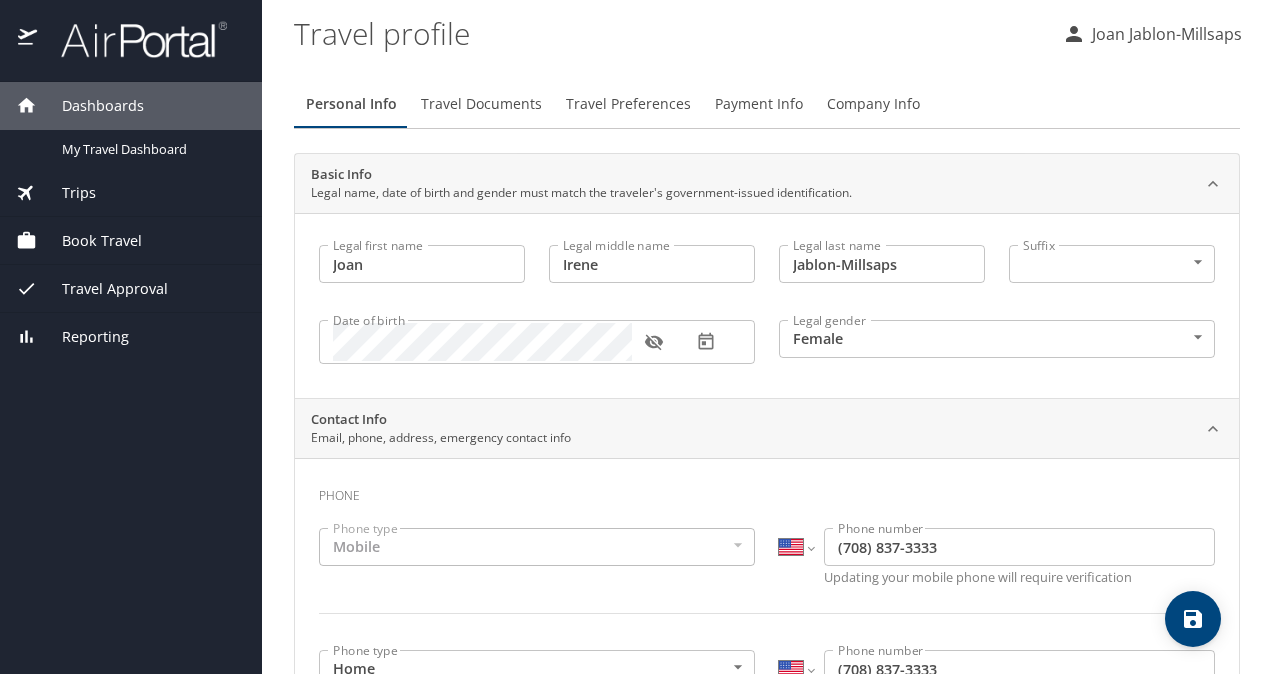 click on "Travel Documents" at bounding box center [481, 104] 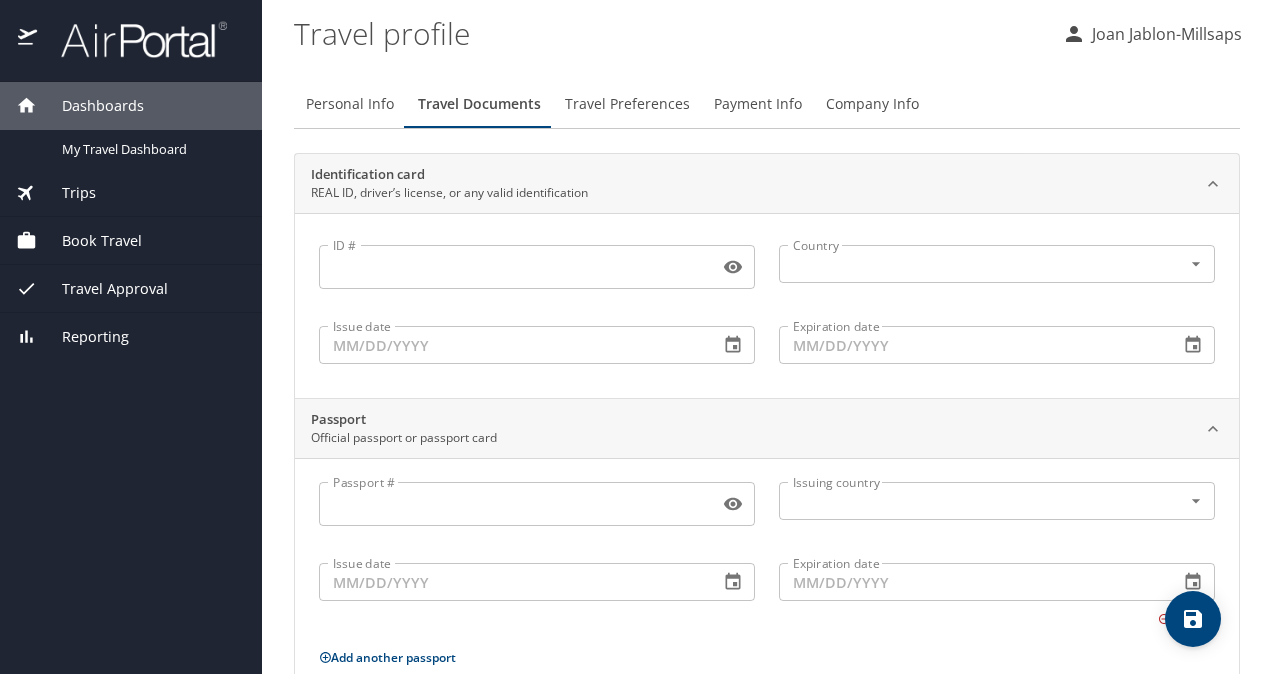 click on "ID #" at bounding box center [515, 267] 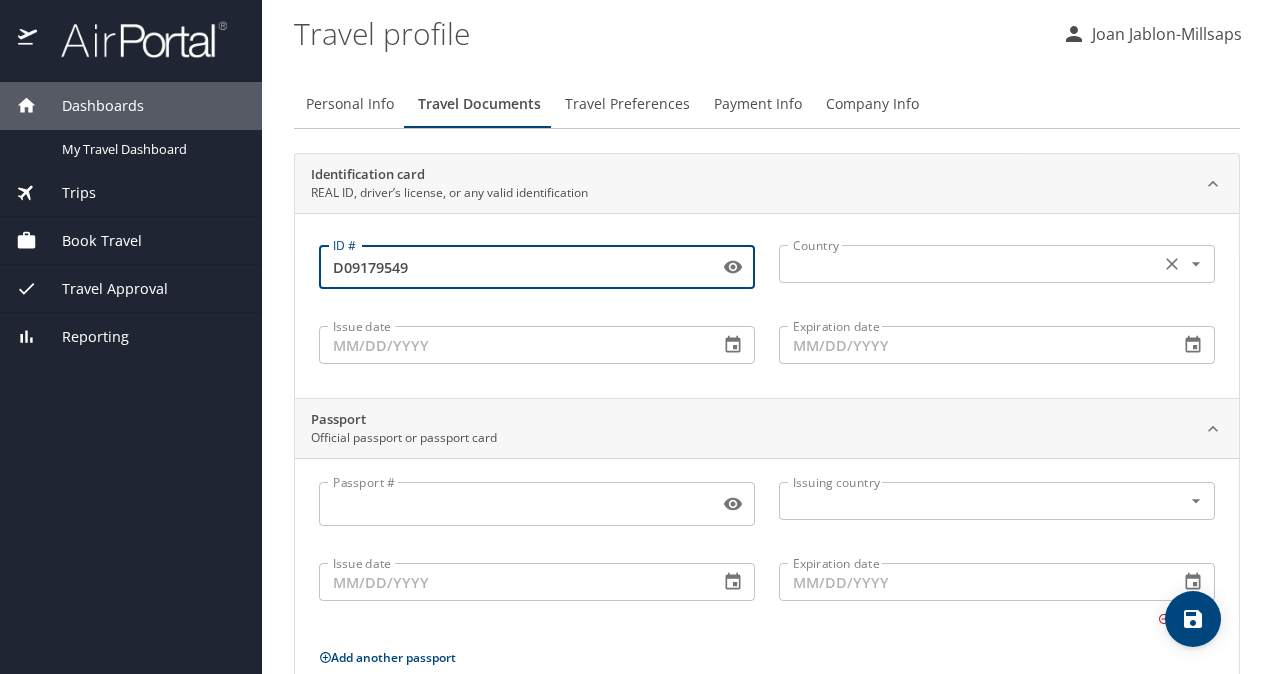 type on "D09179549" 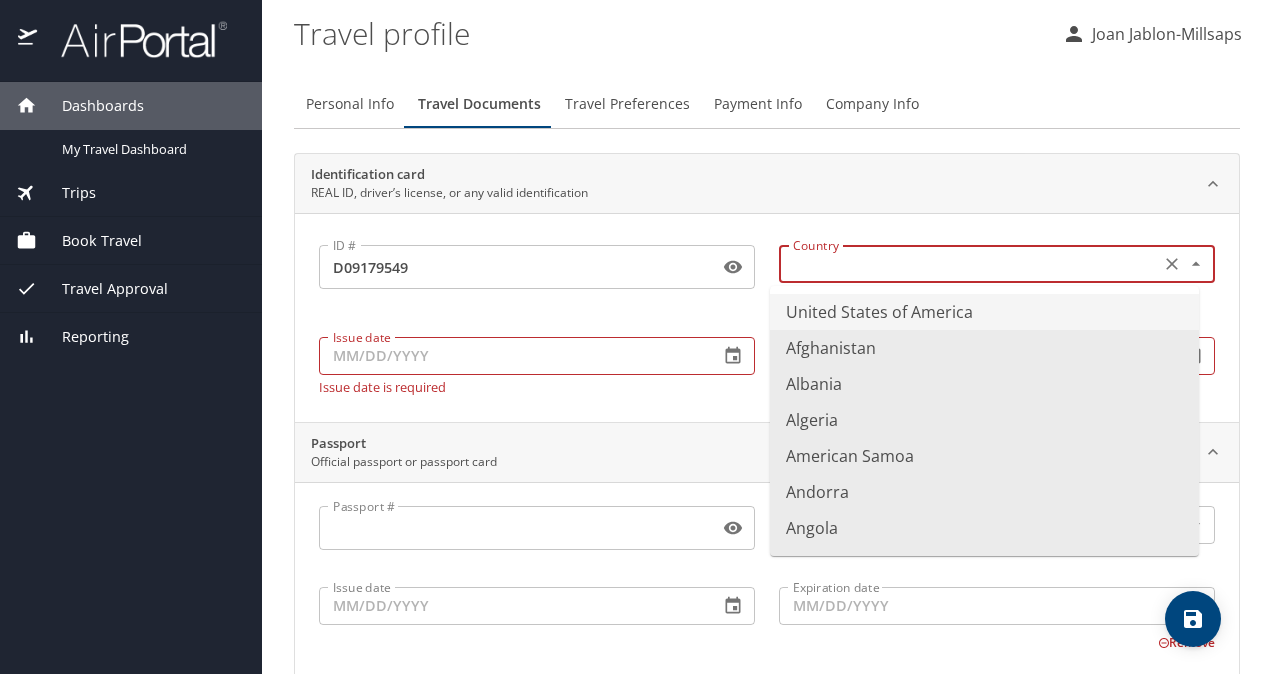 click on "United States of America" at bounding box center (984, 312) 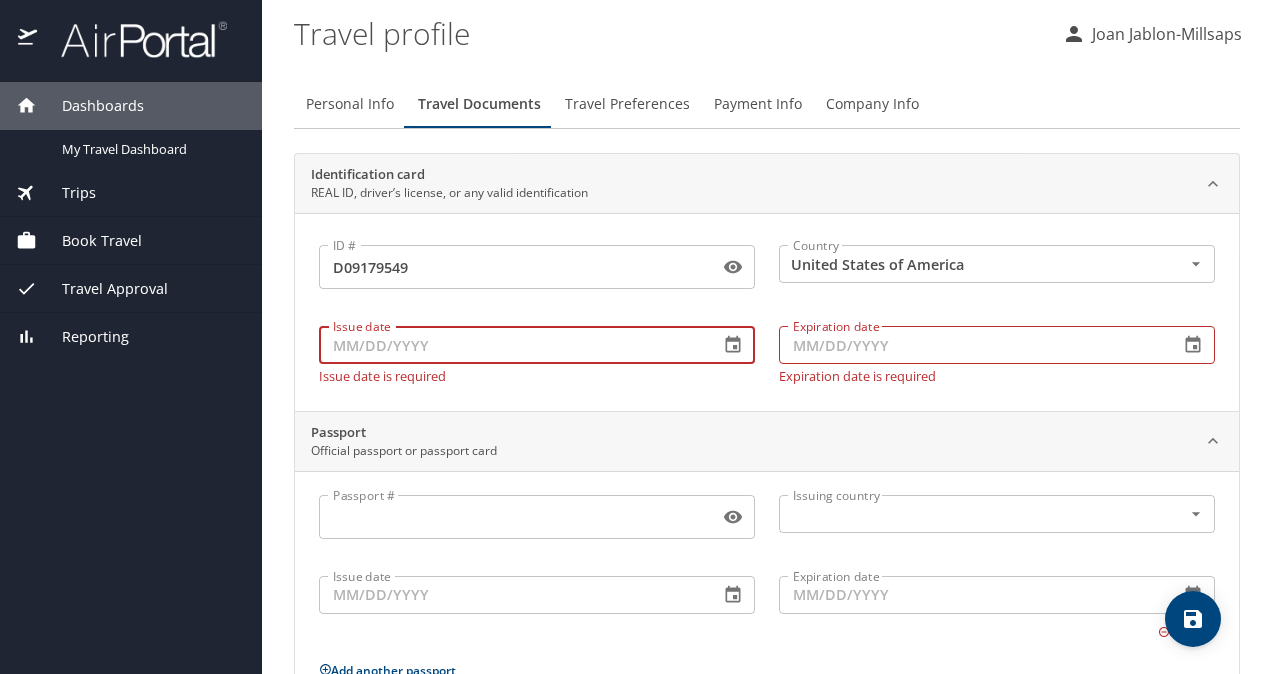 click on "Issue date" at bounding box center [511, 345] 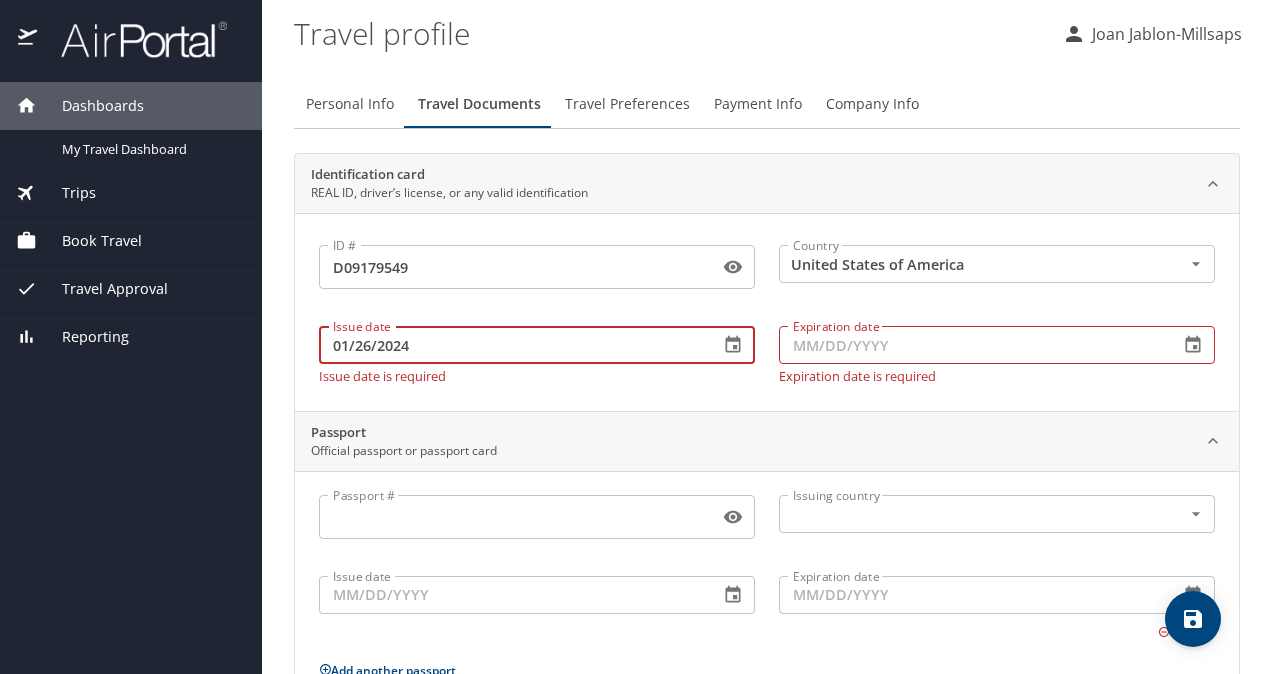 type on "01/26/2024" 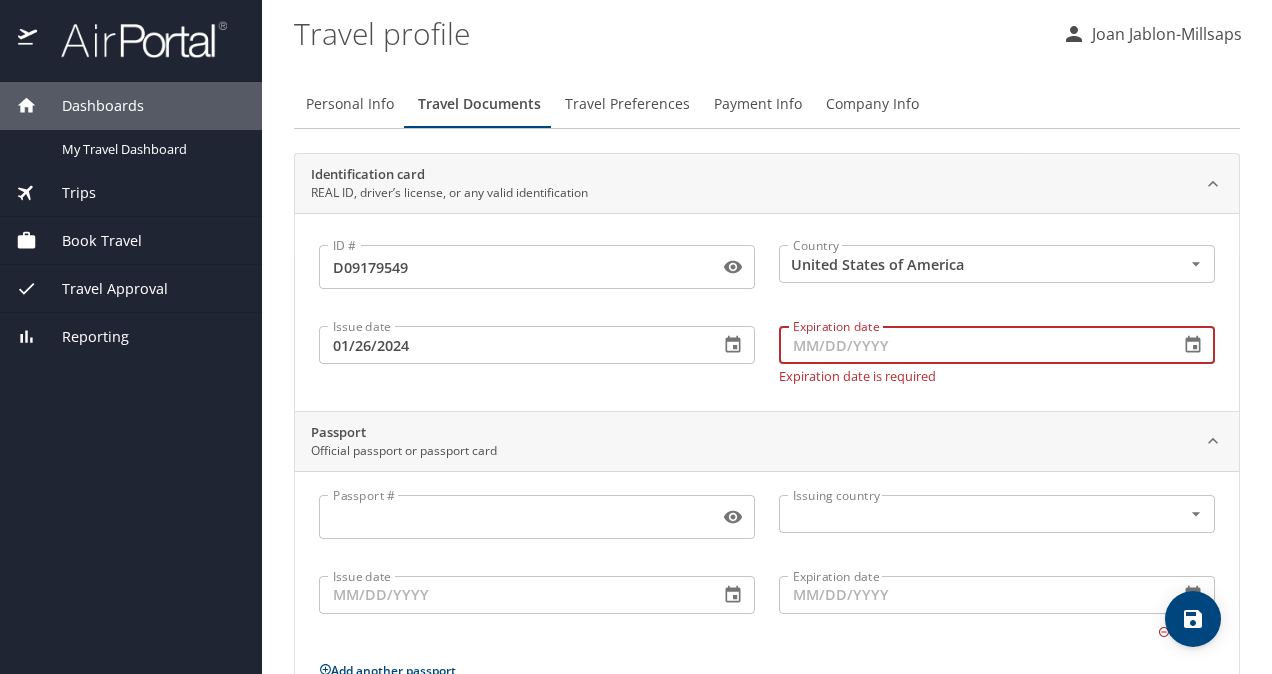 click on "Expiration date" at bounding box center [971, 345] 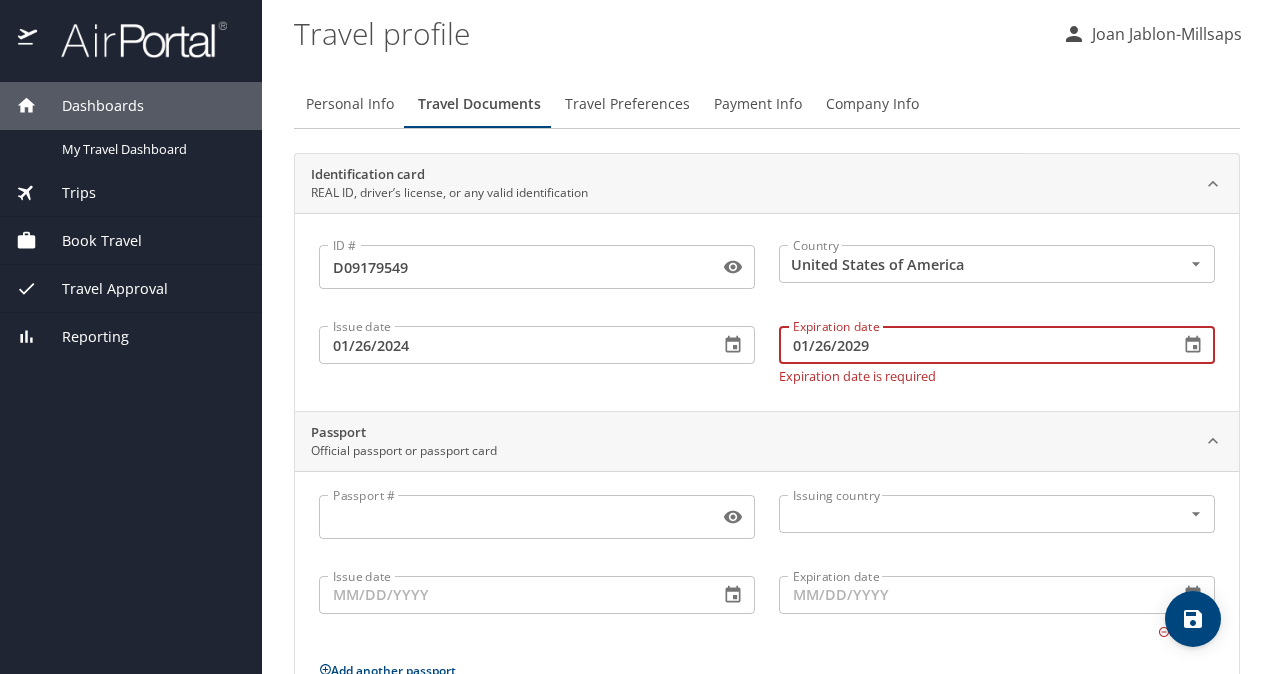 type on "01/26/2029" 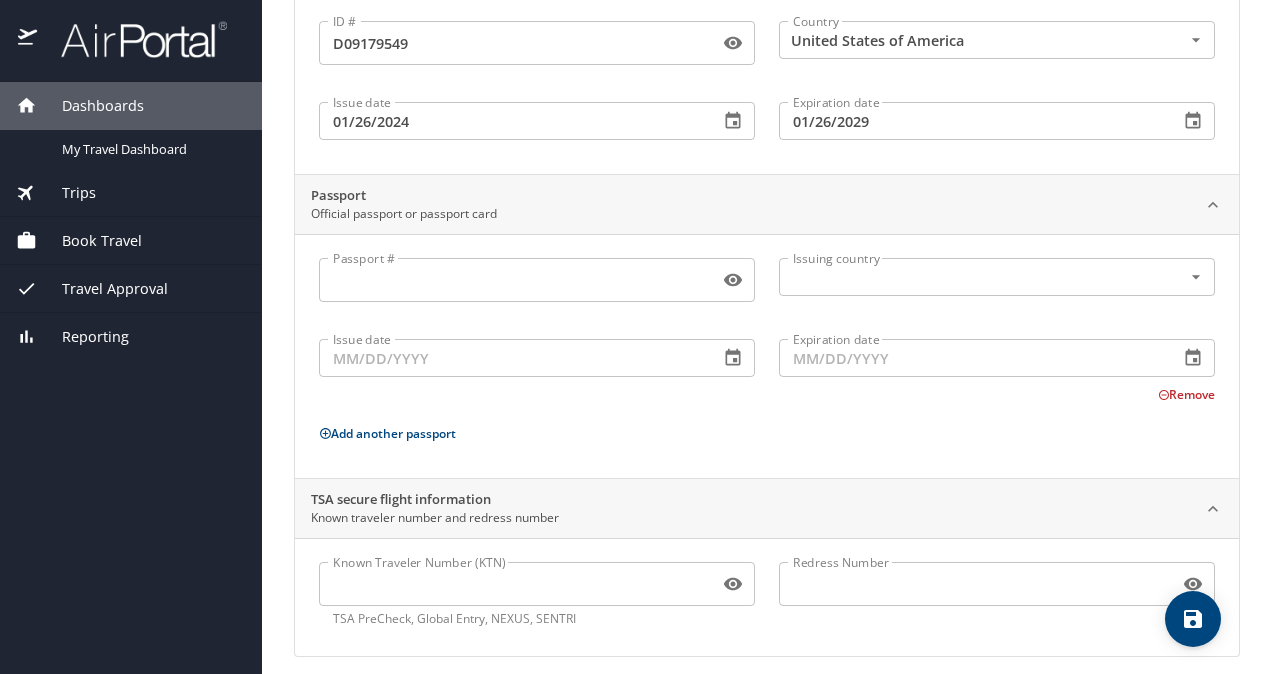 scroll, scrollTop: 236, scrollLeft: 0, axis: vertical 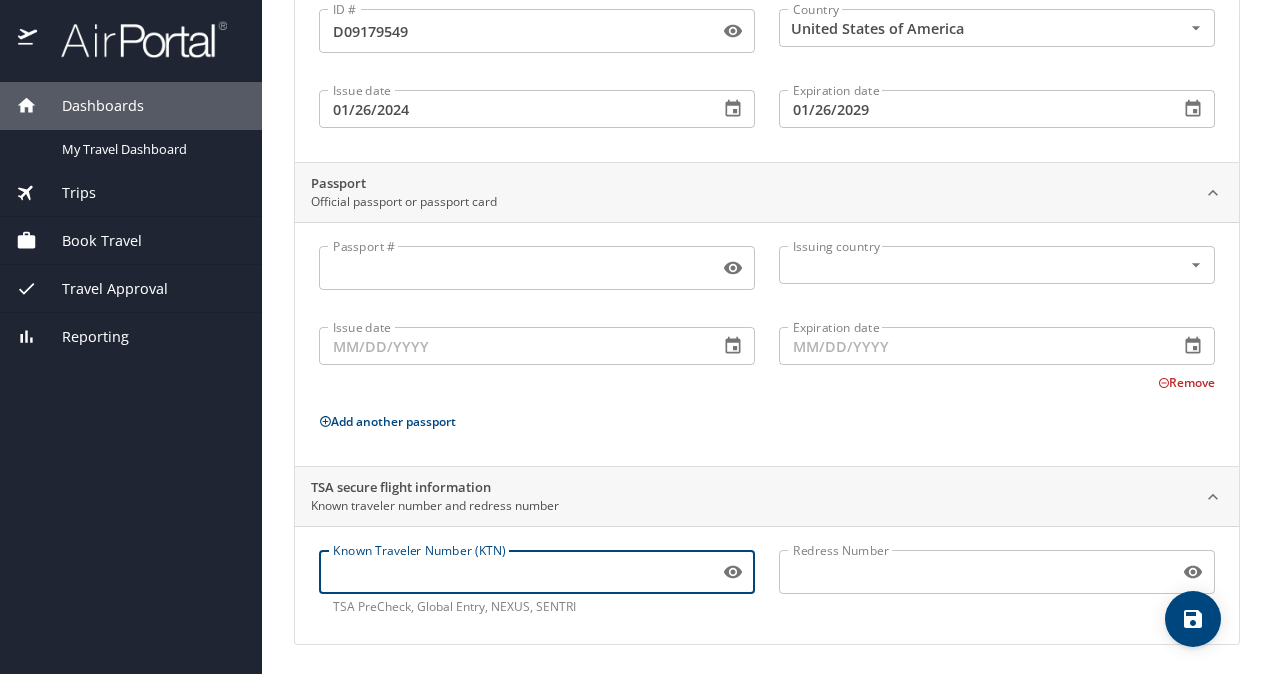 click on "Known Traveler Number (KTN)" at bounding box center (515, 572) 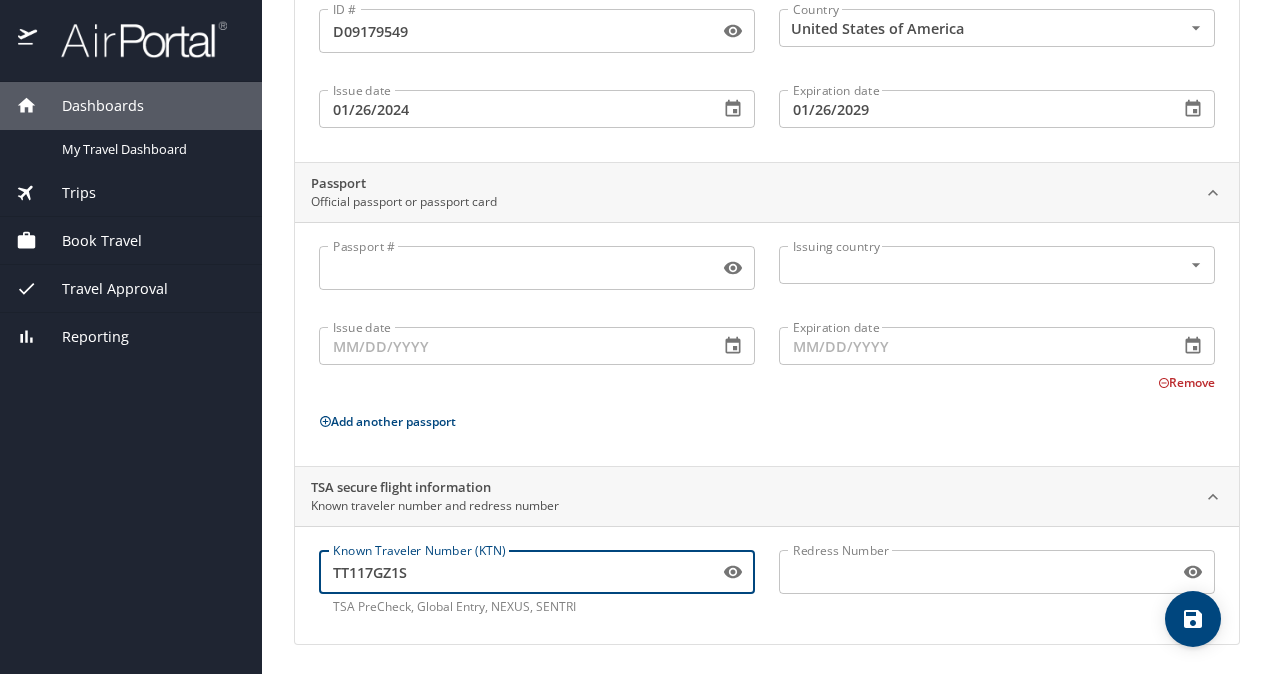 type on "TT117GZ1S" 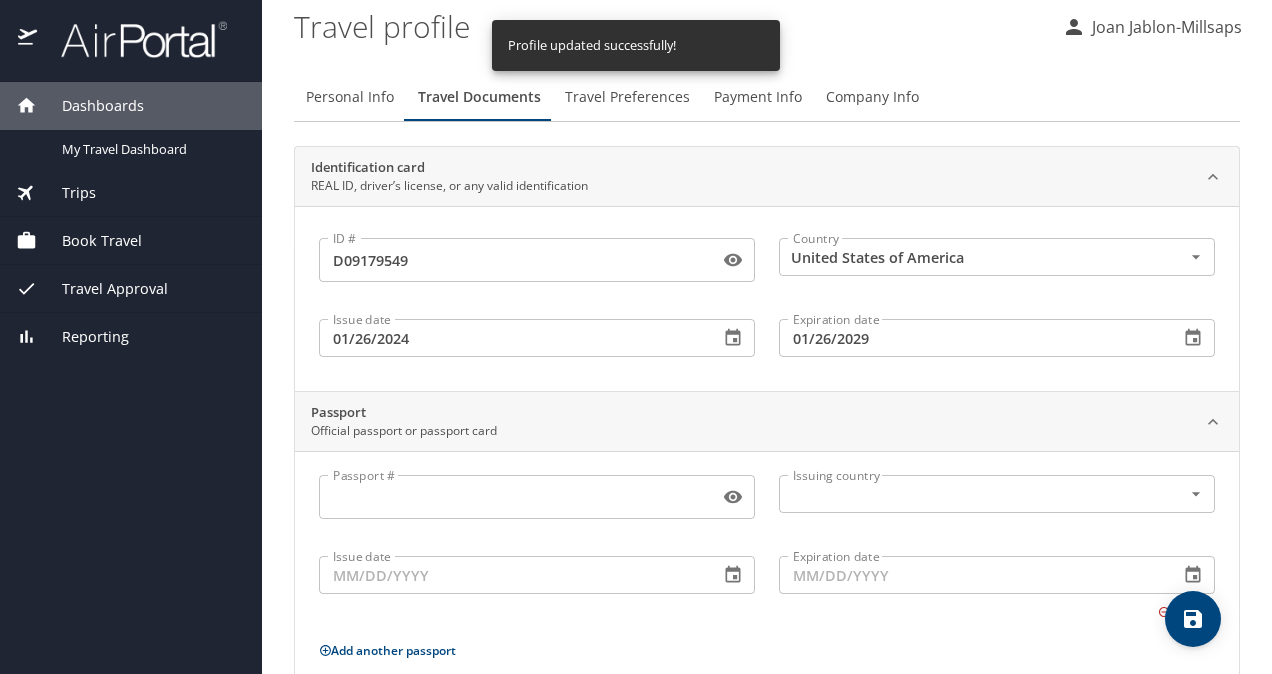 scroll, scrollTop: 0, scrollLeft: 0, axis: both 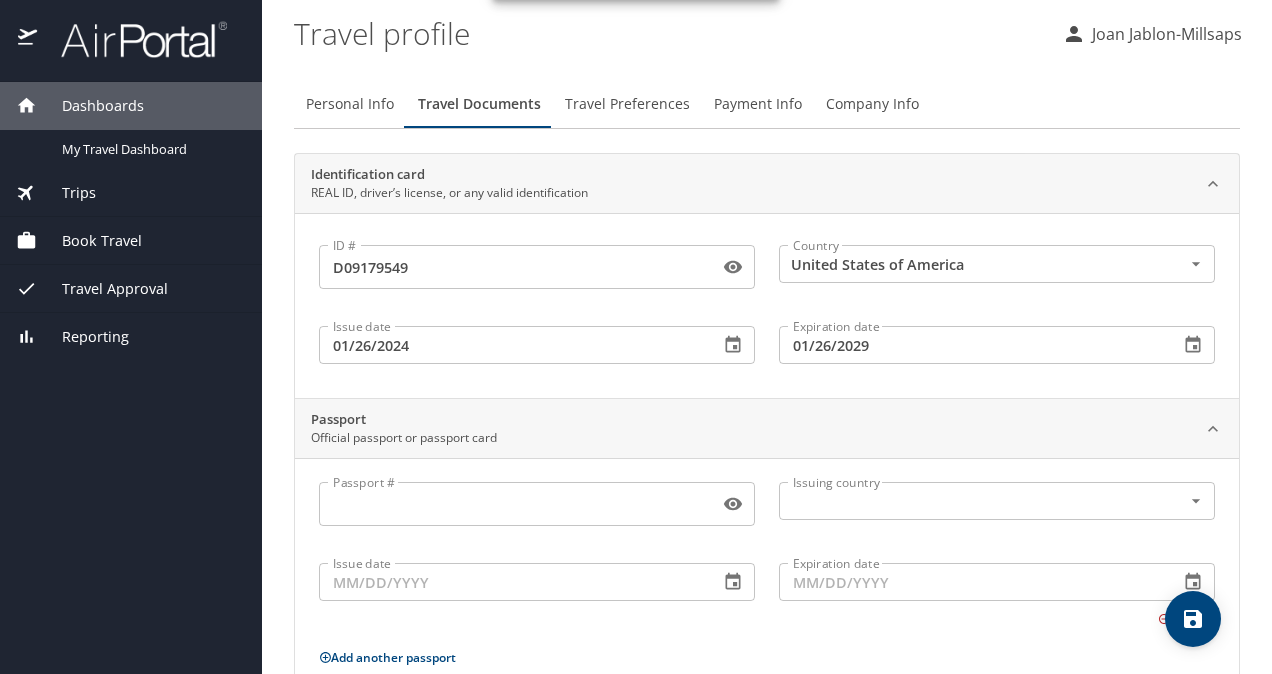 click on "Travel Preferences" at bounding box center [627, 104] 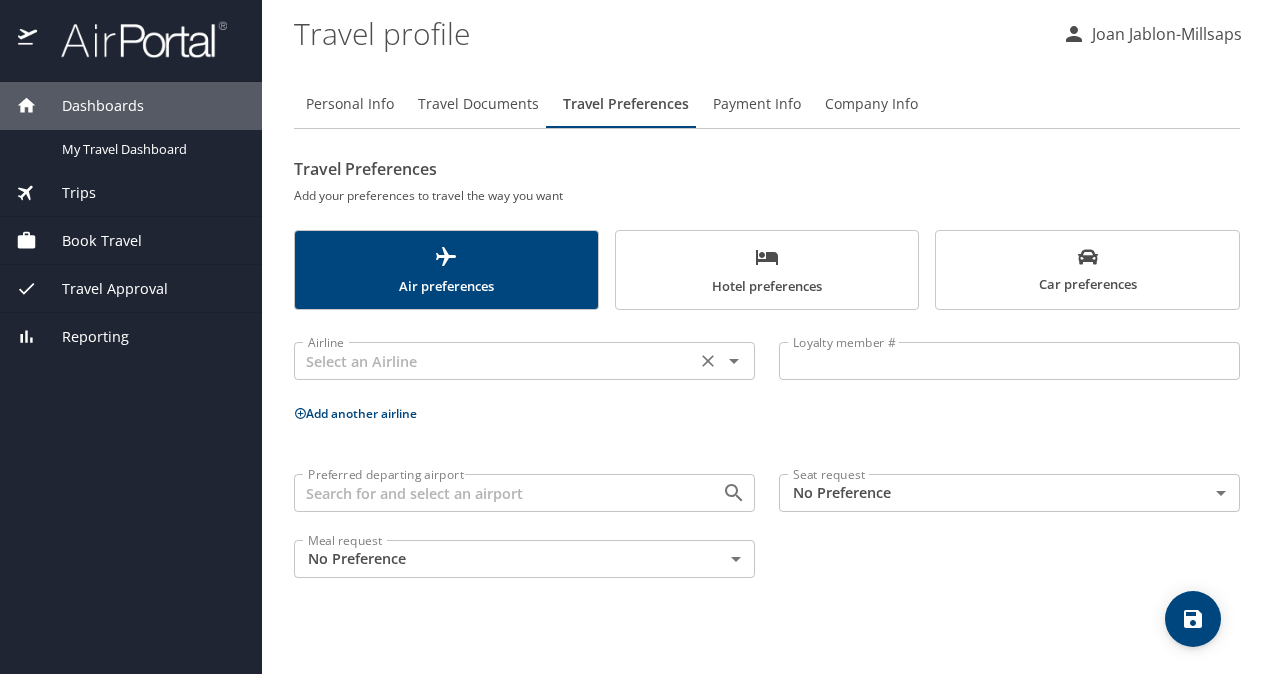 click at bounding box center (495, 361) 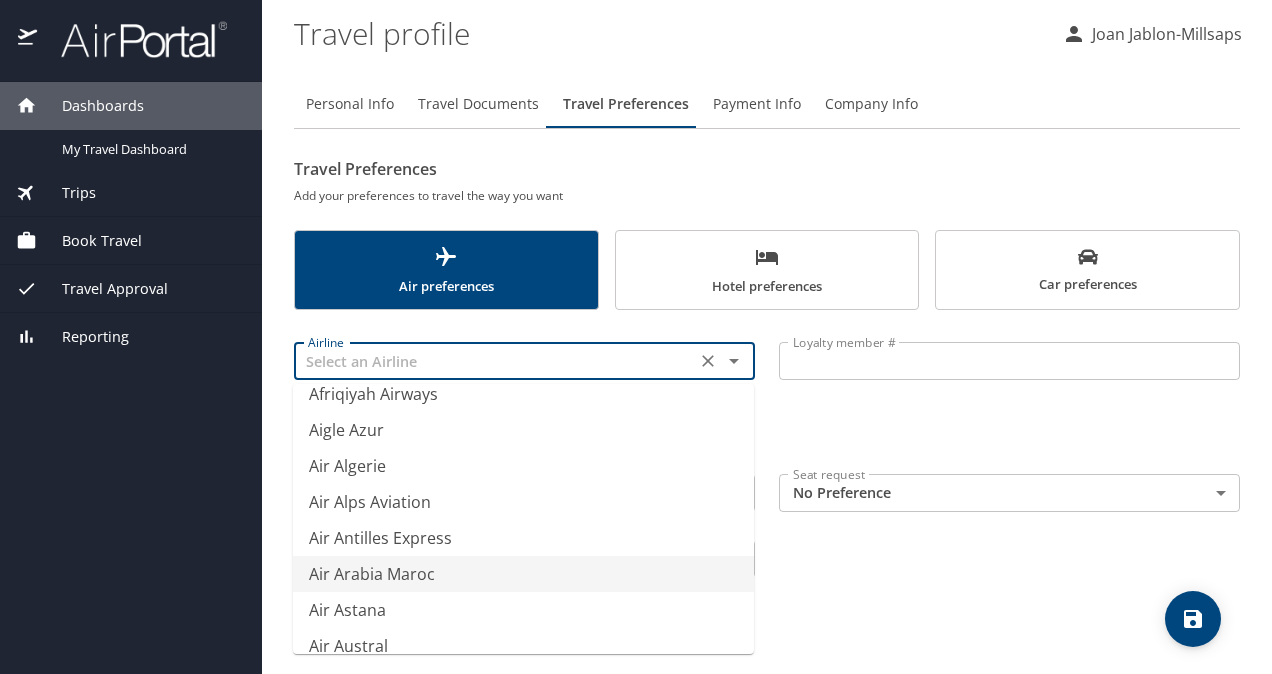 scroll, scrollTop: 800, scrollLeft: 0, axis: vertical 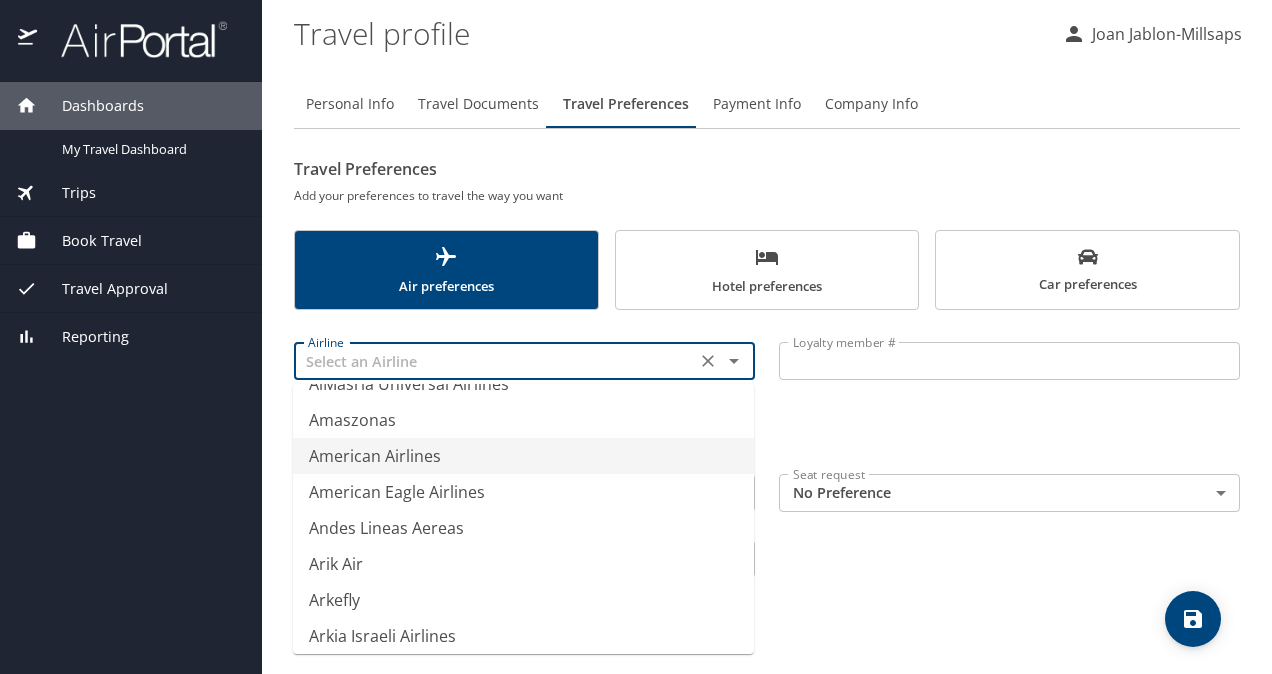 click on "American Airlines" at bounding box center [523, 456] 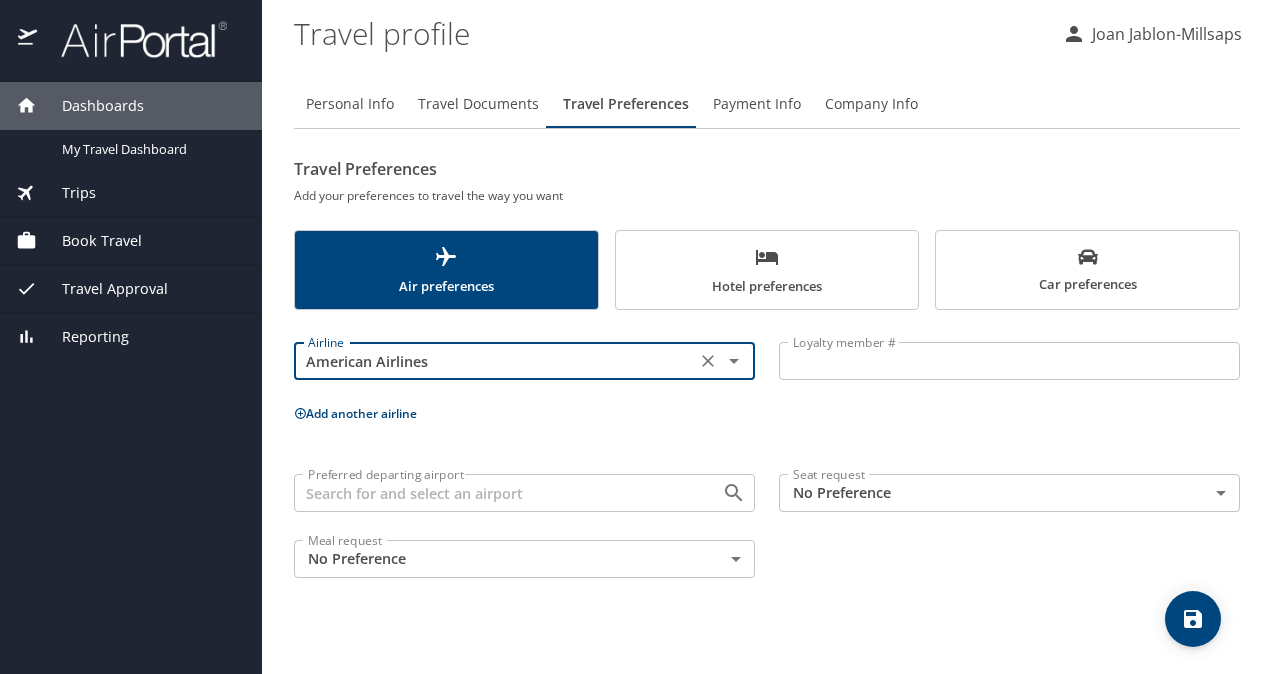 click on "Loyalty member #" at bounding box center (1009, 361) 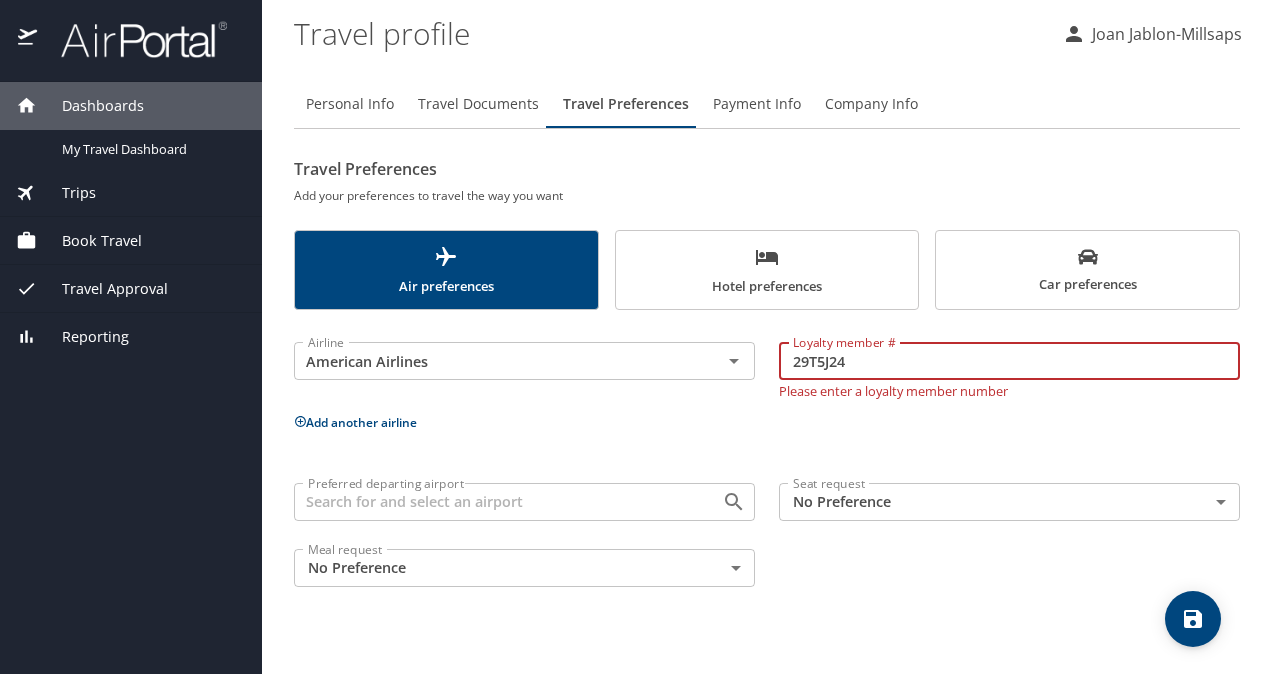 type on "29T5J24" 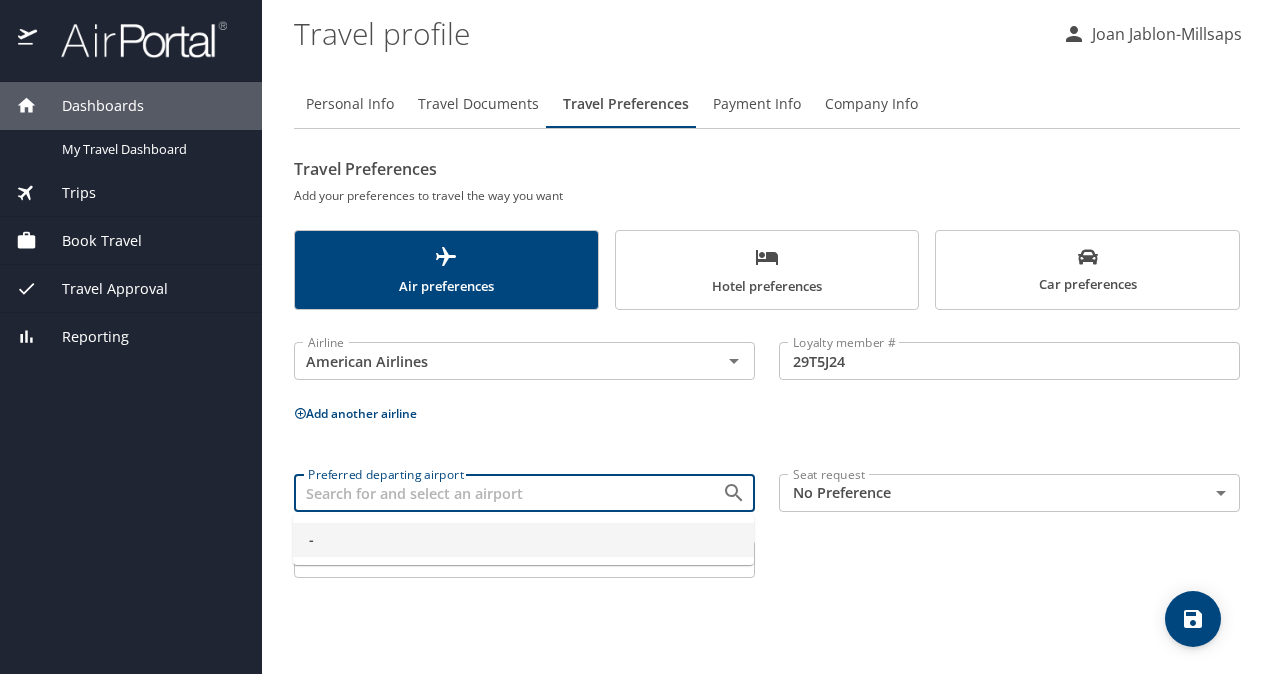 click on "Preferred departing airport" at bounding box center [495, 493] 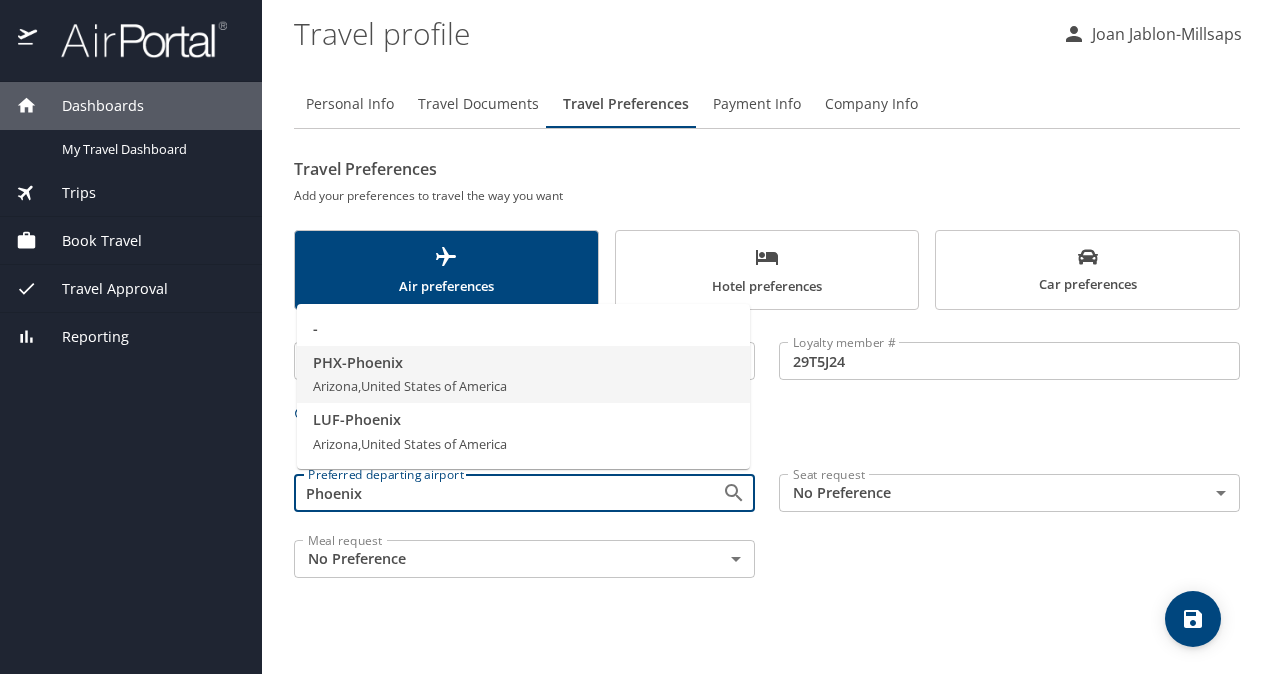click on "Arizona,  United States of America" at bounding box center [410, 386] 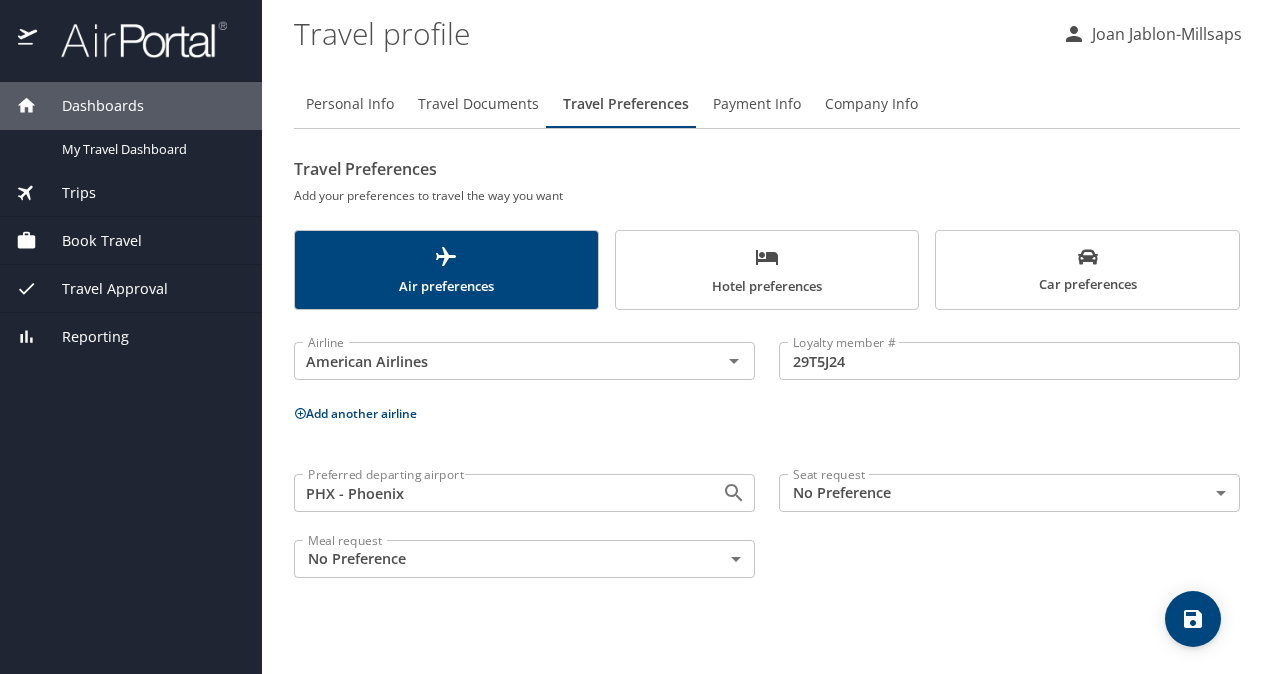 click on "Dashboards My Travel Dashboard Trips Current / Future Trips Past Trips Trips Missing Hotel Book Travel Request Agent Booking Approval Request (Beta) Book/Manage Online Trips Travel Approval Pending Trip Approvals Approved Trips Canceled Trips Approvals (Beta) Reporting Travel profile Joan Jablon-Millsaps Personal Info Travel Documents Travel Preferences Payment Info Company Info Travel Preferences Add your preferences to travel the way you want Air preferences Hotel preferences Car preferences Airline American Airlines Airline   Loyalty member # 29T5J24 Loyalty member #  Add another airline Preferred departing airport PHX - Phoenix Preferred departing airport   Seat request No Preference NotApplicable Seat request   Meal request No Preference NotApplicable Meal request My settings Travel agency contacts View travel profile Give feedback Sign out" at bounding box center (636, 337) 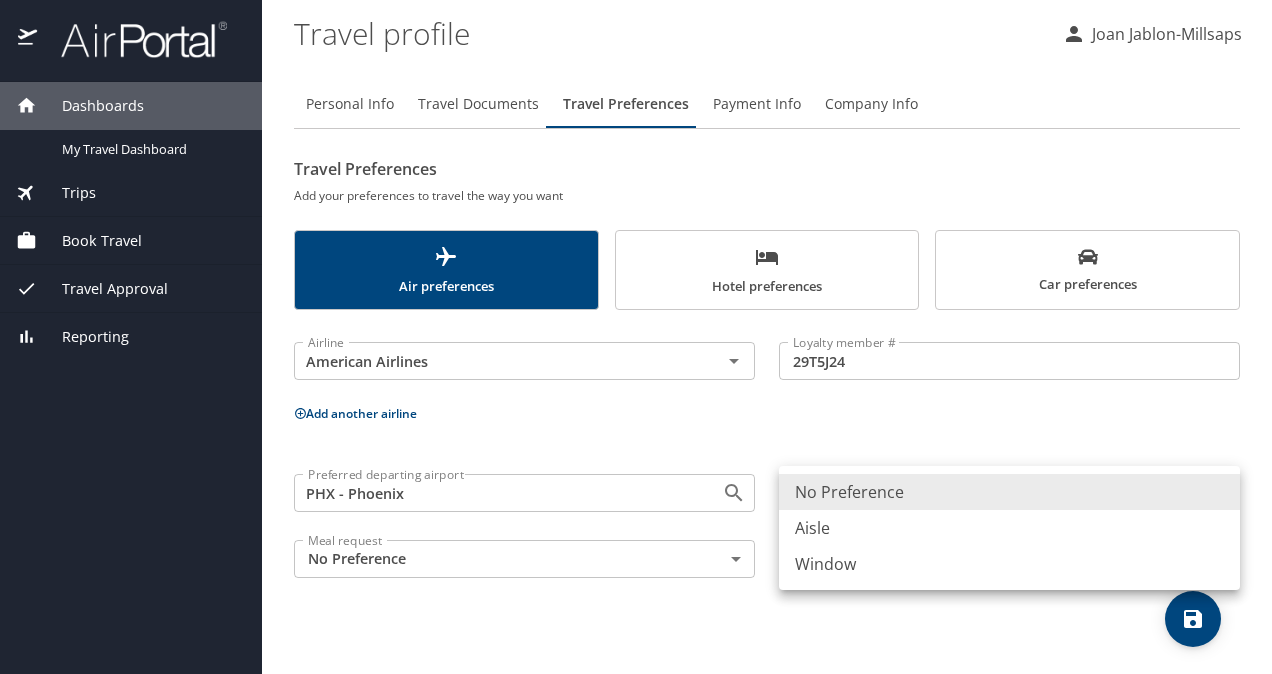 click on "Aisle" at bounding box center [1009, 528] 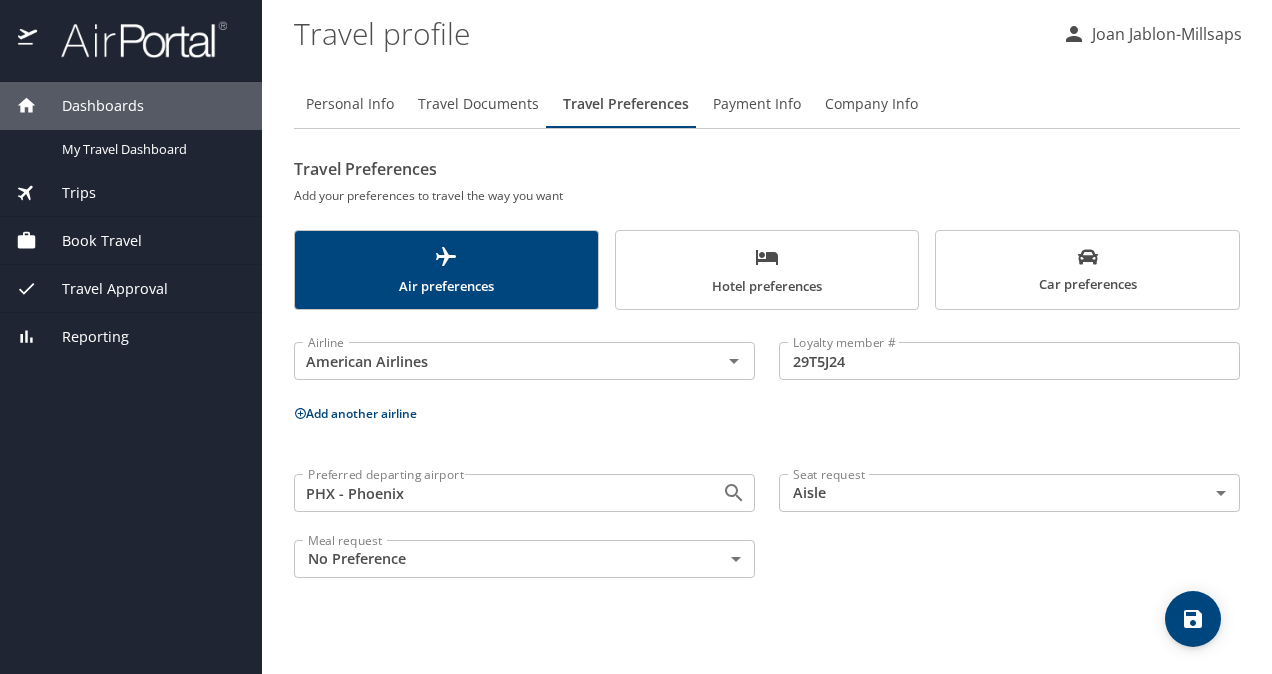 click on "Preferred departing airport PHX - Phoenix Preferred departing airport   Seat request Aisle Aisle Seat request   Meal request No Preference NotApplicable Meal request" at bounding box center (767, 526) 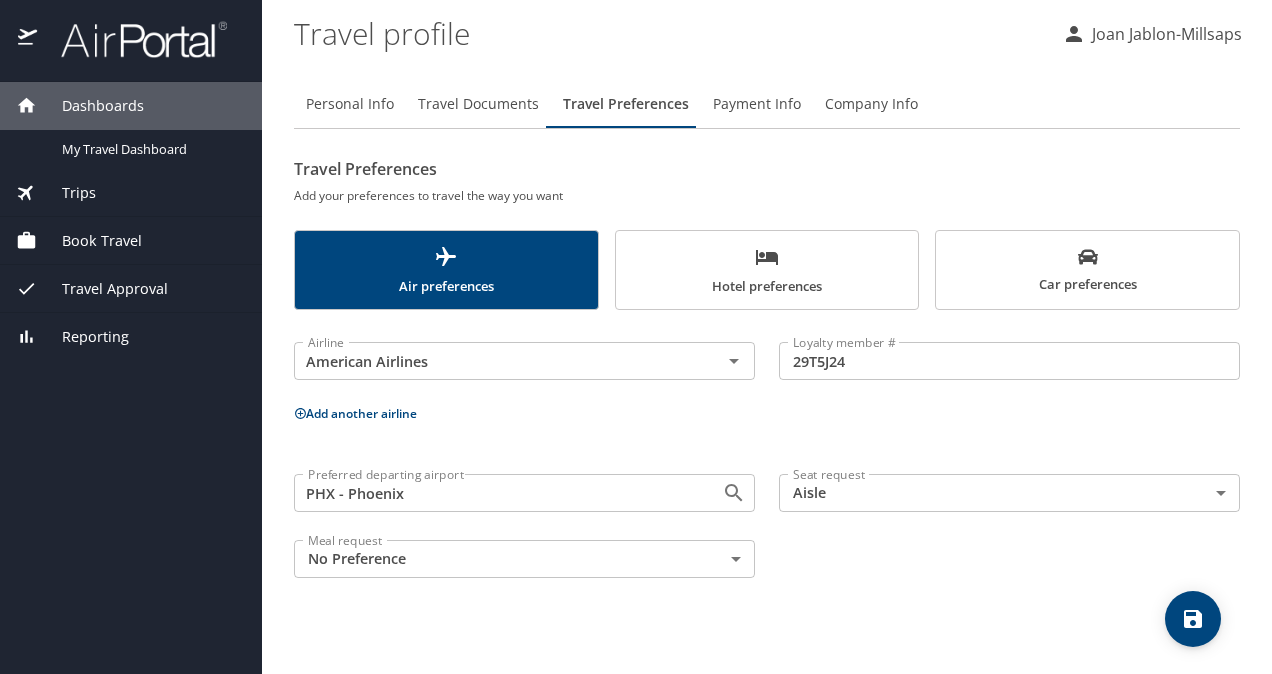 click on "Hotel preferences" at bounding box center [767, 271] 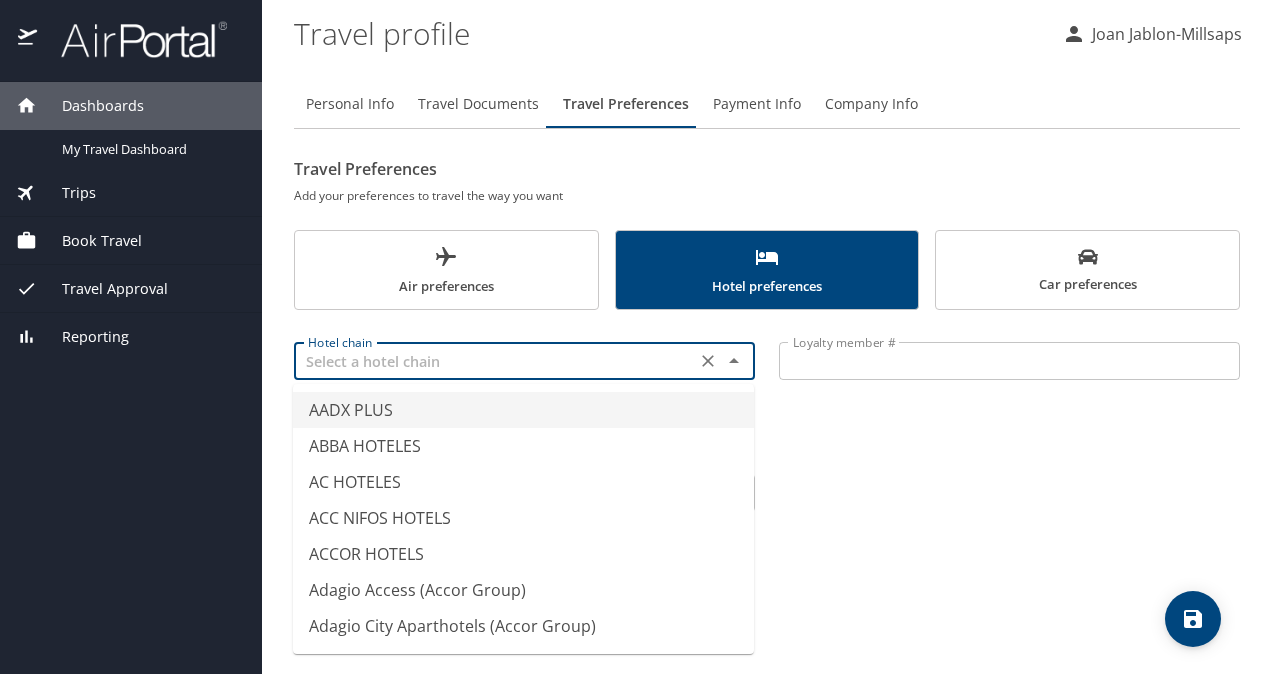 click at bounding box center [495, 361] 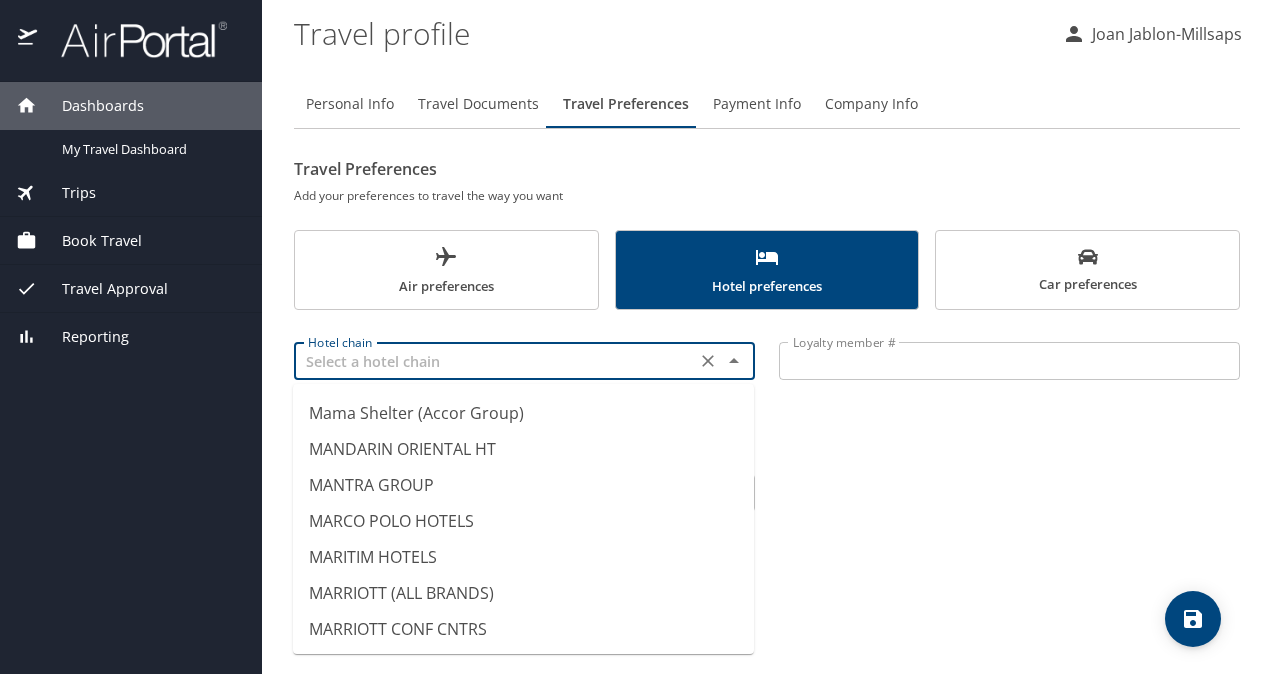 scroll, scrollTop: 7094, scrollLeft: 0, axis: vertical 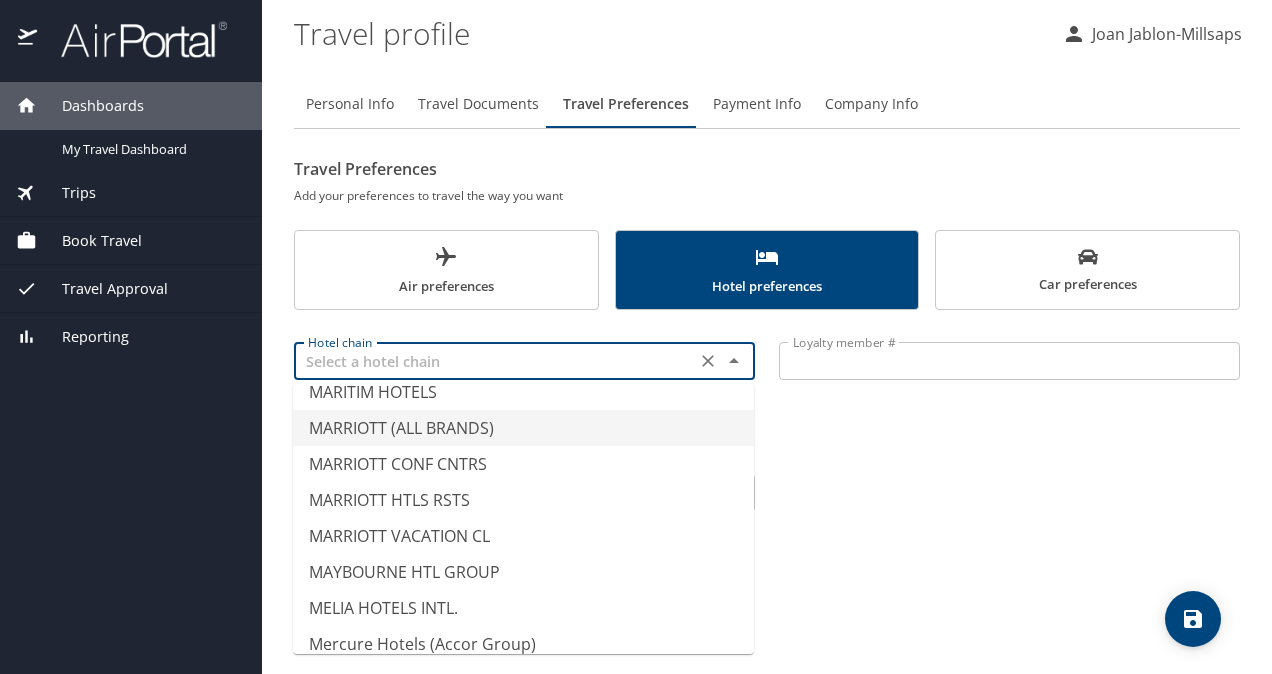 click on "MARRIOTT (ALL BRANDS)" at bounding box center [523, 428] 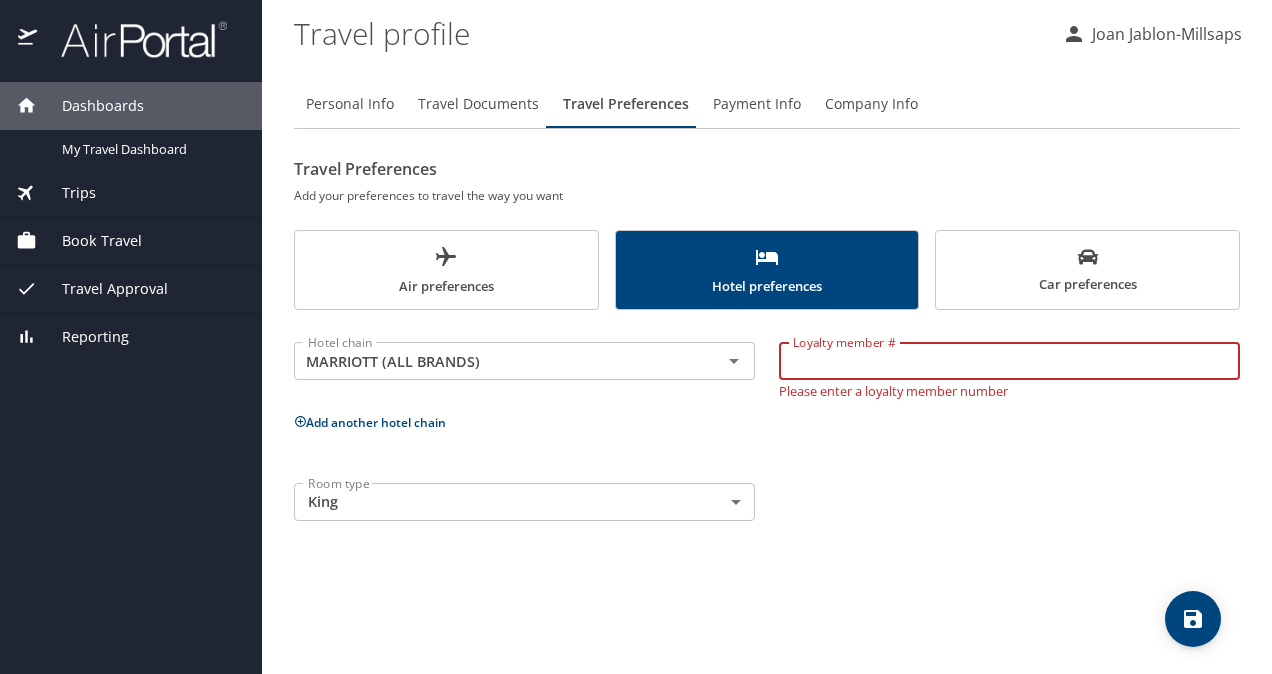 click on "Loyalty member #" at bounding box center (1009, 361) 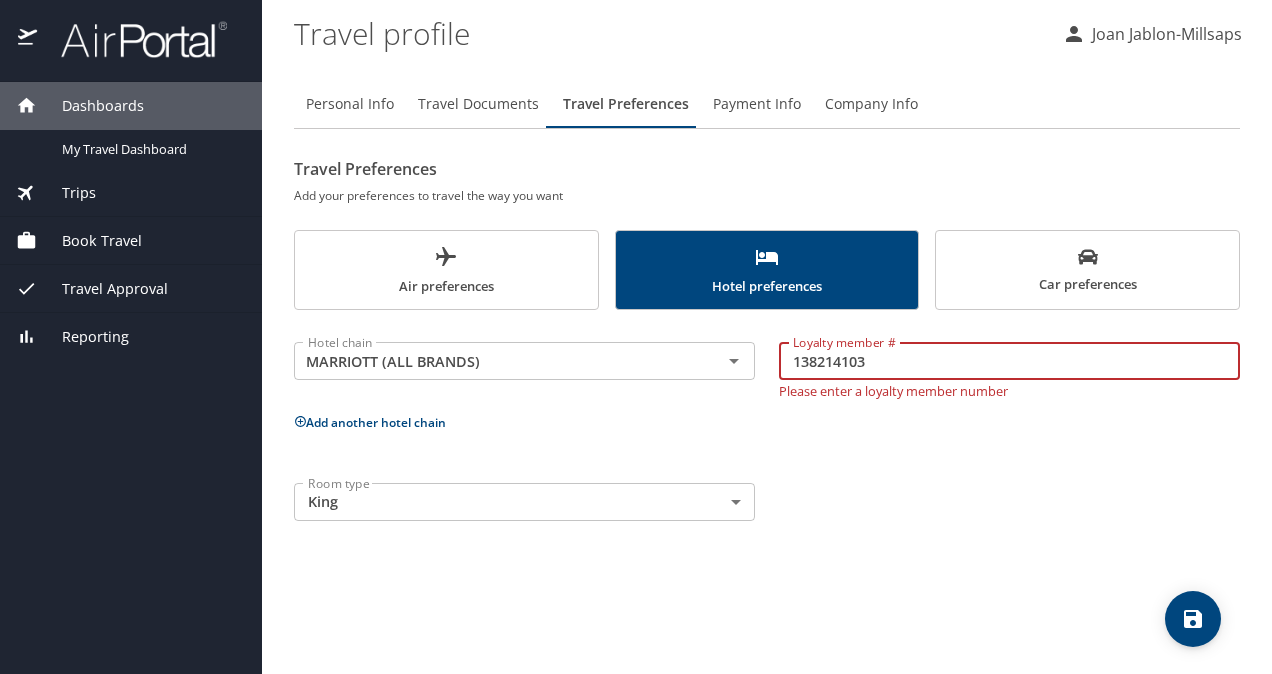 type on "138214103" 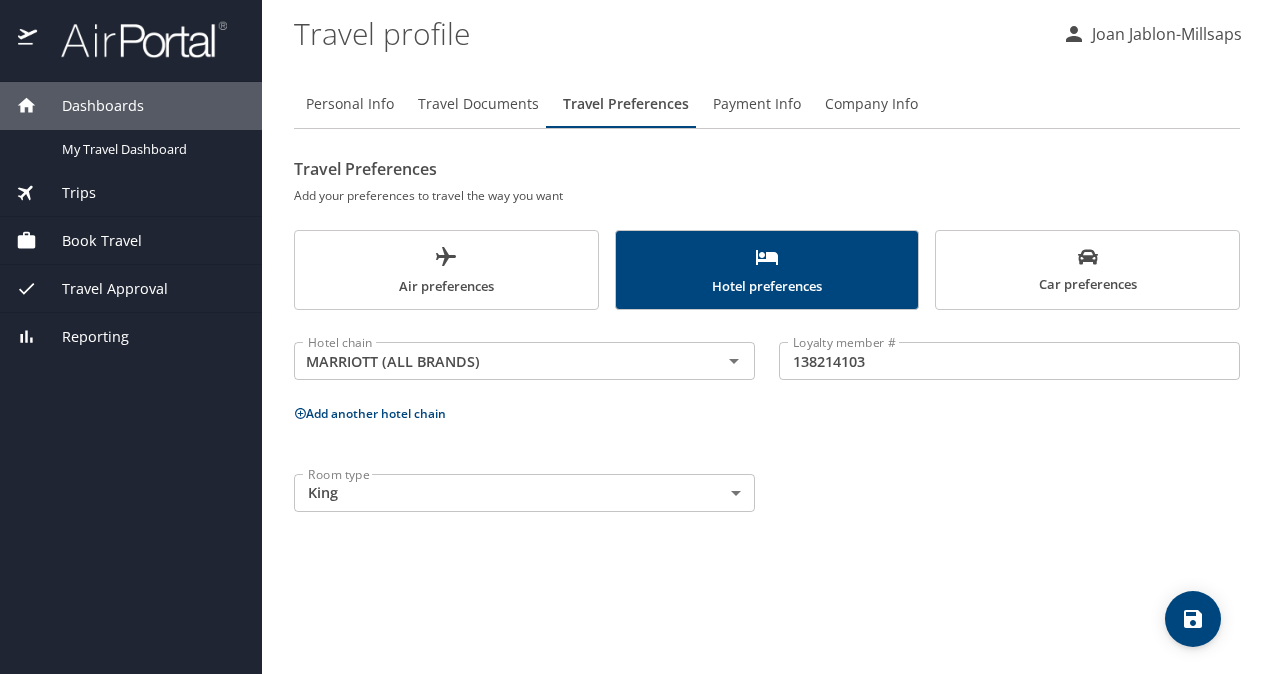 click on "Room type King King Room type" at bounding box center [767, 493] 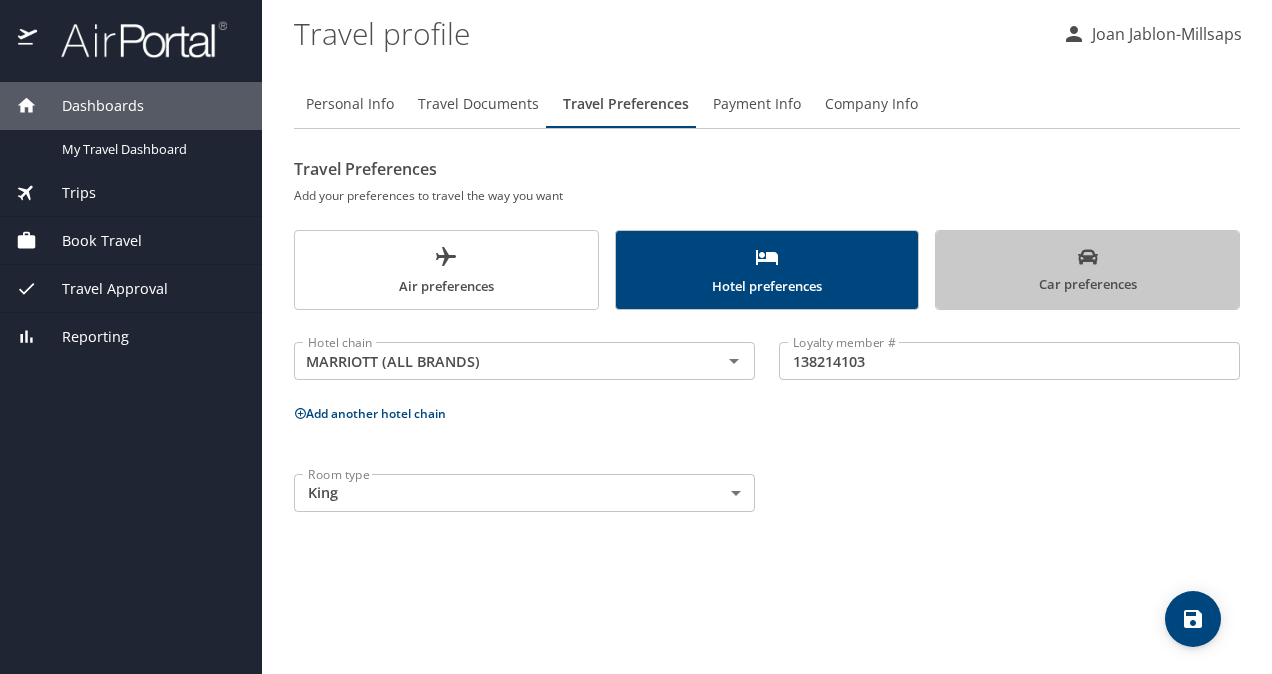 click on "Car preferences" at bounding box center [1087, 271] 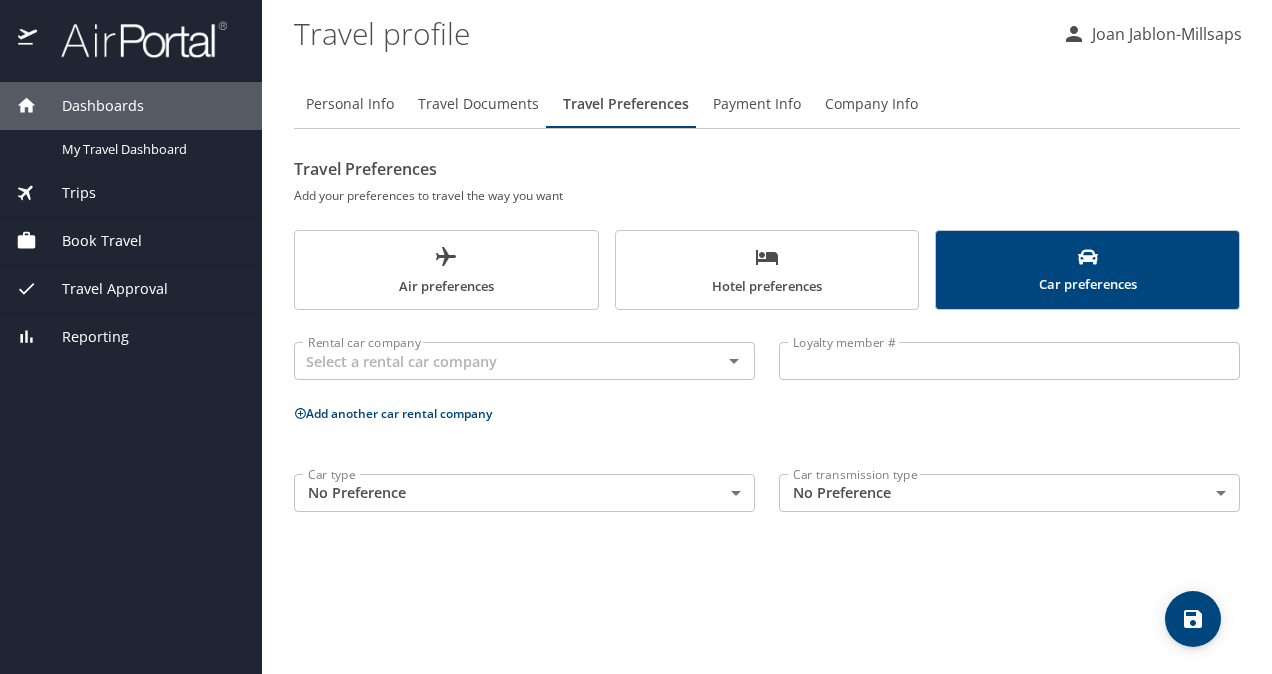 click on "Car preferences" at bounding box center [1087, 271] 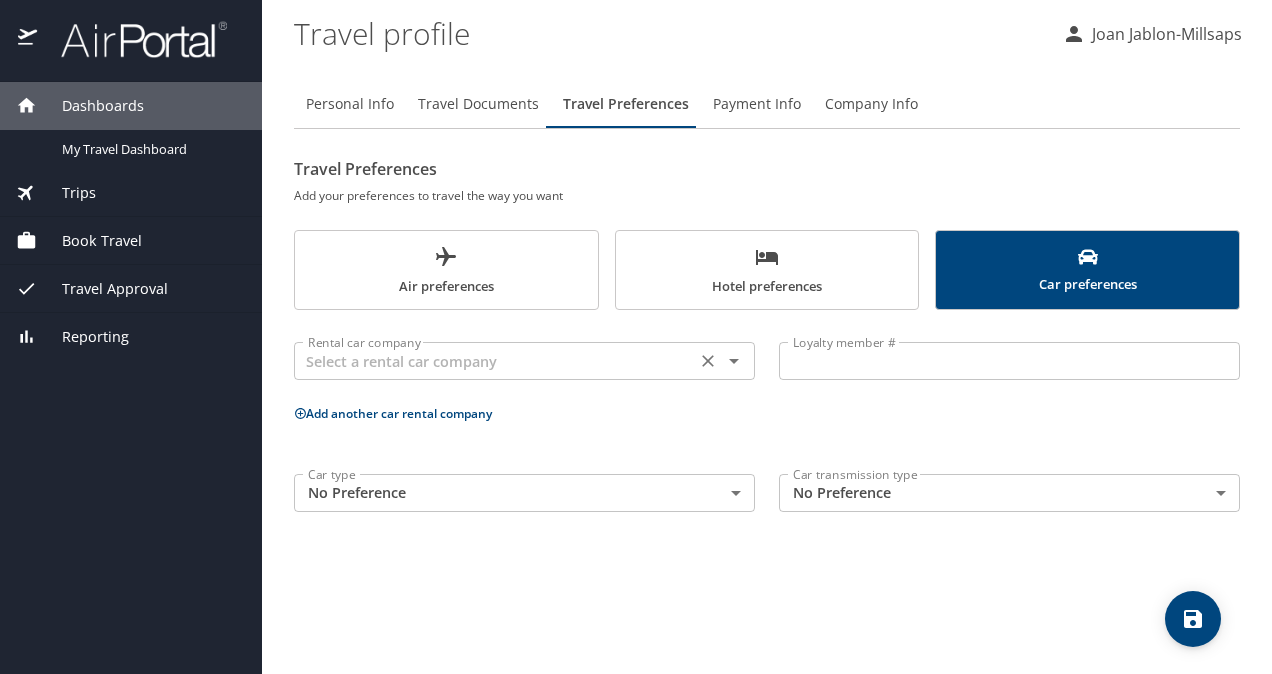 click at bounding box center [495, 361] 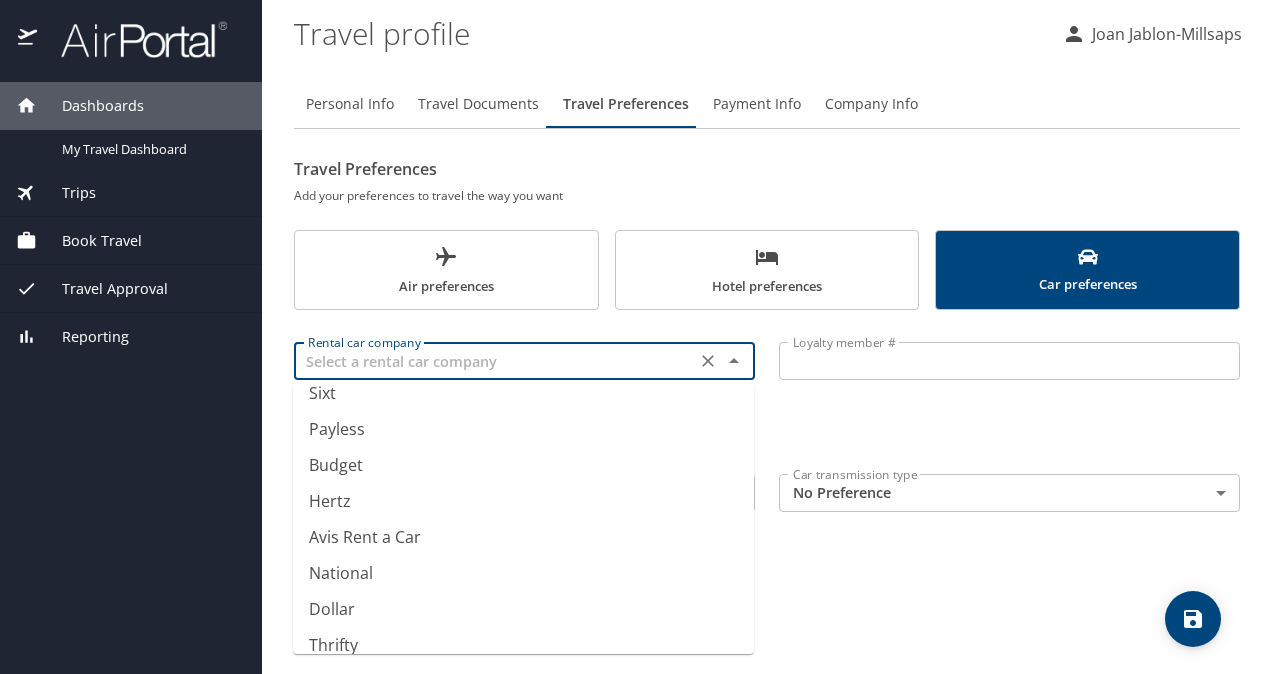 scroll, scrollTop: 358, scrollLeft: 0, axis: vertical 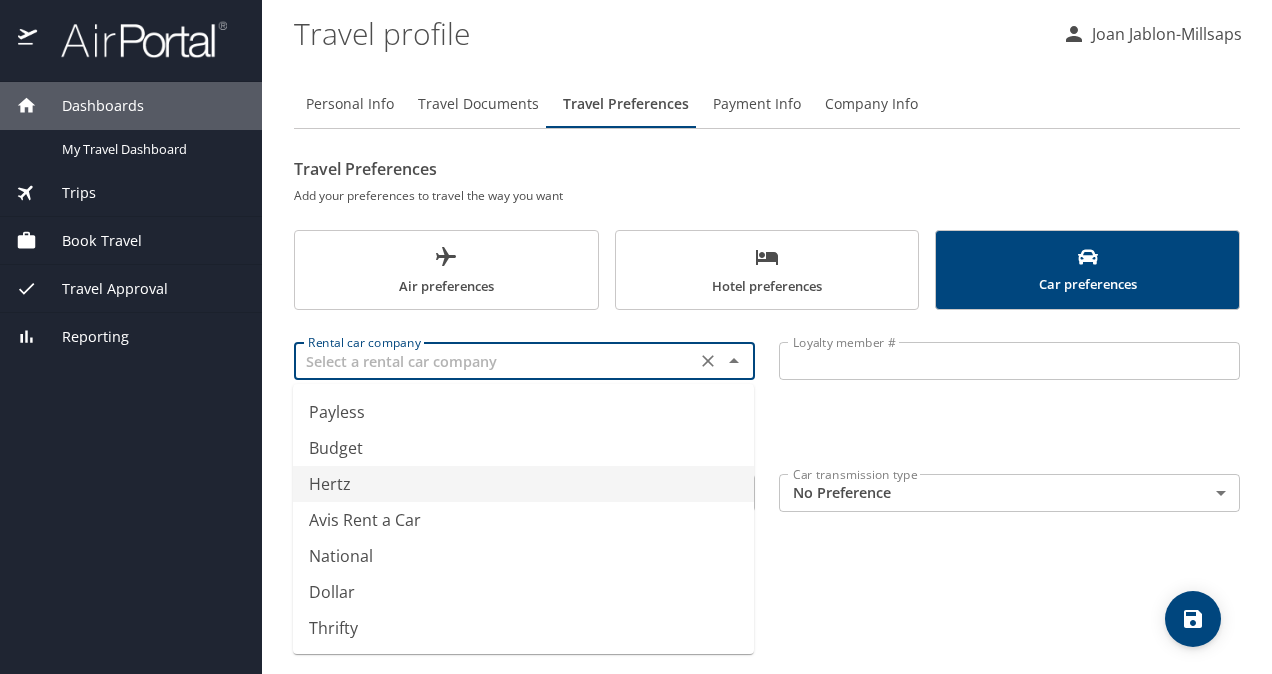 click on "Hertz" at bounding box center [523, 484] 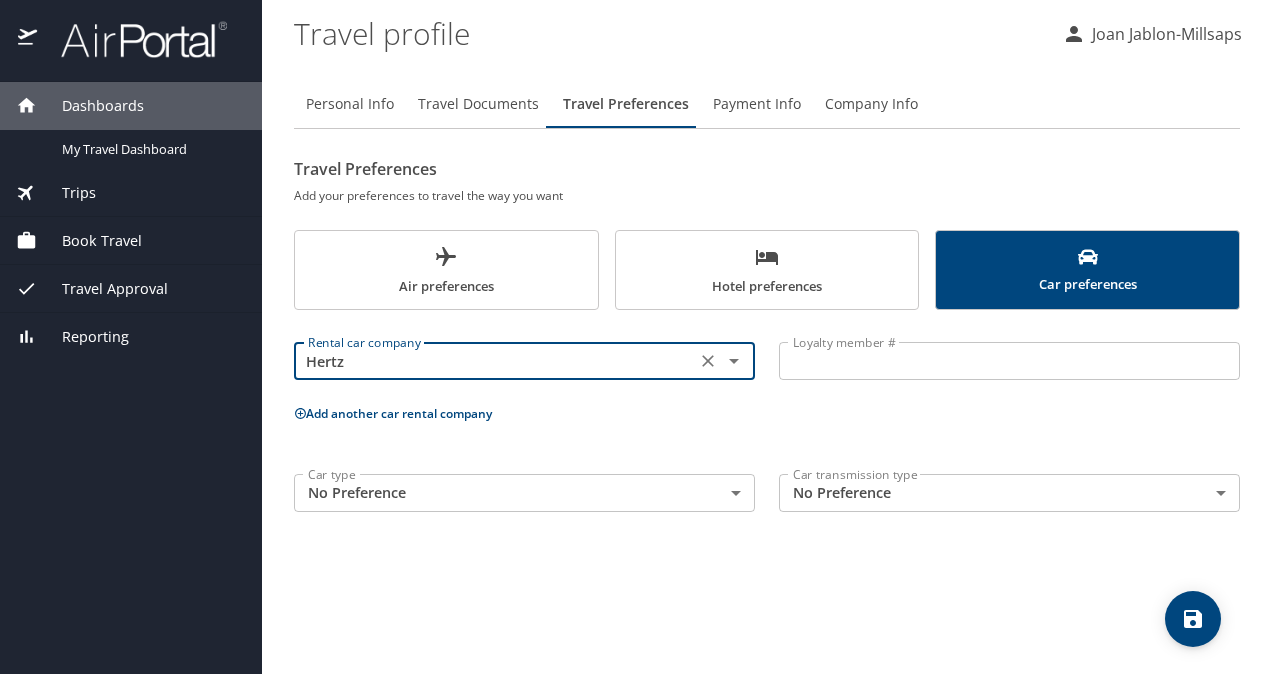 click on "Loyalty member #" at bounding box center [1009, 361] 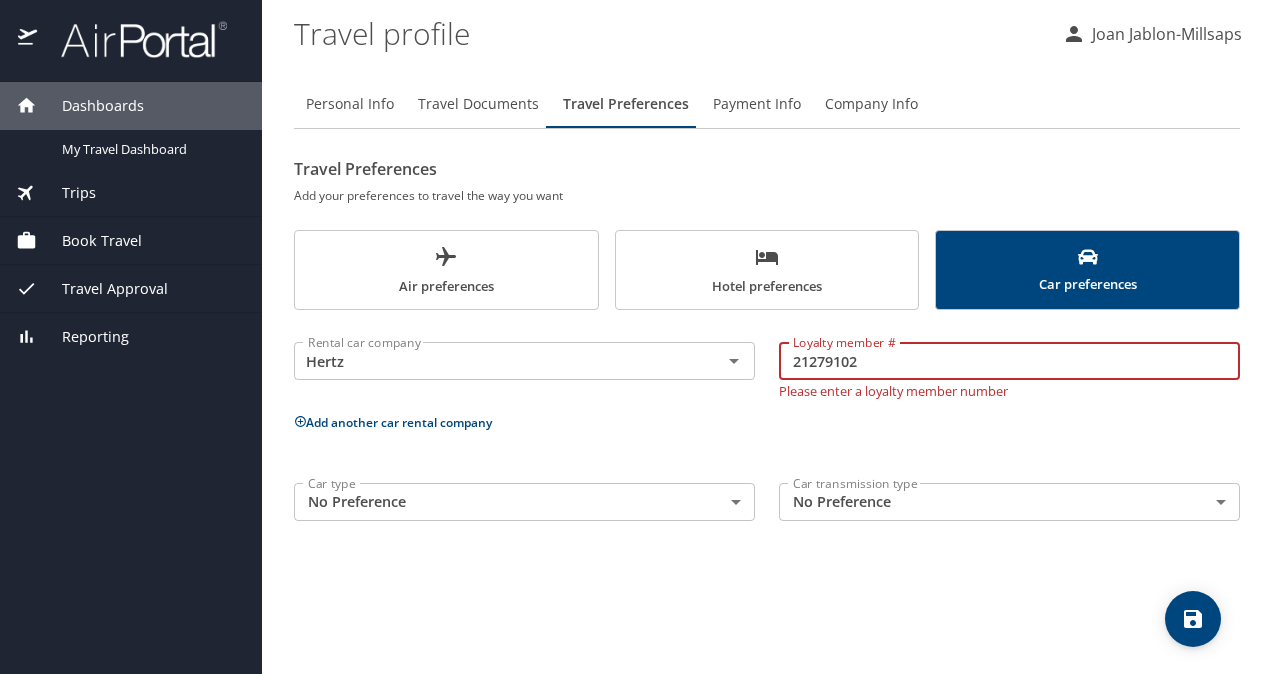 type on "21279102" 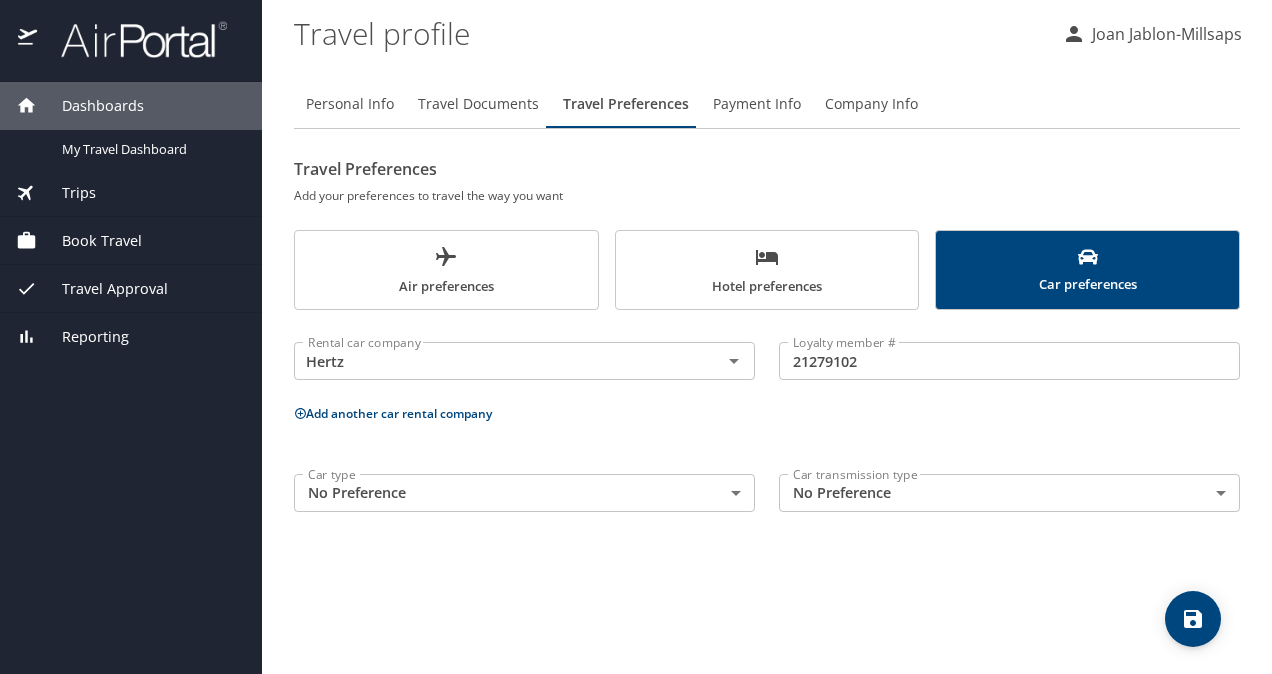 click on "Rental car company Hertz Rental car company   Loyalty member # 21279102 Loyalty member #  Add another car rental company   Car type No Preference NotApplicable Car type   Car transmission type No Preference NotApplicable Car transmission type" at bounding box center [767, 423] 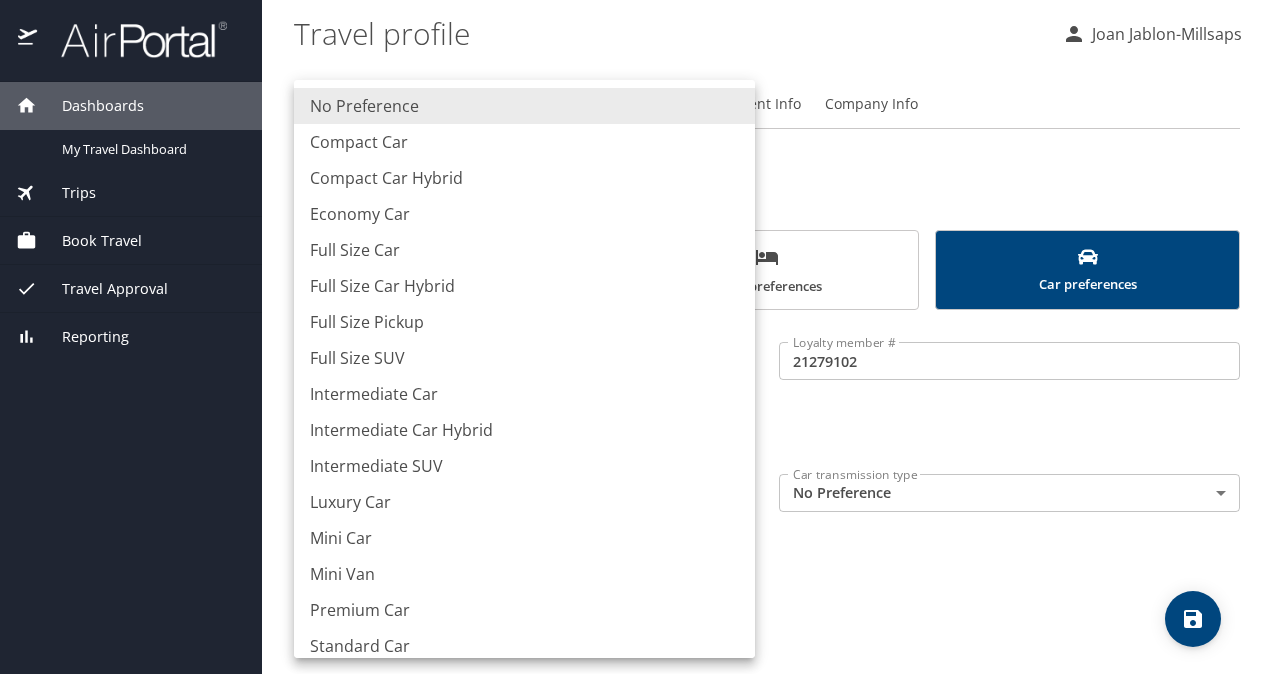 click on "Dashboards My Travel Dashboard Trips Current / Future Trips Past Trips Trips Missing Hotel Book Travel Request Agent Booking Approval Request (Beta) Book/Manage Online Trips Travel Approval Pending Trip Approvals Approved Trips Canceled Trips Approvals (Beta) Reporting Travel profile Joan Jablon-Millsaps Personal Info Travel Documents Travel Preferences Payment Info Company Info Travel Preferences Add your preferences to travel the way you want Air preferences Hotel preferences Car preferences Rental car company Hertz Rental car company   Loyalty member # 21279102 Loyalty member #  Add another car rental company   Car type No Preference NotApplicable Car type   Car transmission type No Preference NotApplicable Car transmission type My settings Travel agency contacts View travel profile Give feedback Sign out No Preference Compact Car Compact Car Hybrid Economy Car Full Size Car Full Size Car Hybrid Full Size Pickup Full Size SUV Intermediate Car Intermediate Car Hybrid Intermediate SUV Luxury Car Mini Car" at bounding box center [636, 337] 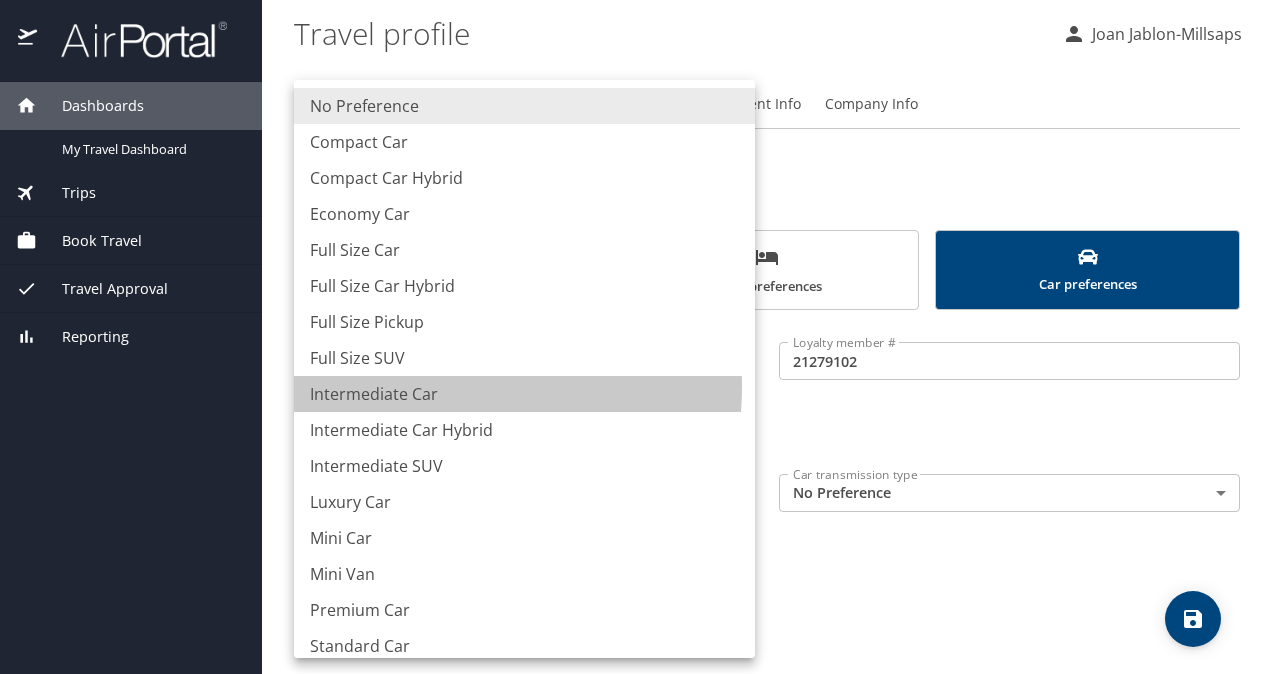 click on "Intermediate Car" at bounding box center (524, 394) 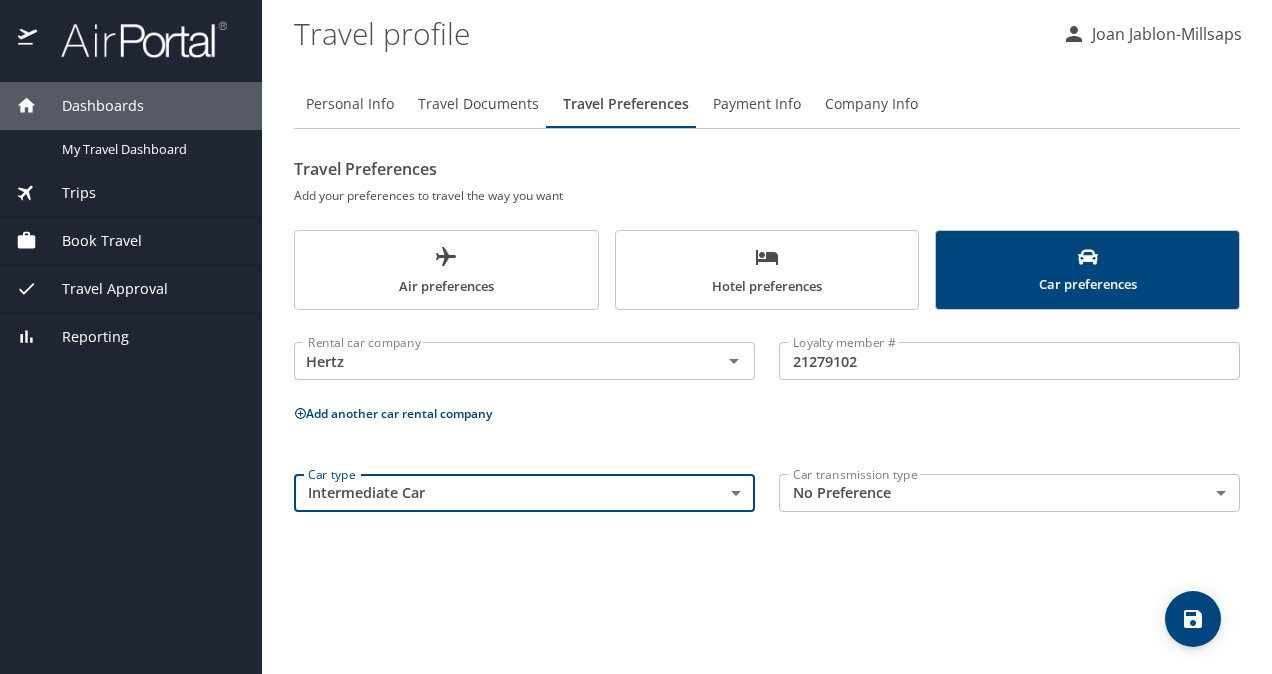 click on "Dashboards My Travel Dashboard Trips Current / Future Trips Past Trips Trips Missing Hotel Book Travel Request Agent Booking Approval Request (Beta) Book/Manage Online Trips Travel Approval Pending Trip Approvals Approved Trips Canceled Trips Approvals (Beta) Reporting Travel profile Joan Jablon-Millsaps Personal Info Travel Documents Travel Preferences Payment Info Company Info Travel Preferences Add your preferences to travel the way you want Air preferences Hotel preferences Car preferences Rental car company Hertz Rental car company   Loyalty member # 21279102 Loyalty member #  Add another car rental company   Car type Intermediate Car IntermediateCar Car type   Car transmission type No Preference NotApplicable Car transmission type My settings Travel agency contacts View travel profile Give feedback Sign out" at bounding box center [636, 337] 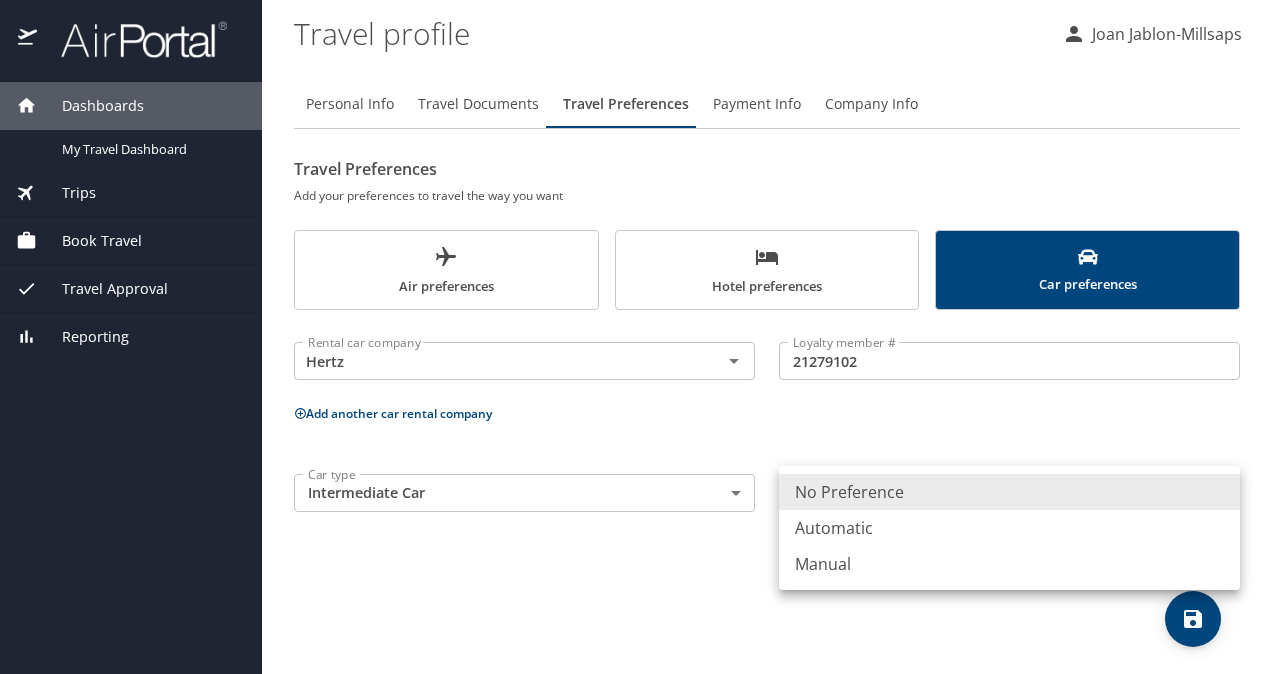 click on "Automatic" at bounding box center (1009, 528) 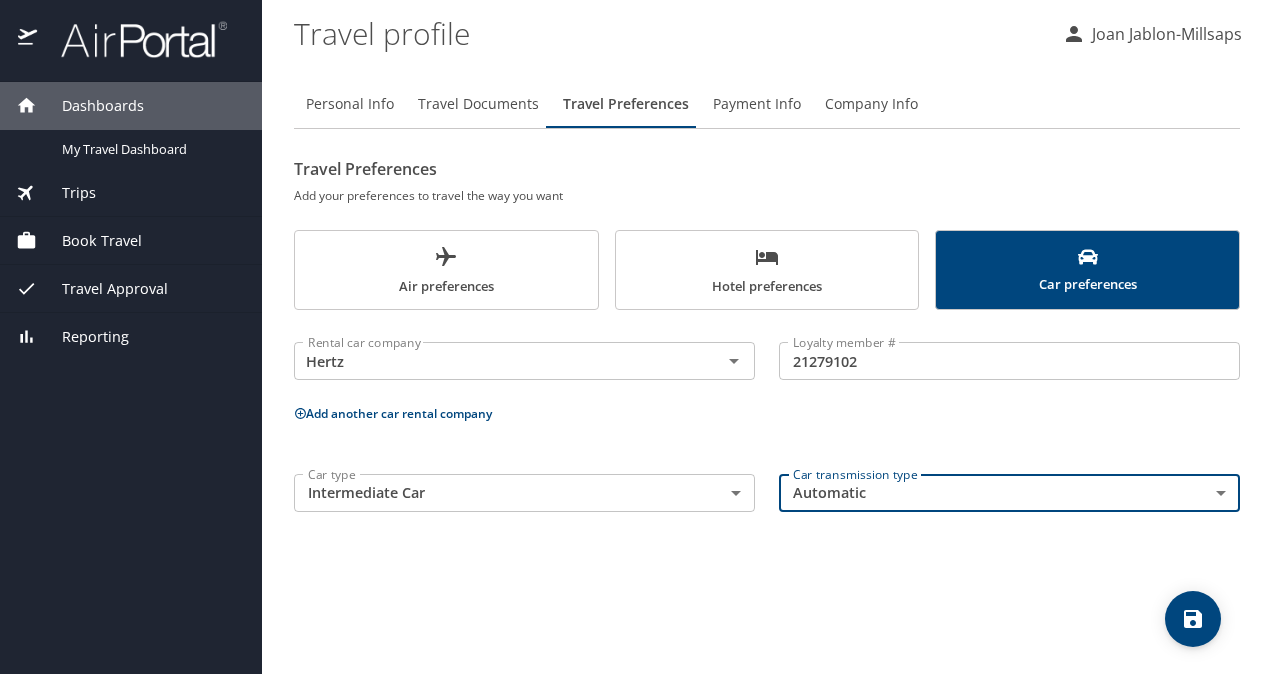 click 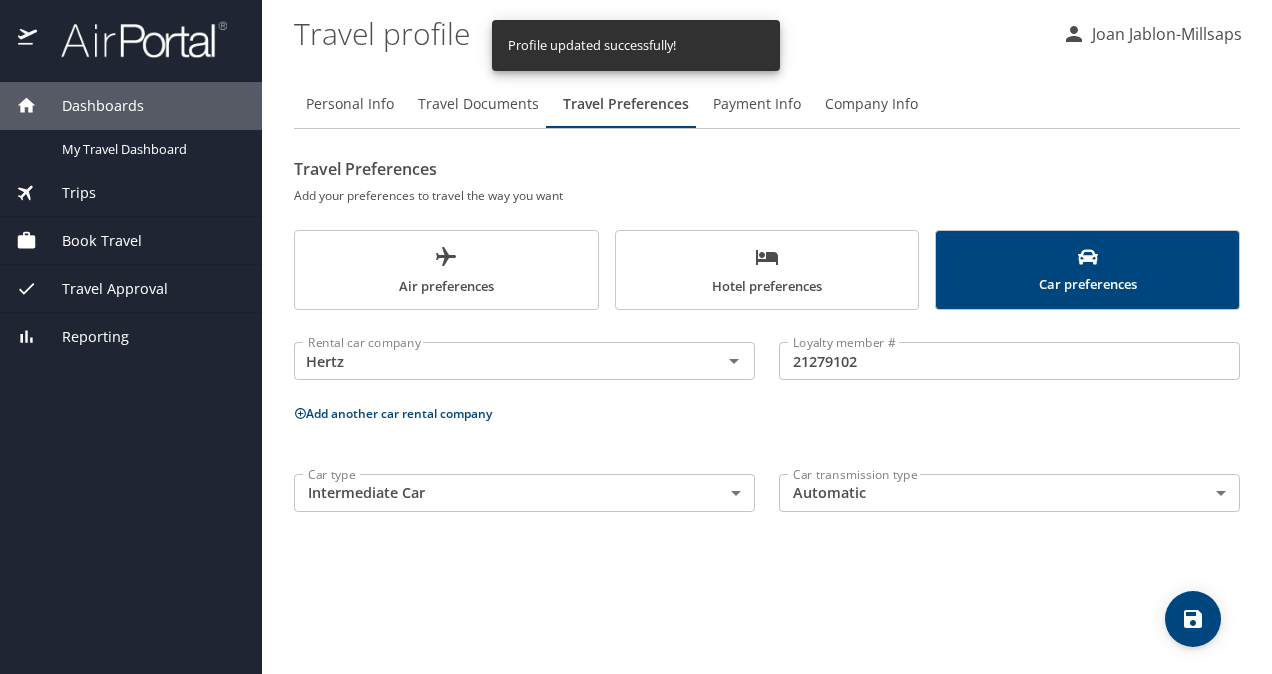click on "Book Travel" at bounding box center [89, 241] 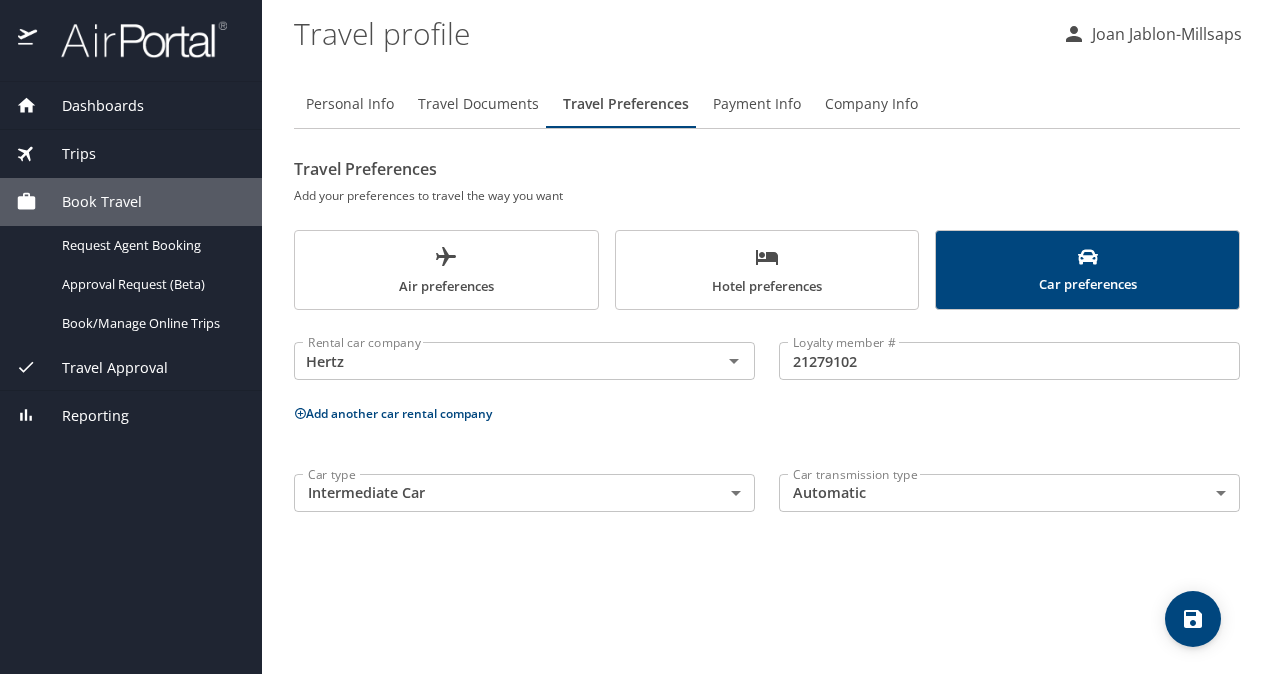 click on "Dashboards My Travel Dashboard Trips Current / Future Trips Past Trips Trips Missing Hotel Book Travel Request Agent Booking Approval Request (Beta) Book/Manage Online Trips Travel Approval Pending Trip Approvals Approved Trips Canceled Trips Approvals (Beta) Reporting" at bounding box center [131, 378] 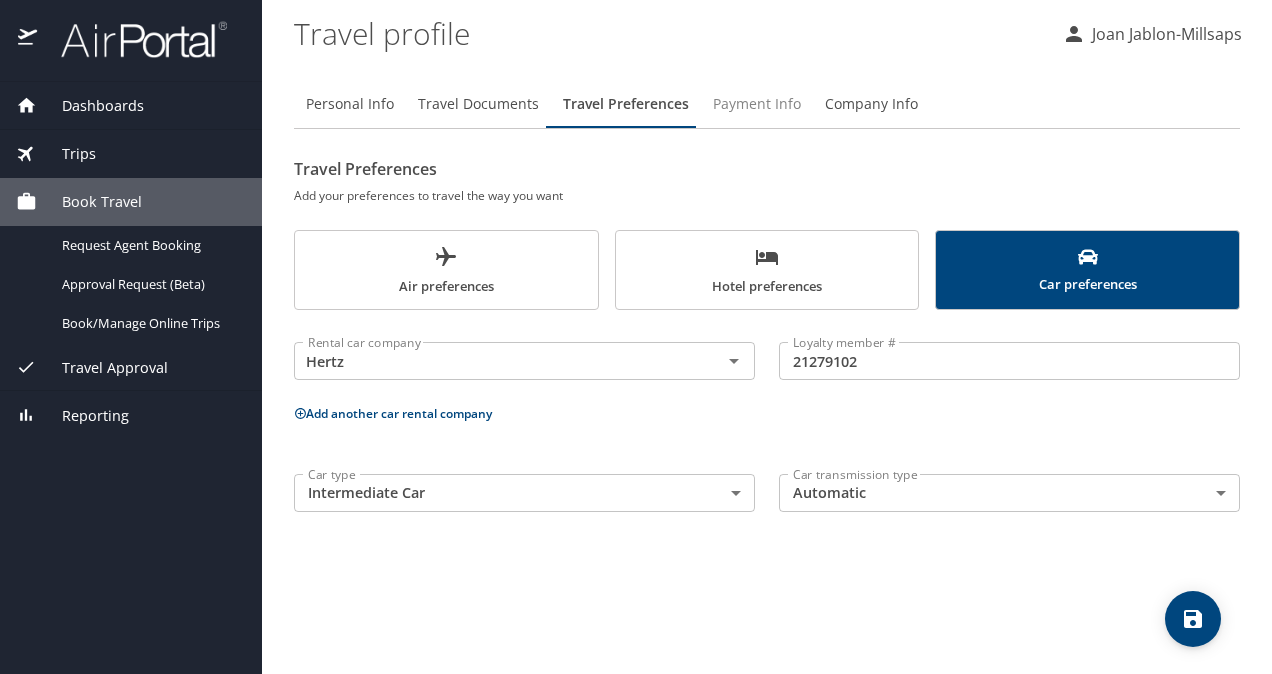 click on "Payment Info" at bounding box center (757, 104) 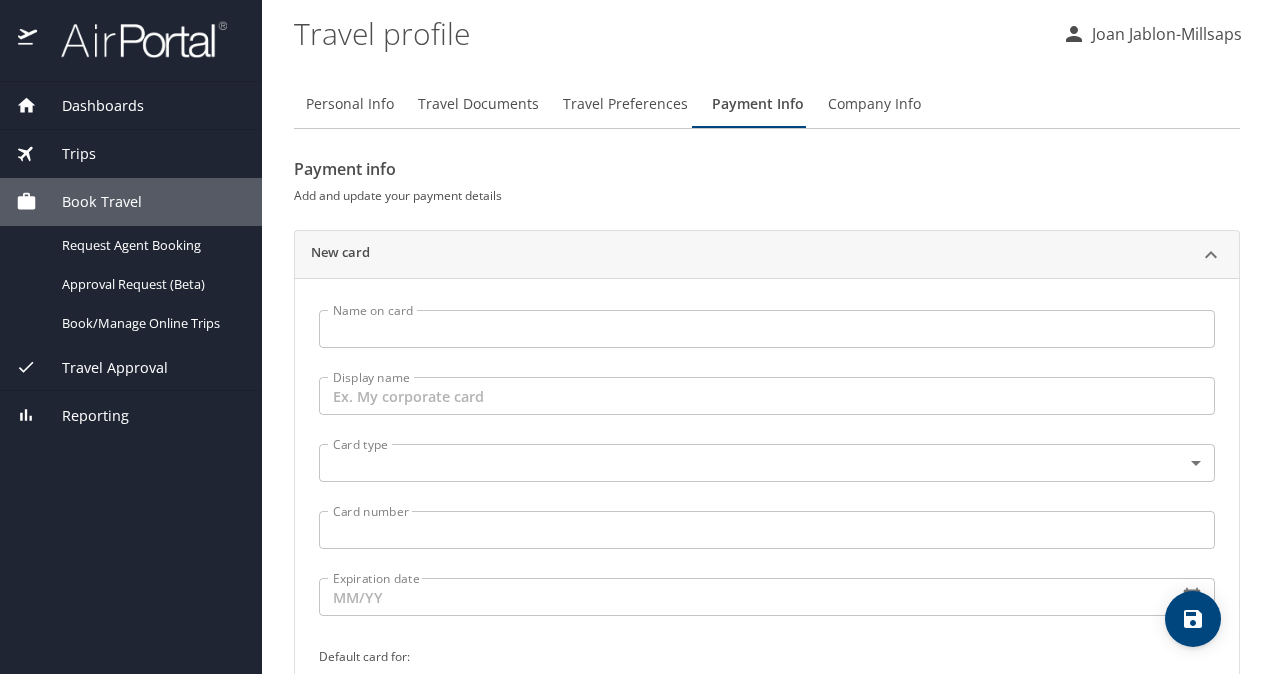 click on "Name on card" at bounding box center (767, 329) 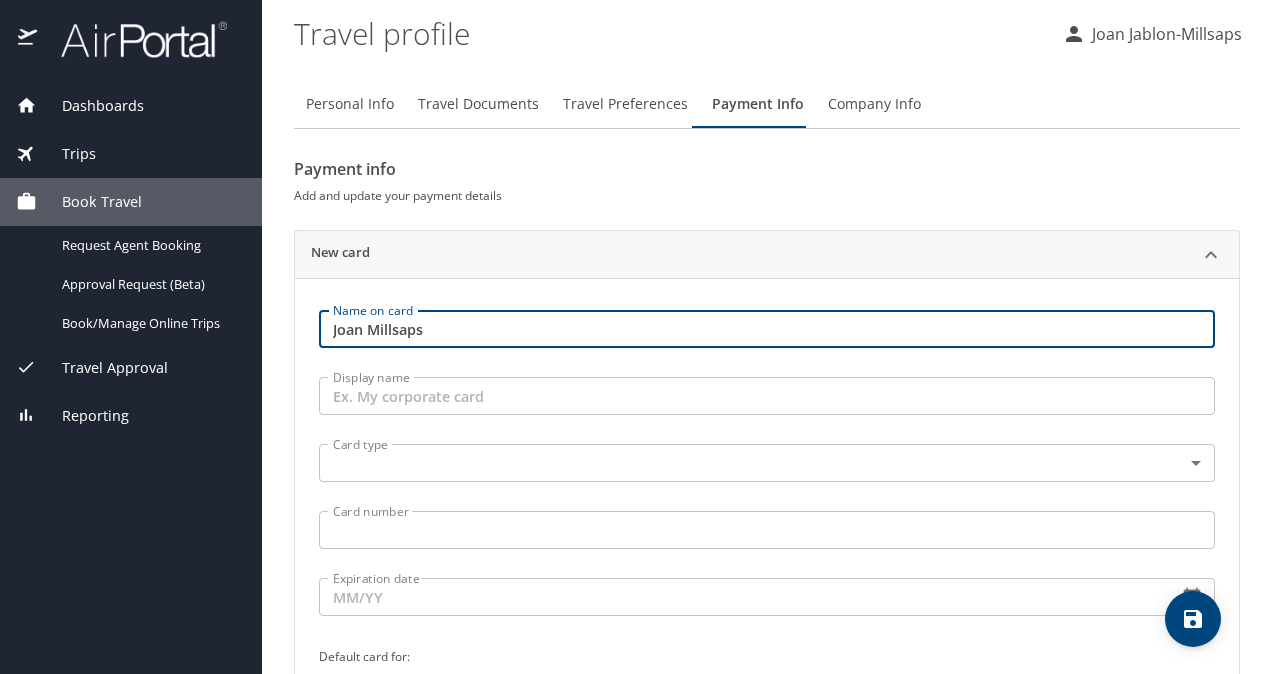 type on "Joan Millsaps" 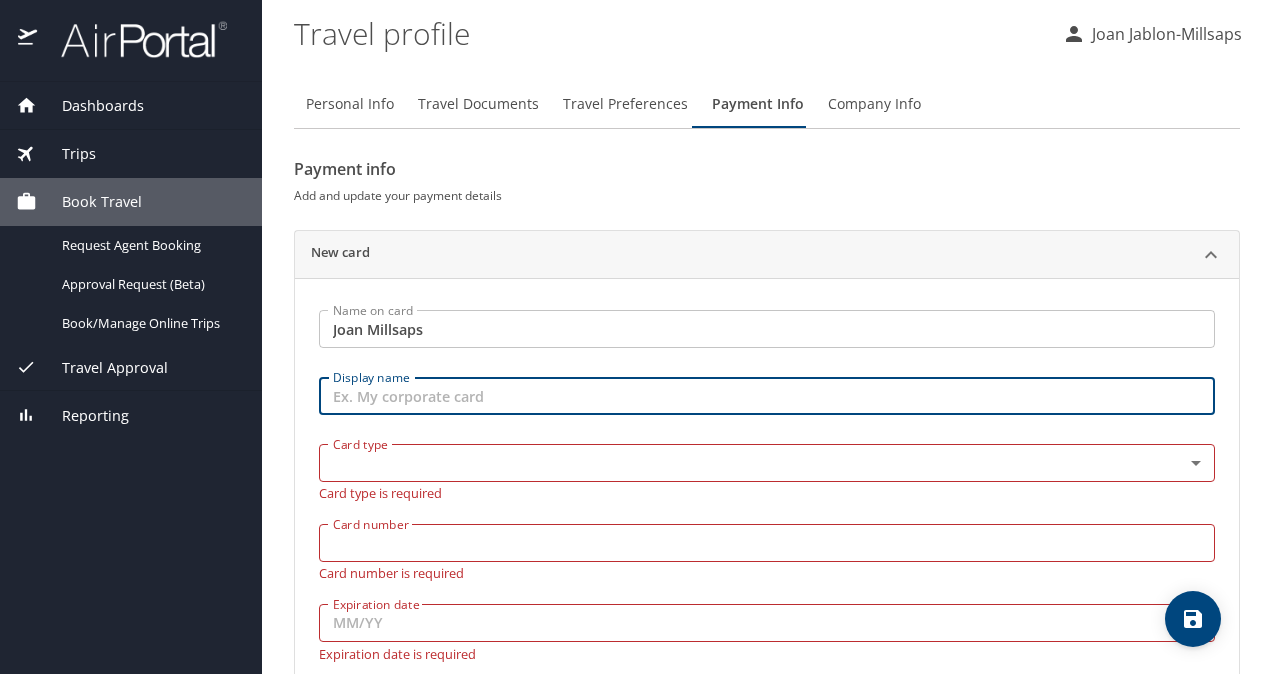 click on "Display name" at bounding box center (767, 396) 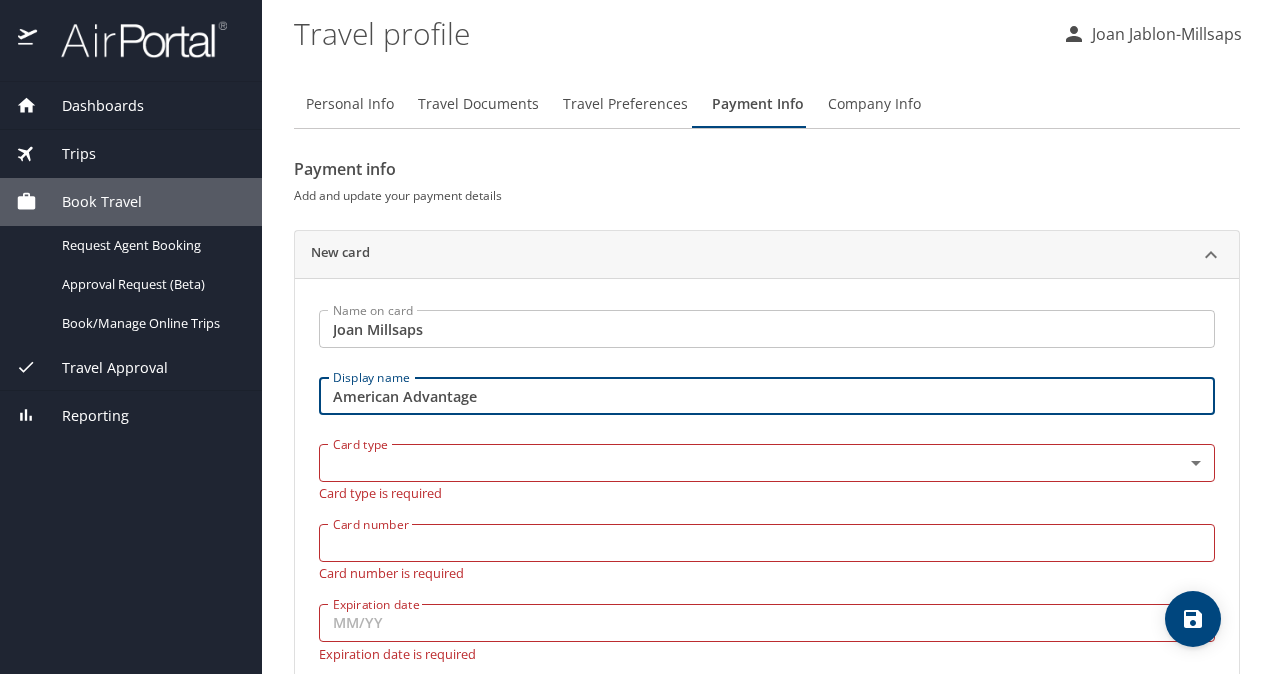 type on "American Advantage" 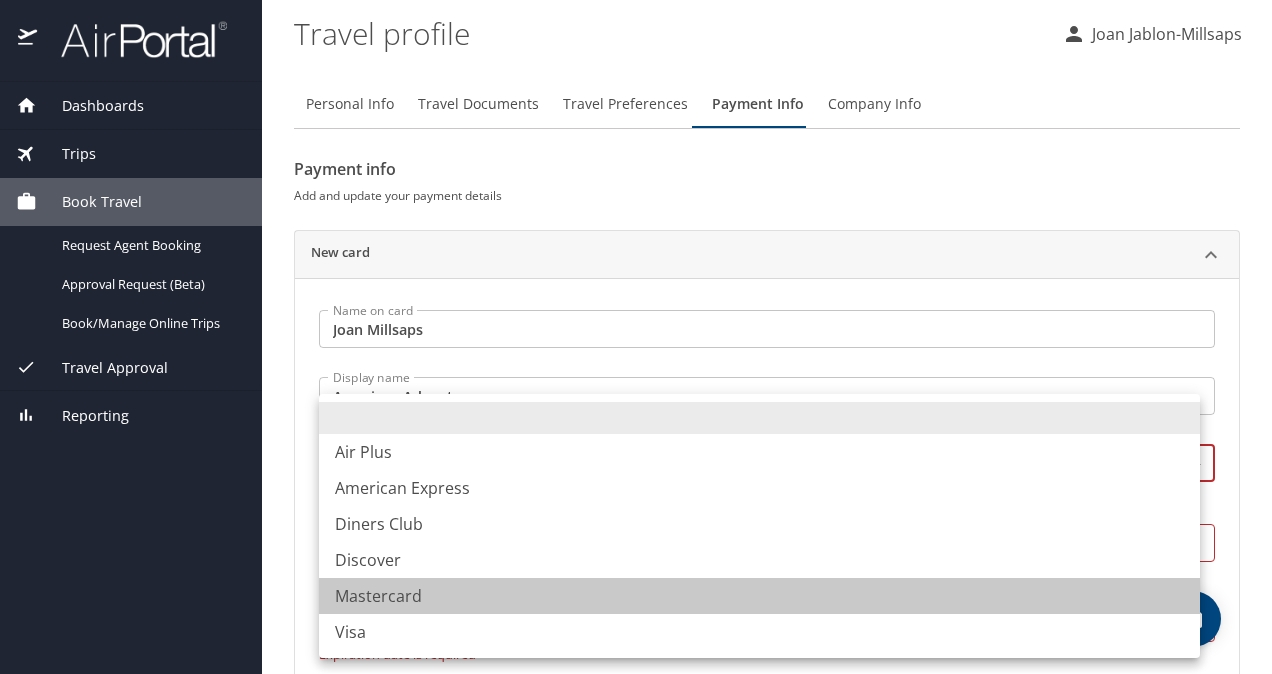 click on "Mastercard" at bounding box center [759, 596] 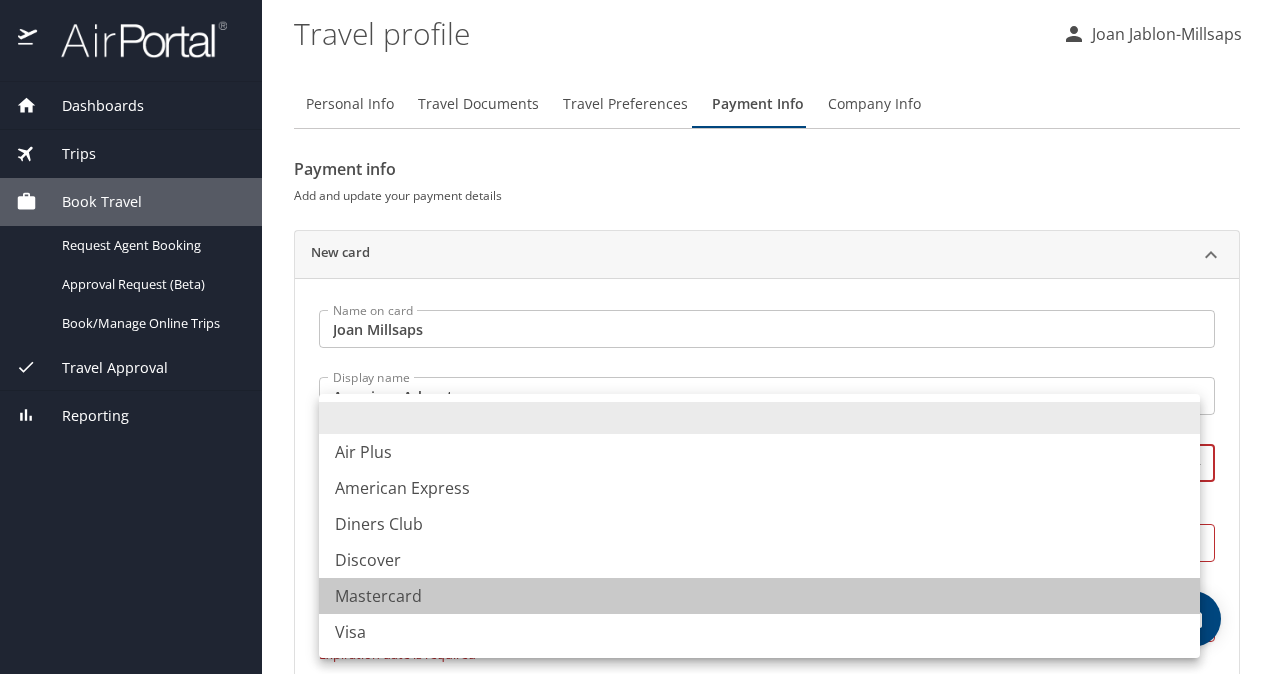 type on "CA" 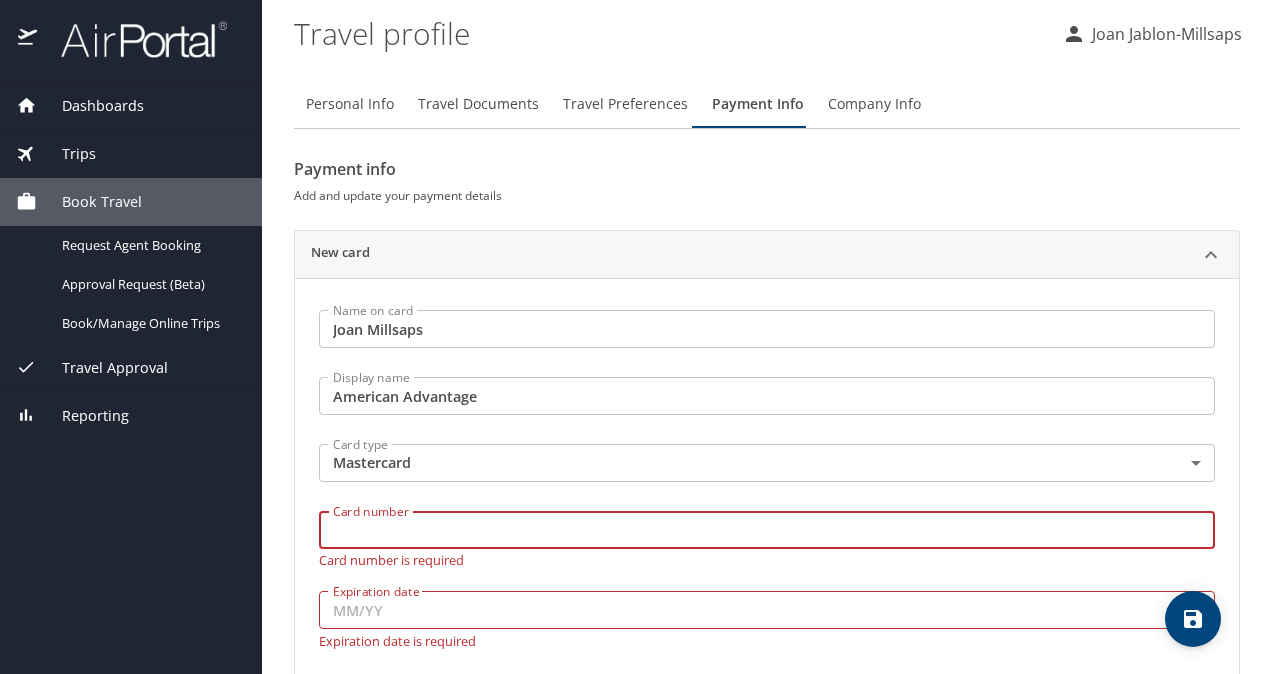 click on "Card number" at bounding box center (767, 530) 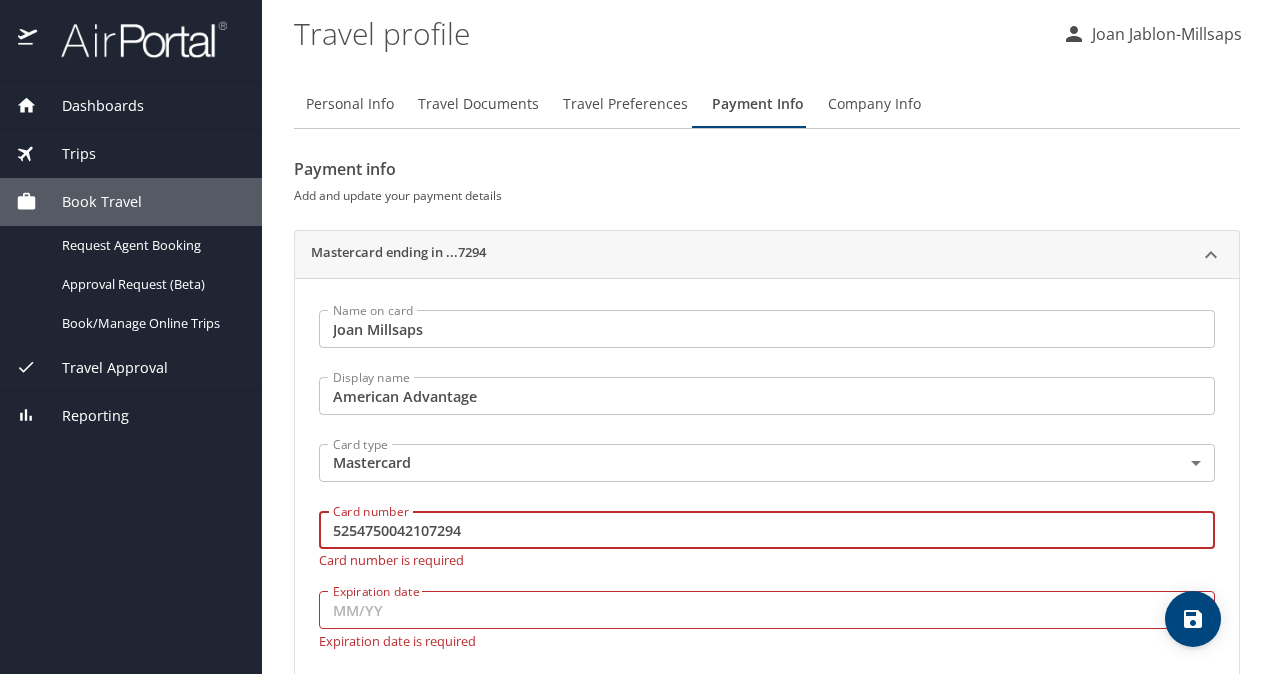 type on "5254750042107294" 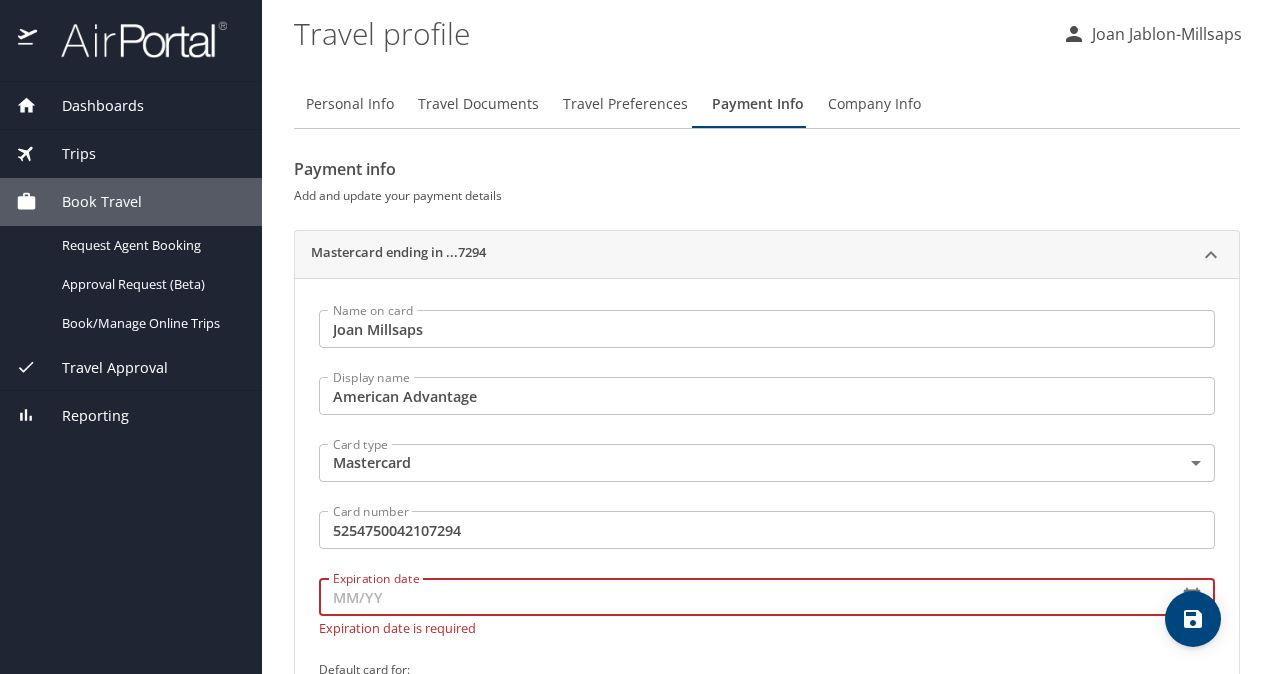 click on "Expiration date Expiration date Expiration date is required" at bounding box center (767, 602) 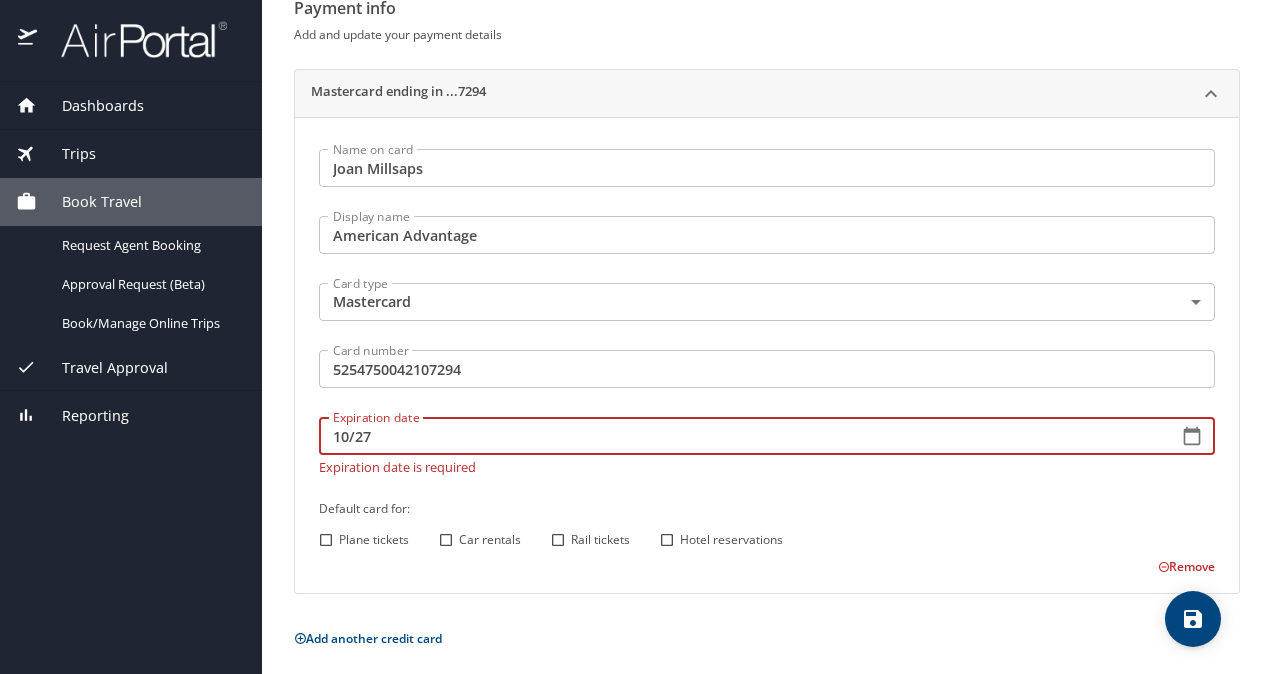 scroll, scrollTop: 168, scrollLeft: 0, axis: vertical 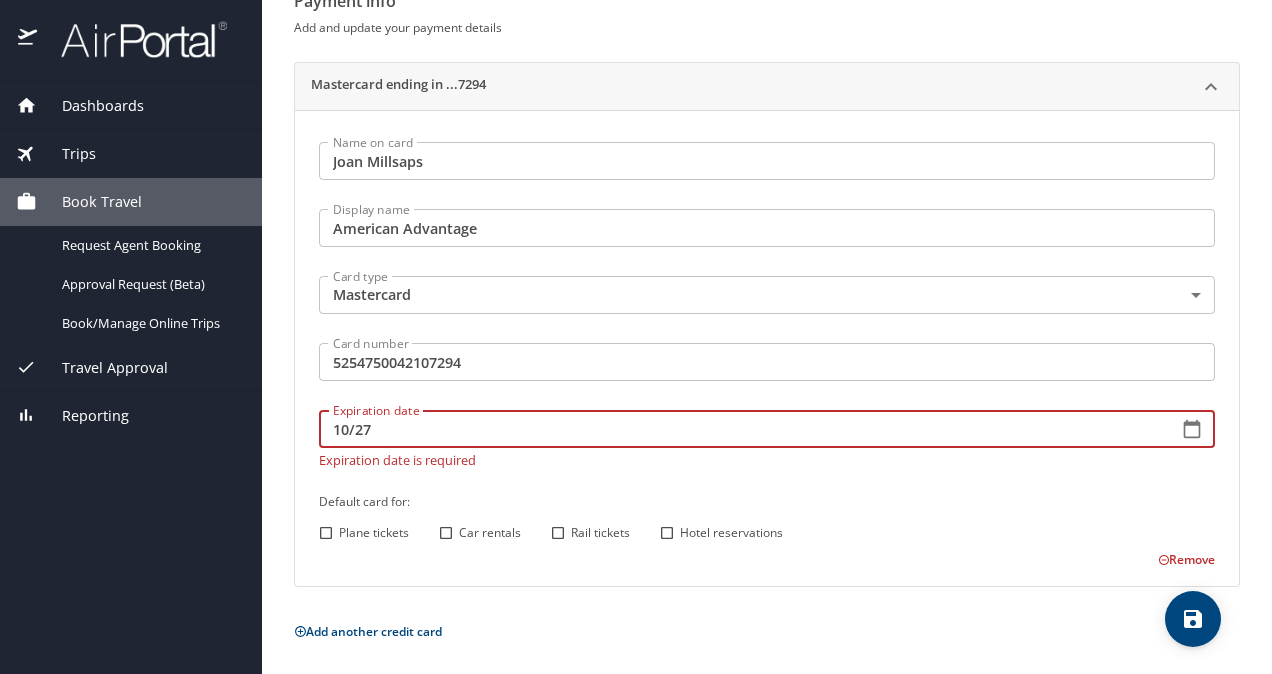 type on "10/27" 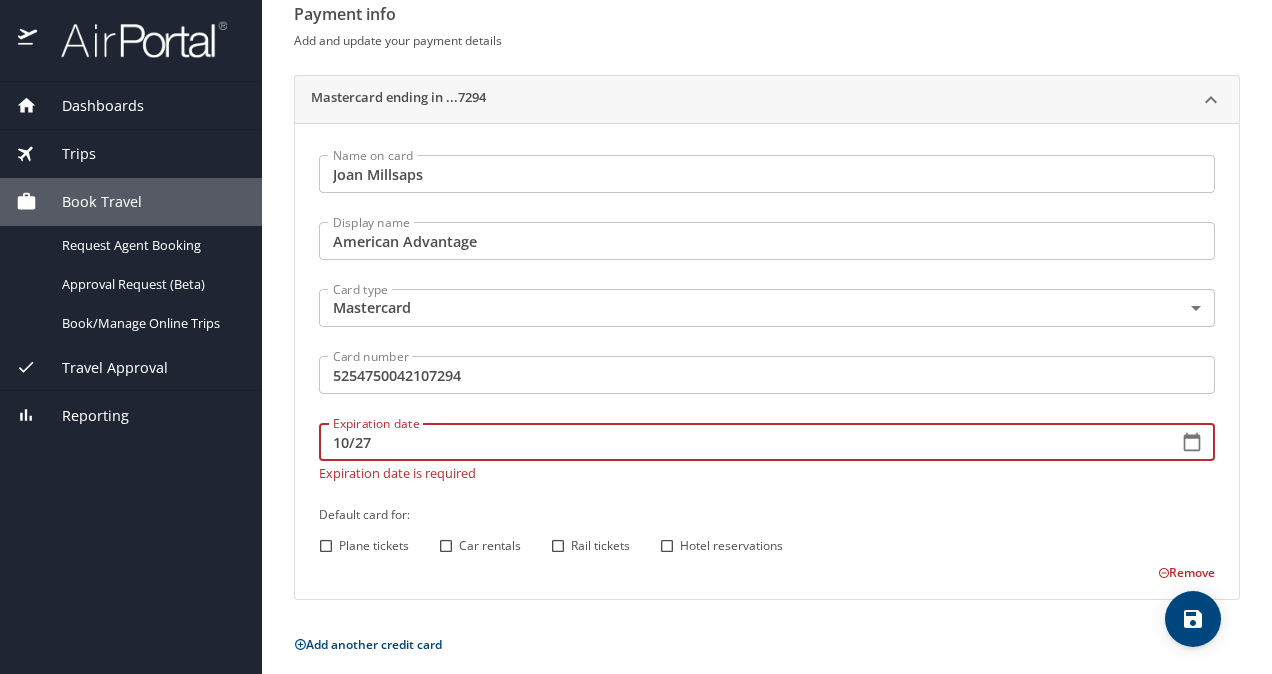 click on "Plane tickets" at bounding box center (326, 546) 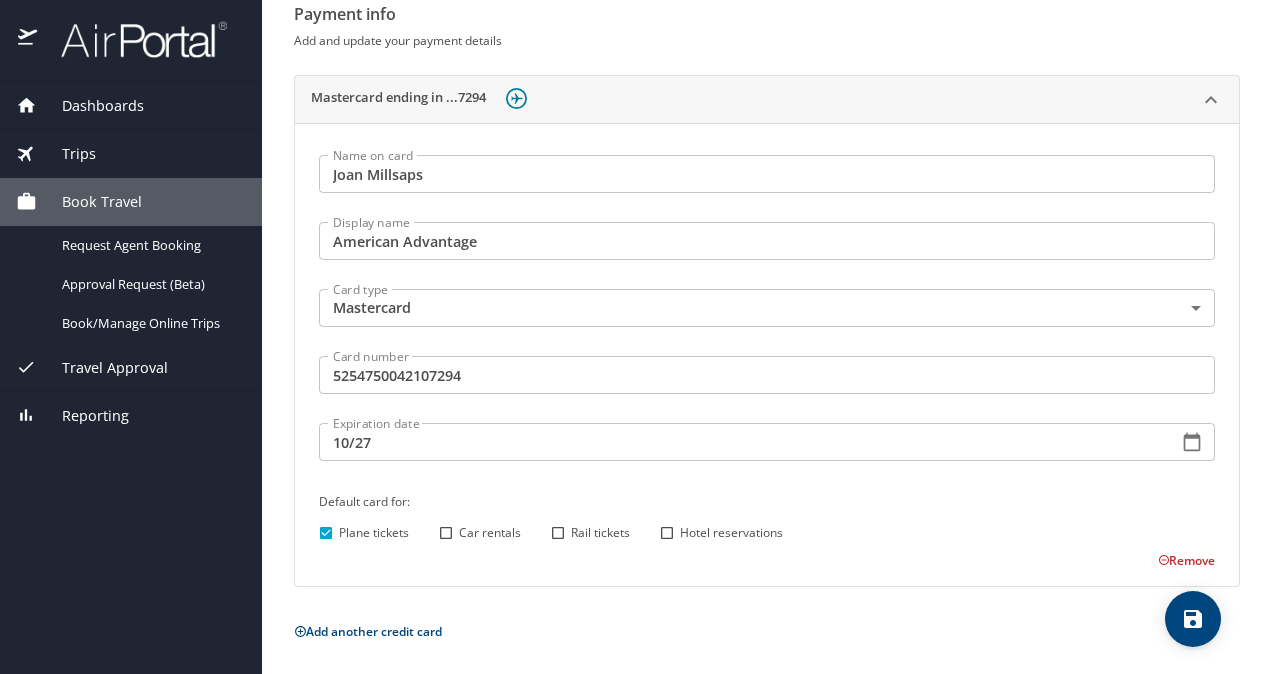 click on "Car rentals" at bounding box center [446, 533] 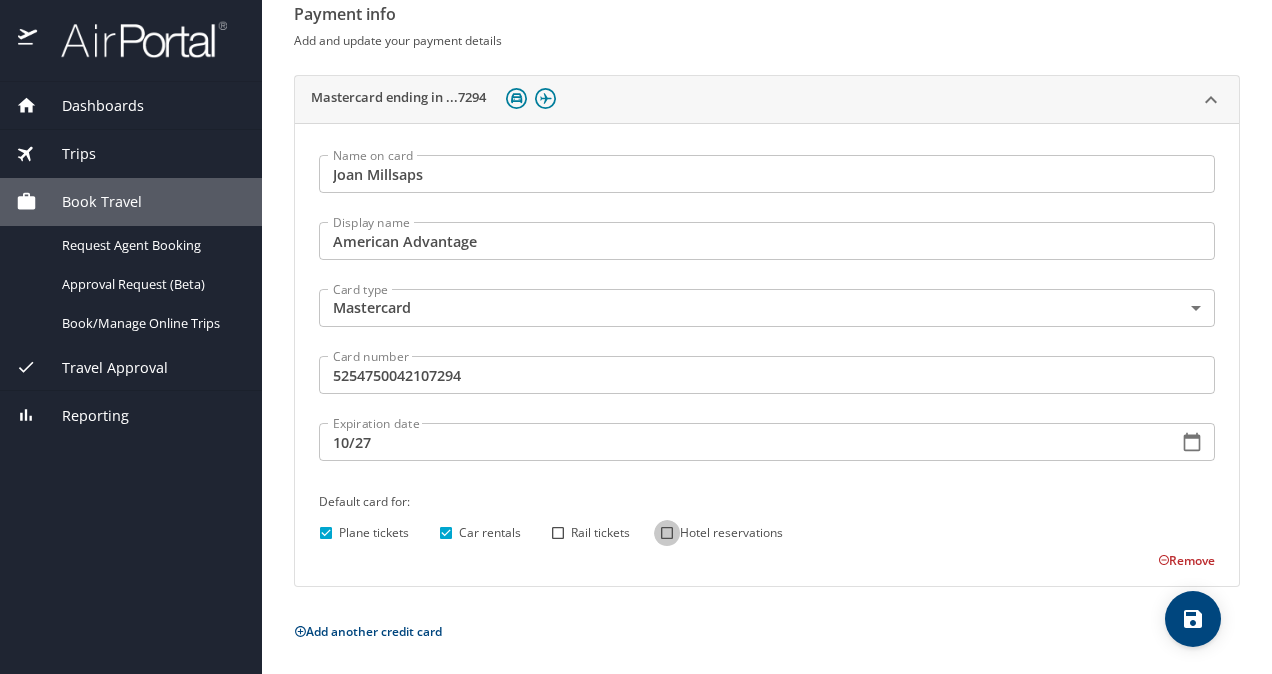 click on "Hotel reservations" at bounding box center [667, 533] 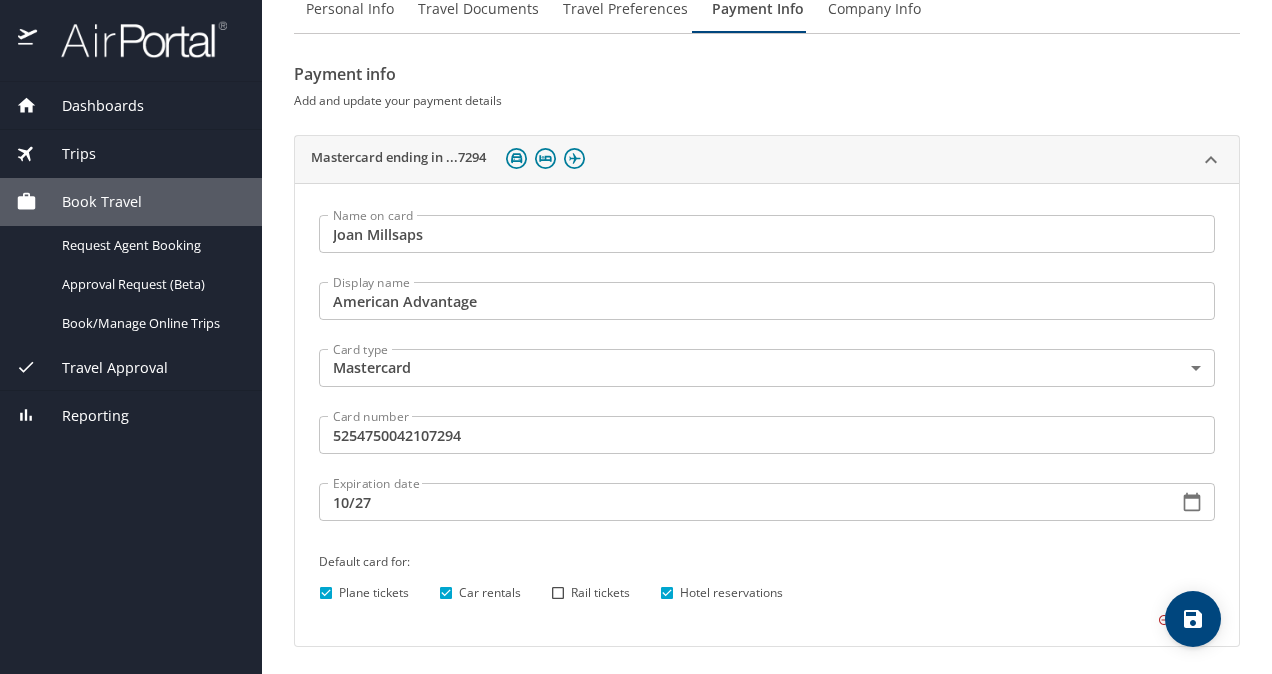 scroll, scrollTop: 0, scrollLeft: 0, axis: both 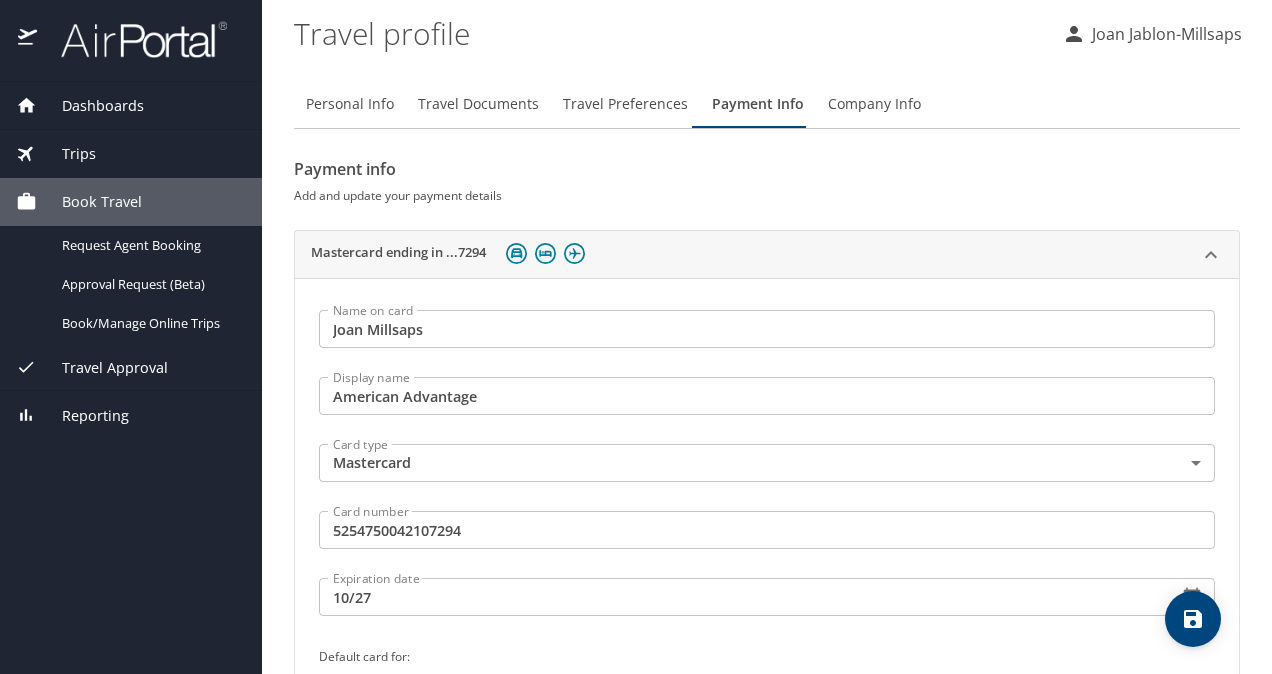 click 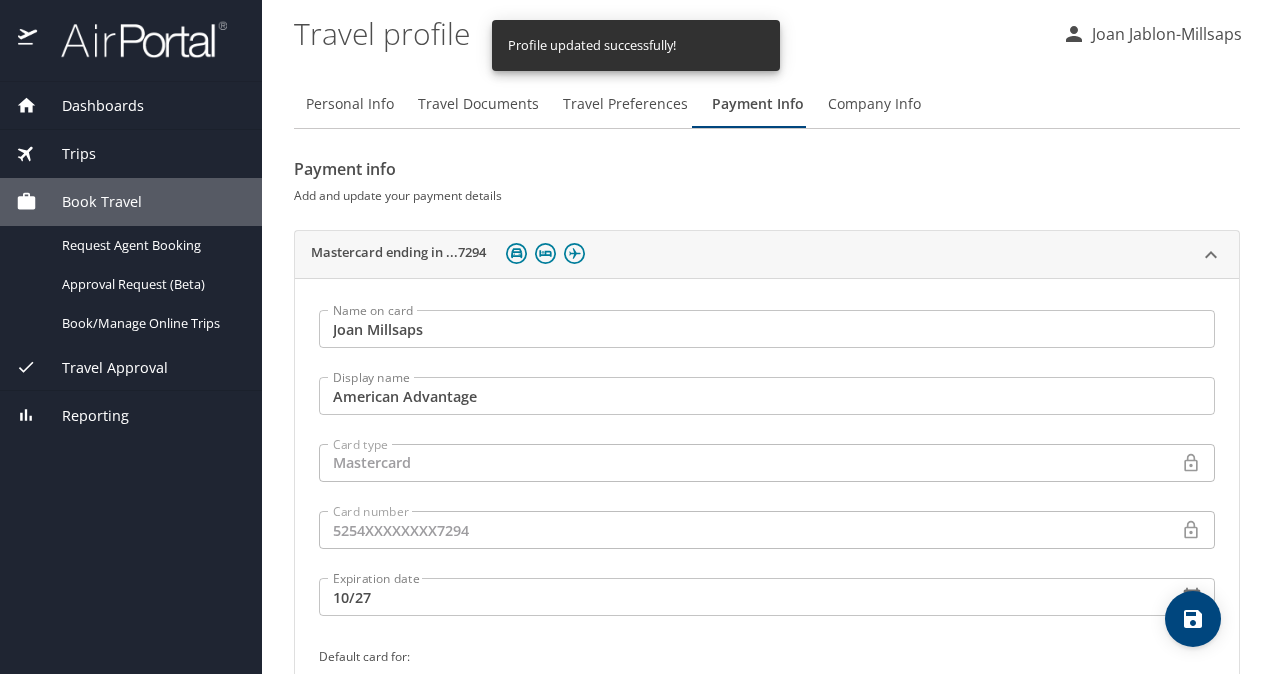 click on "Company Info" at bounding box center [874, 104] 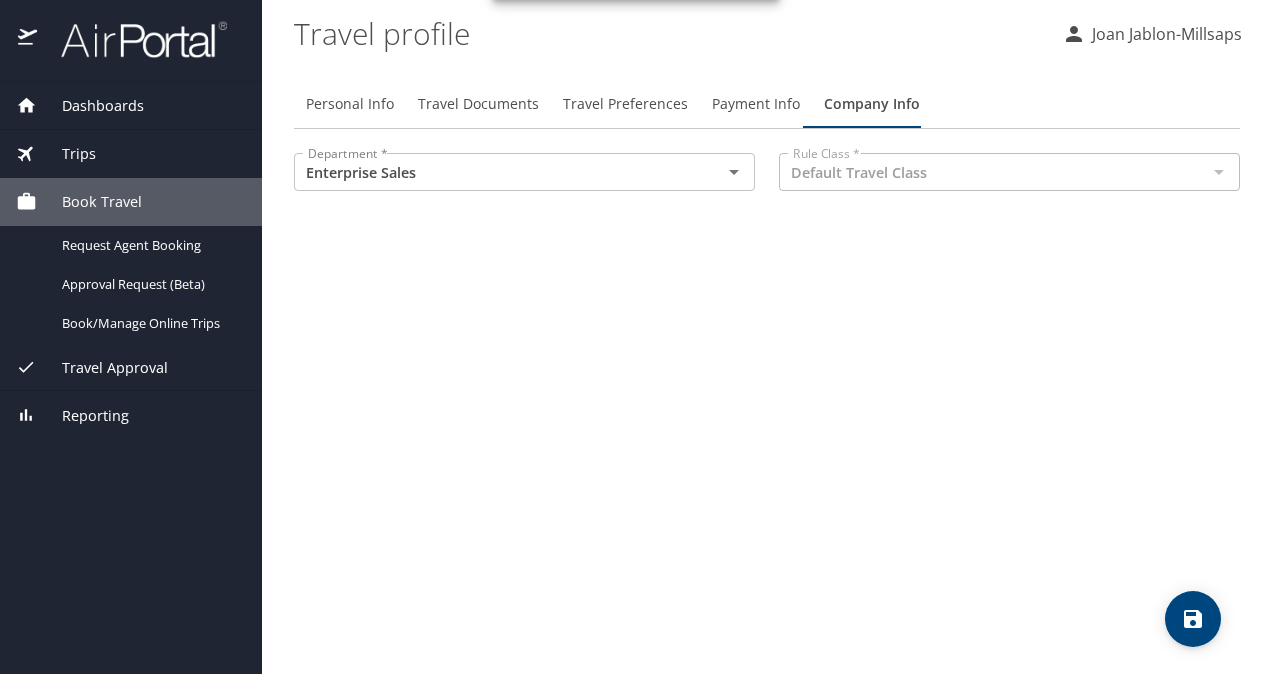 click on "Personal Info Travel Documents Travel Preferences Payment Info Company Info Department   * Enterprise Sales Department   * Rule Class   * Default Travel Class Rule Class   *" at bounding box center (767, 369) 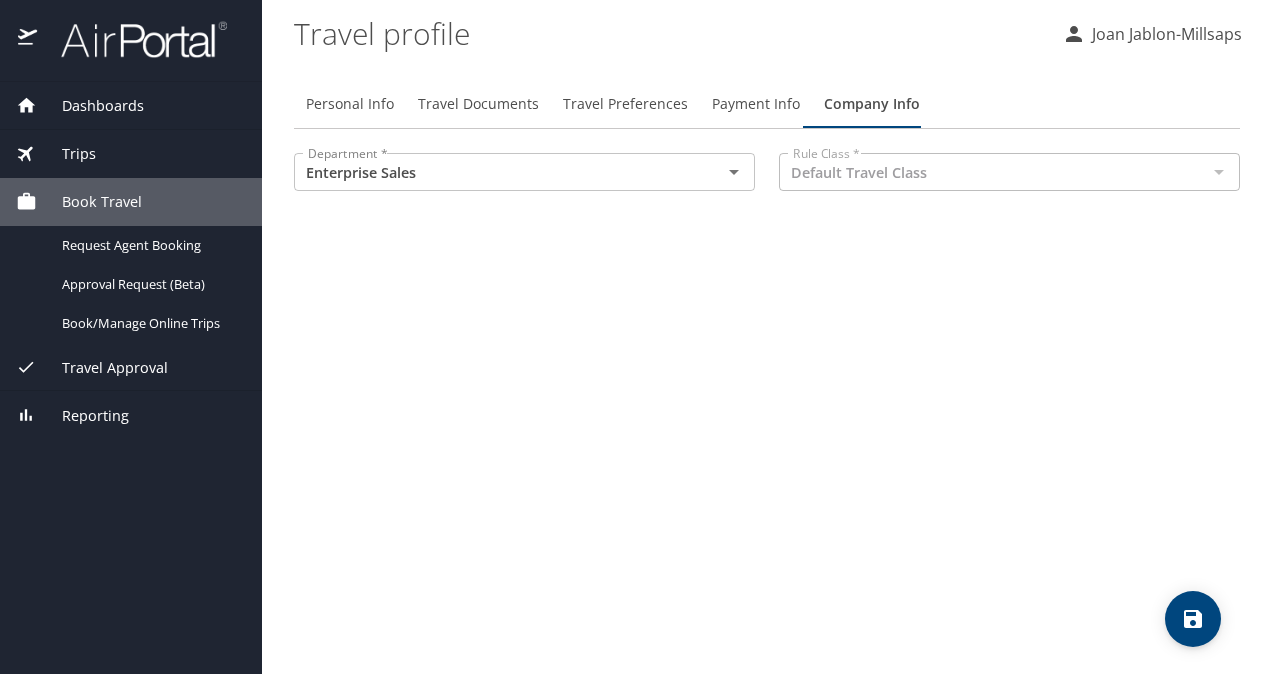 click on "Book Travel" at bounding box center [89, 202] 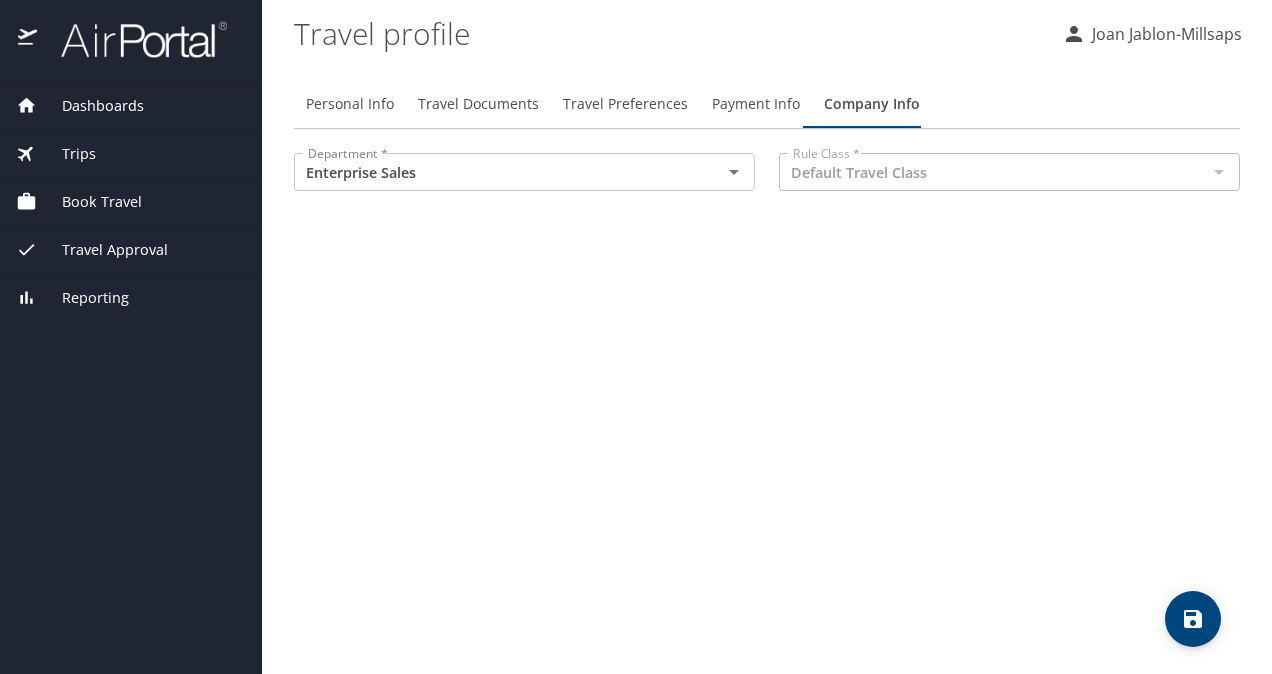 click on "Book Travel" at bounding box center (89, 202) 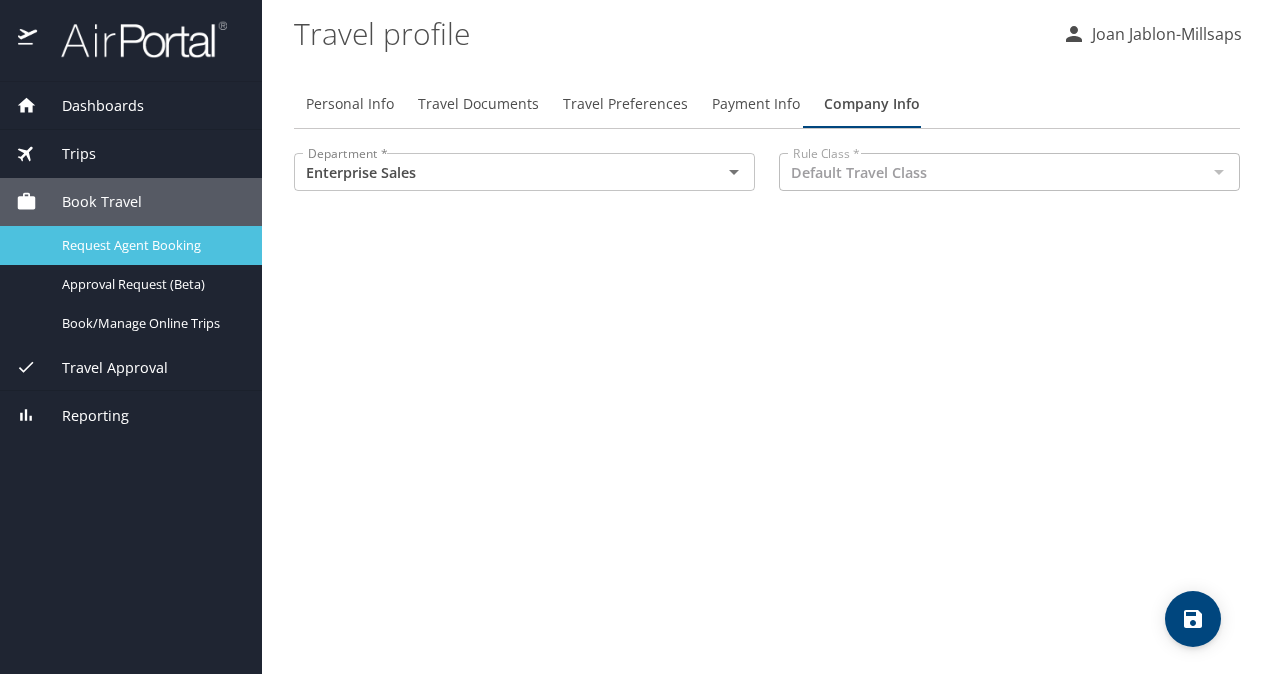 click on "Request Agent Booking" at bounding box center (150, 245) 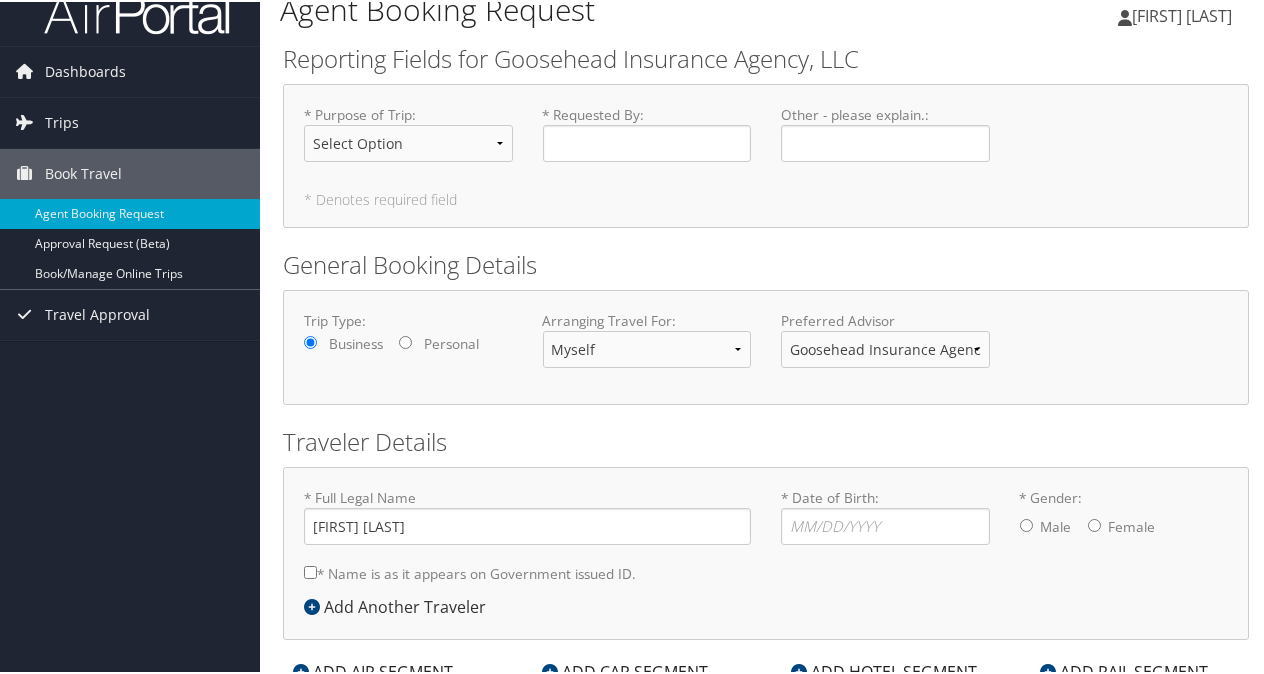 scroll, scrollTop: 0, scrollLeft: 0, axis: both 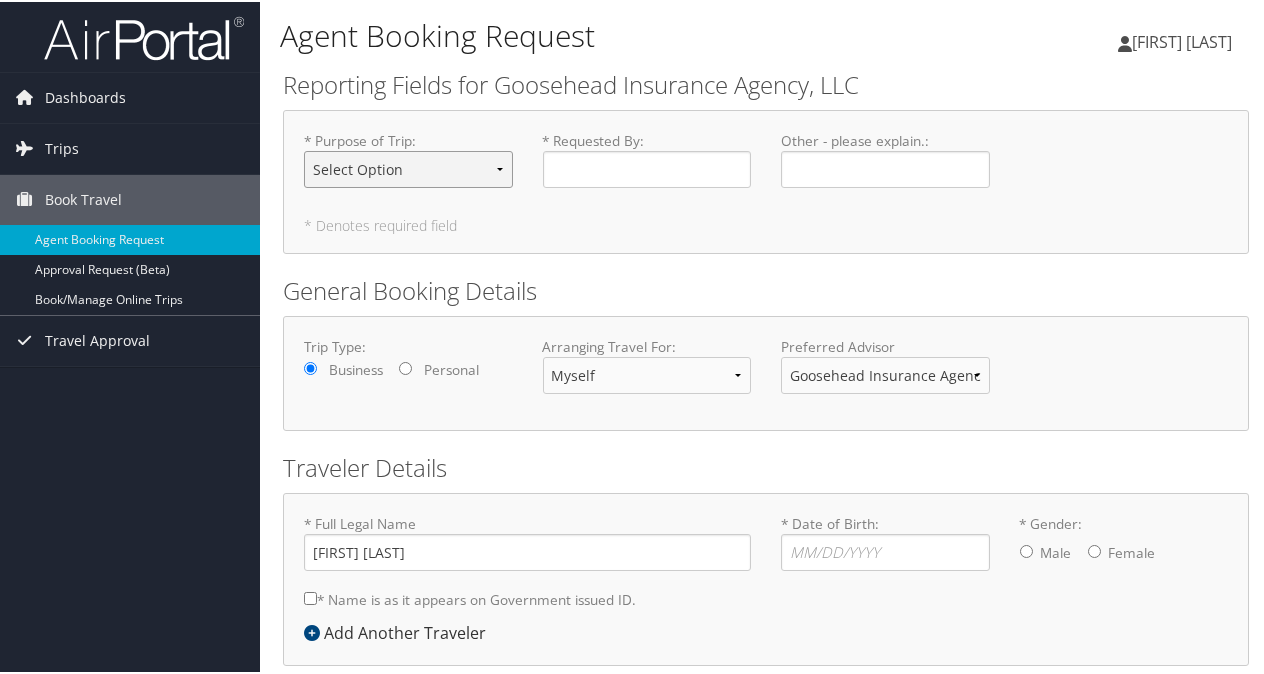click on "Select Option Agency Site Visit - Support Campus Recruiting Visit Carrier Partner -Vendor Meeting Conference -Event Event Support -Planning Executive Interview Executive Meeting - Board Session Leadership Retreat -Strategy Session Office Visit - Legal-Tech/Facilities Office Visit - Remote Employee Office build-out-Facilities work Onboarding - New Hire Support Other Personal Travel Prospective Franchise Meeting Training - Development" at bounding box center (408, 167) 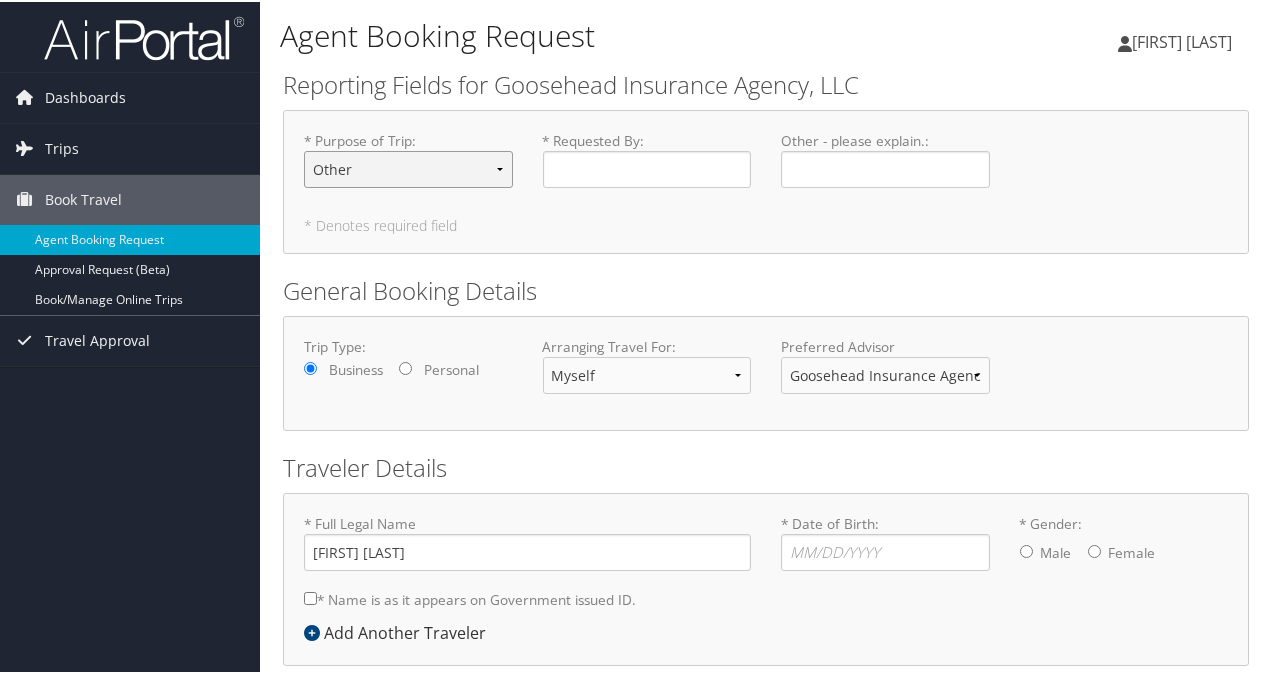 click on "Select Option Agency Site Visit - Support Campus Recruiting Visit Carrier Partner -Vendor Meeting Conference -Event Event Support -Planning Executive Interview Executive Meeting - Board Session Leadership Retreat -Strategy Session Office Visit - Legal-Tech/Facilities Office Visit - Remote Employee Office build-out-Facilities work Onboarding - New Hire Support Other Personal Travel Prospective Franchise Meeting Training - Development" at bounding box center (408, 167) 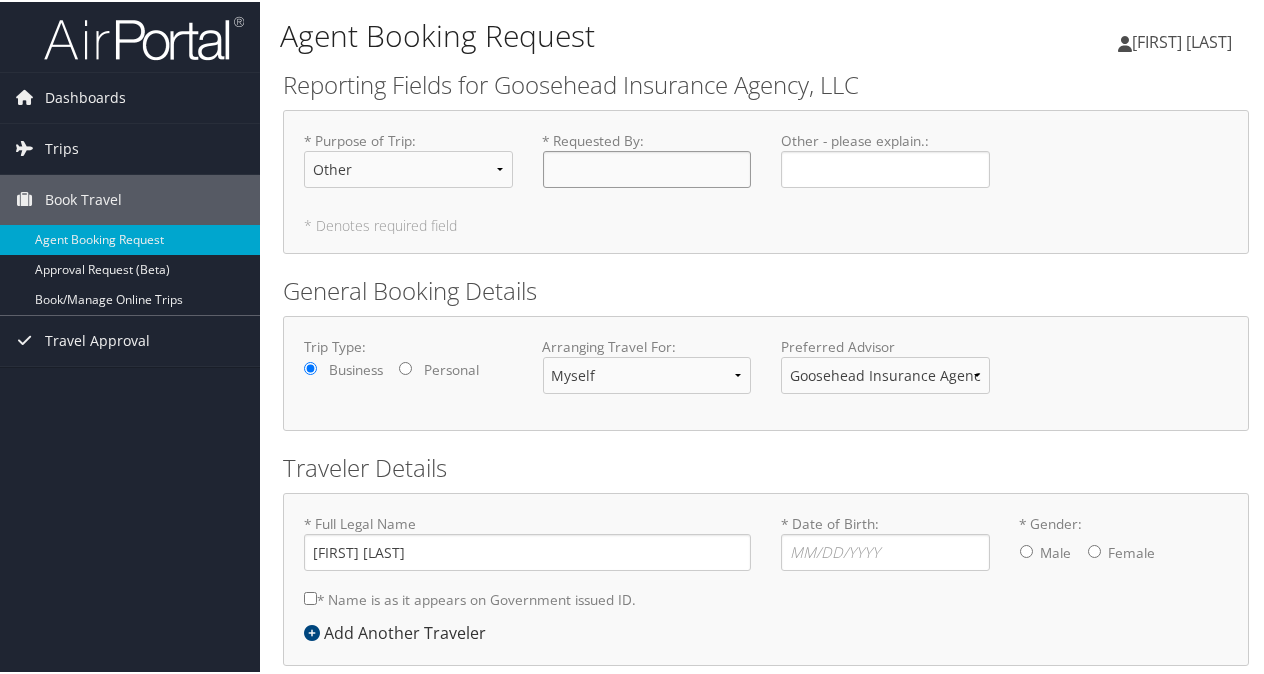 click on "*   Requested By : Required" at bounding box center (647, 167) 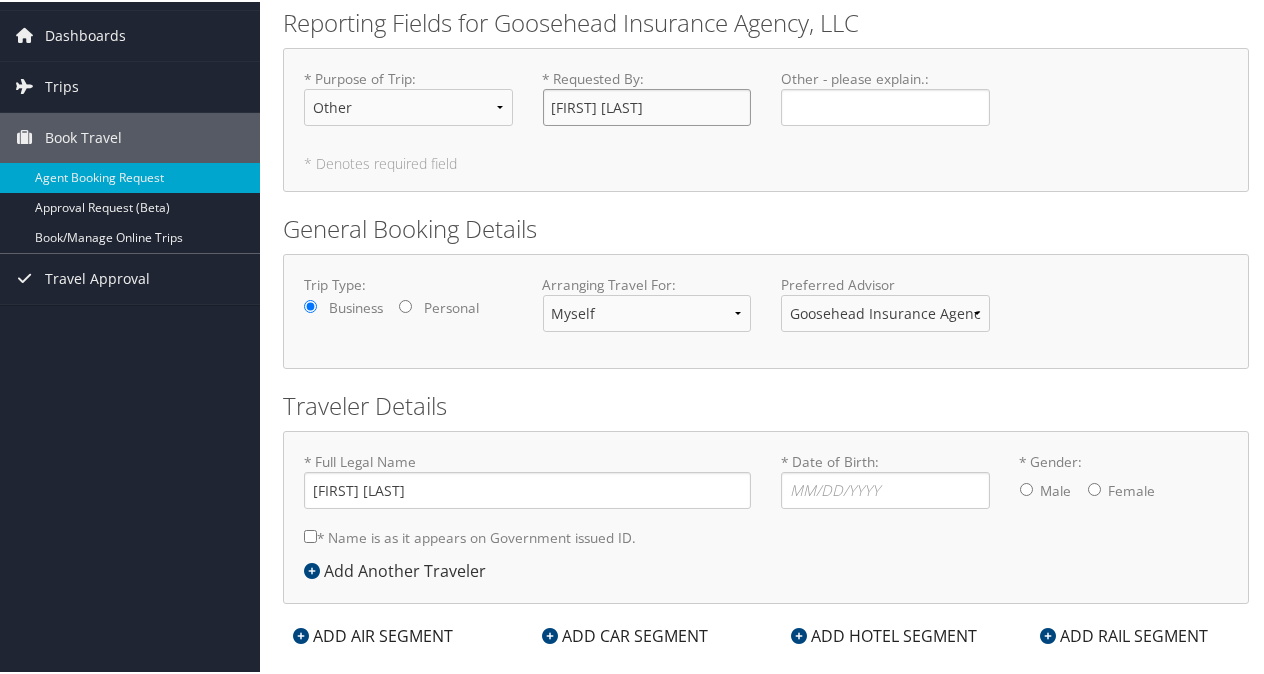 scroll, scrollTop: 92, scrollLeft: 0, axis: vertical 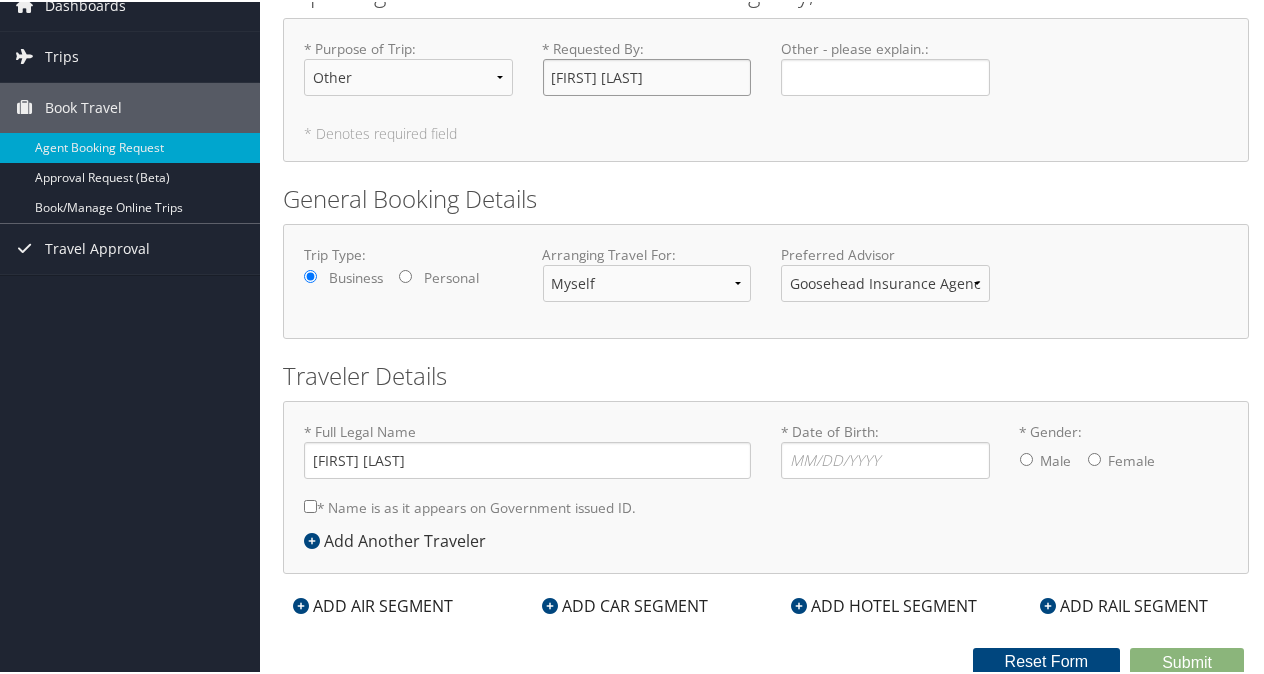 type on "[FIRST] [LAST]-[LAST]" 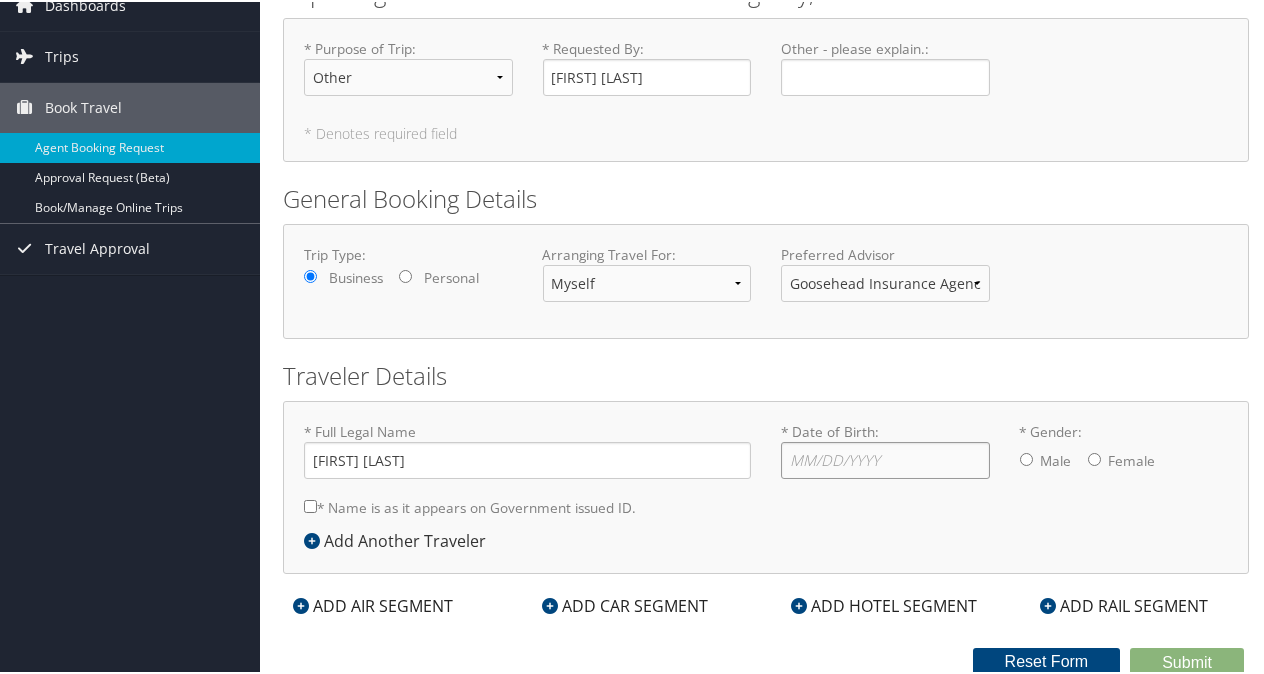 click on "* Date of Birth: Invalid Date" at bounding box center [885, 458] 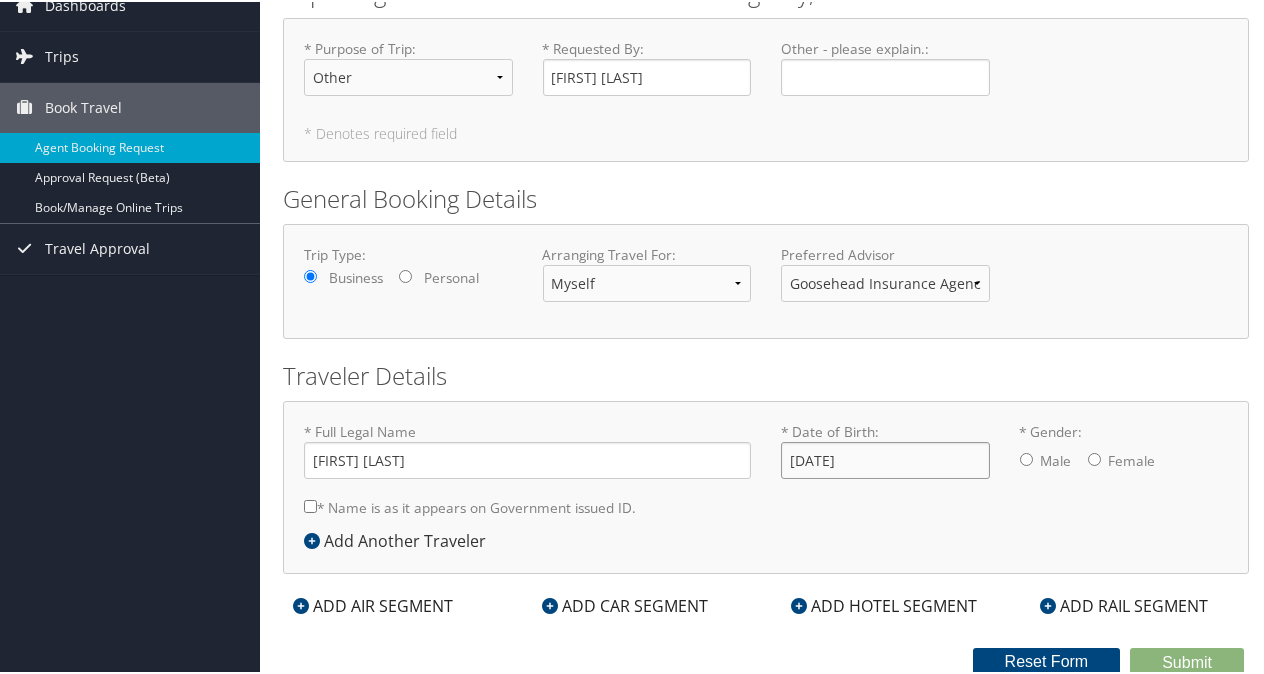 type on "[DATE]/[DATE]" 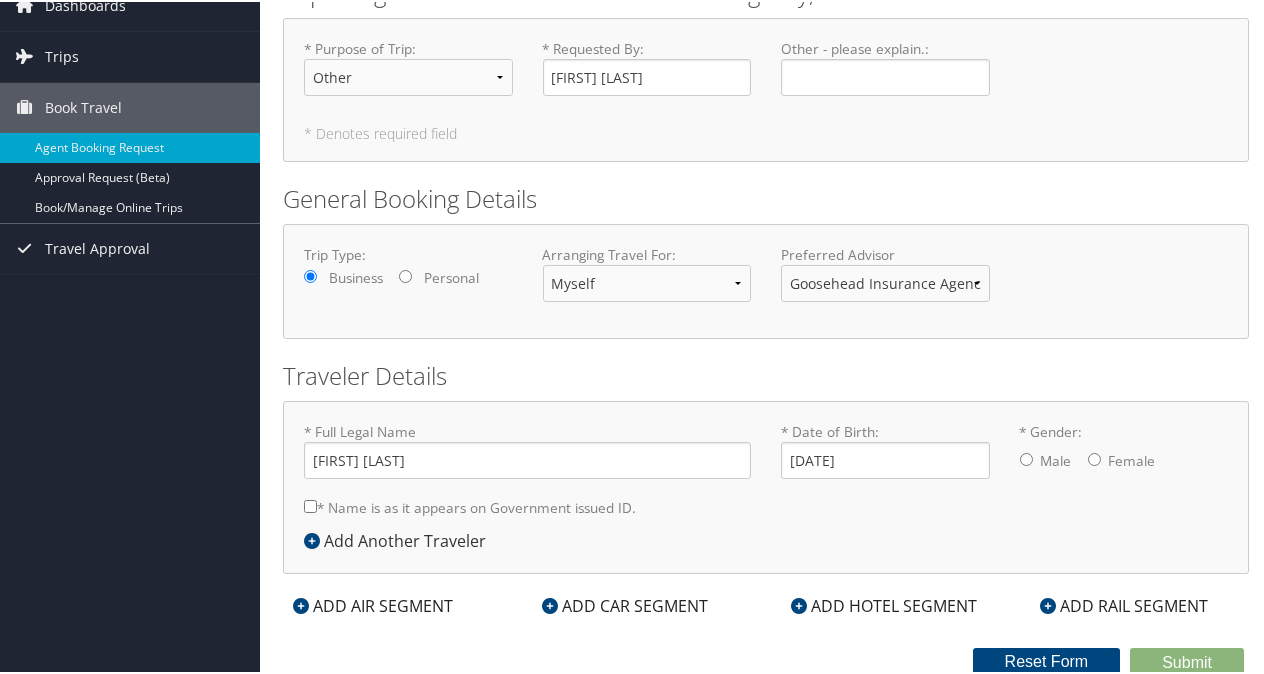 drag, startPoint x: 1088, startPoint y: 453, endPoint x: 1076, endPoint y: 472, distance: 22.472204 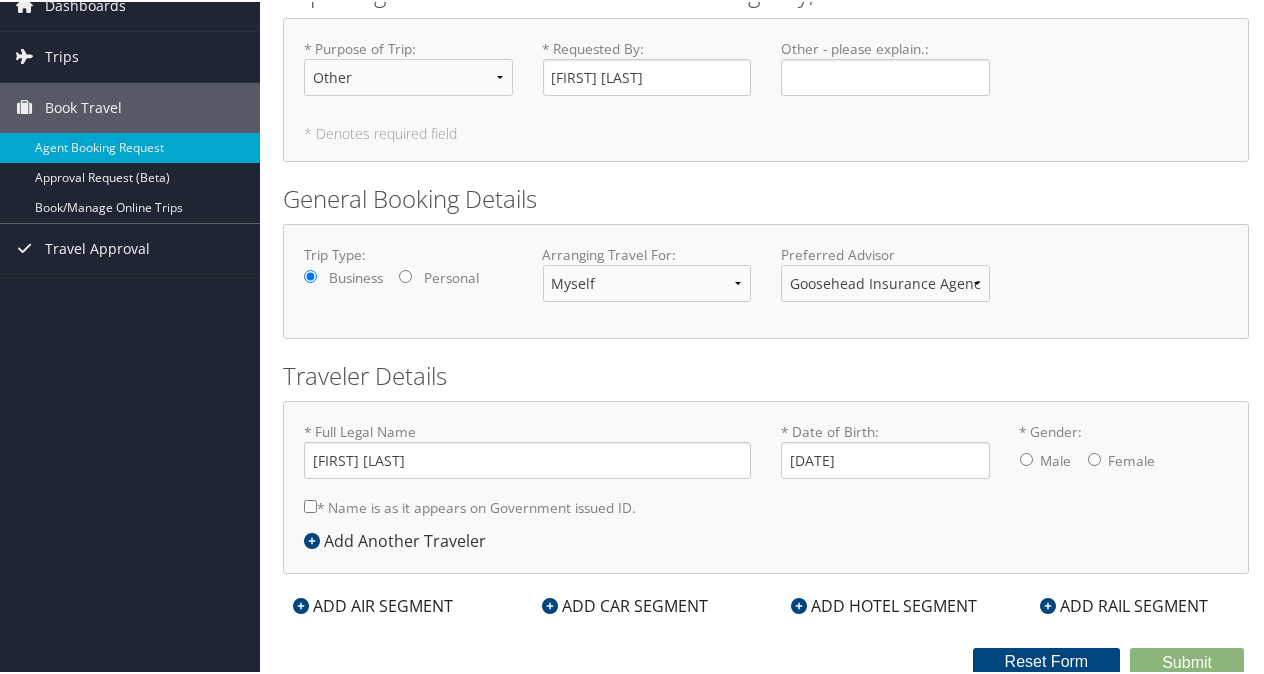 click on "Male Female" at bounding box center (1124, 460) 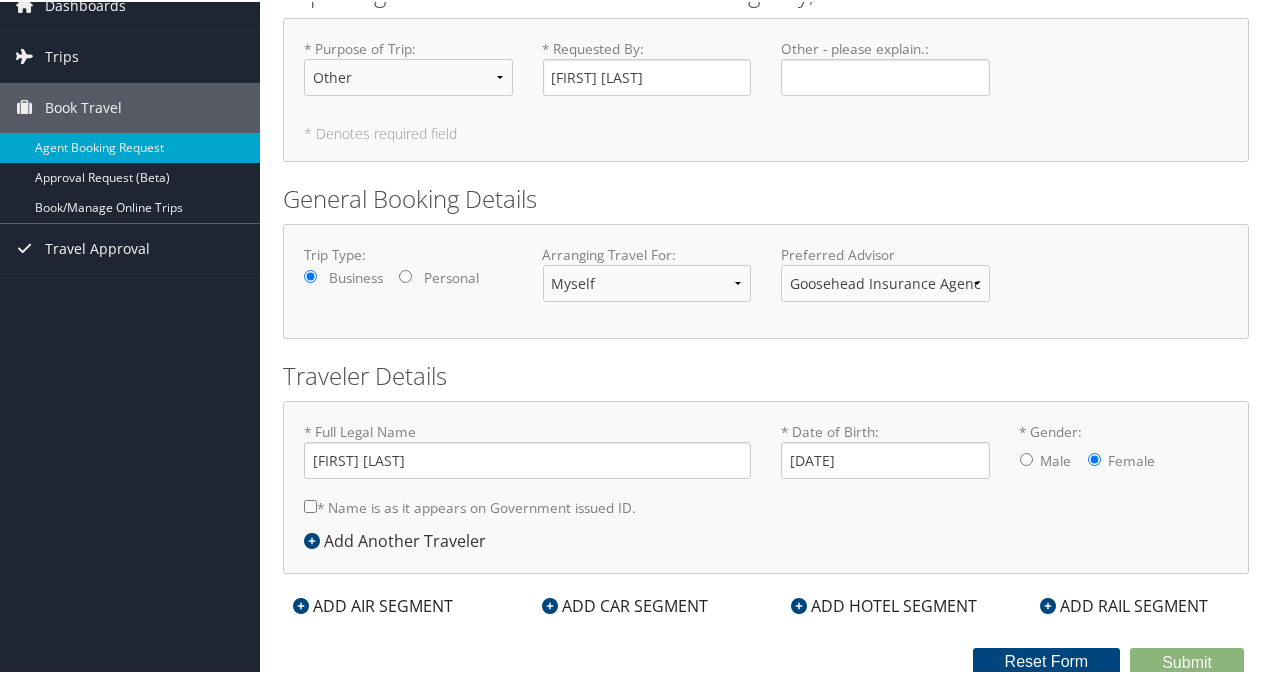 click on "* Gender:  Male Female" at bounding box center [1094, 457] 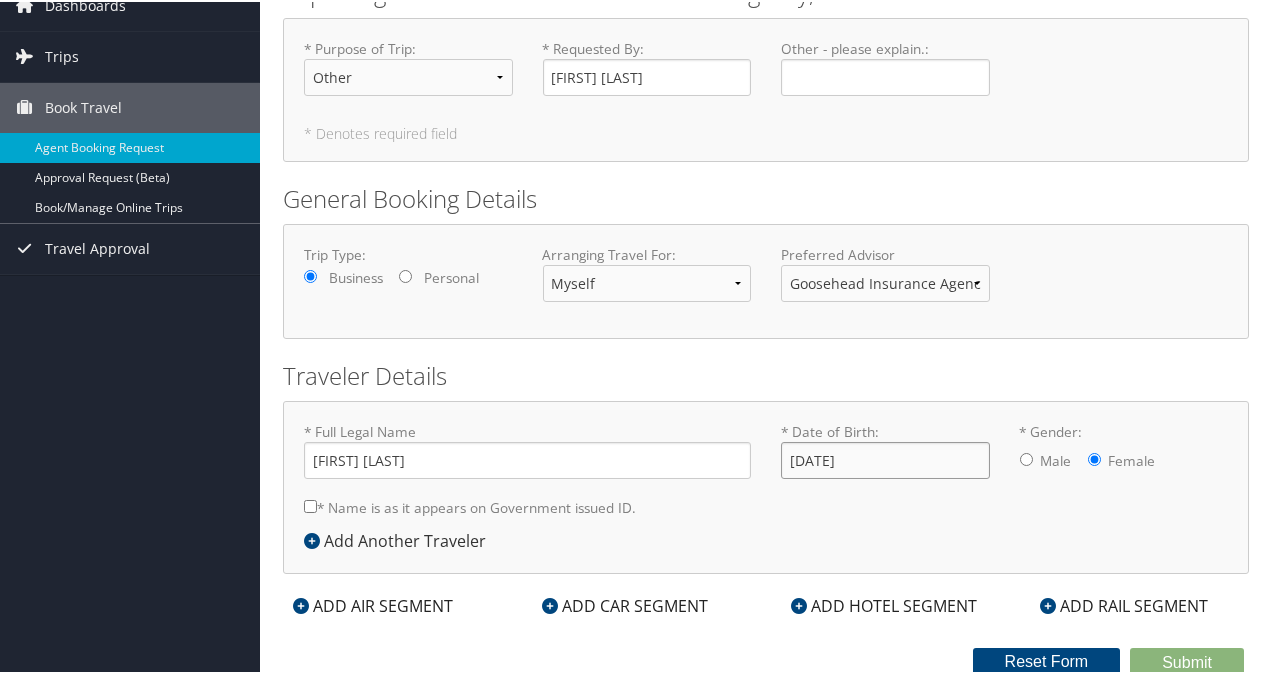 click on "[DATE]/[DATE]" at bounding box center [885, 458] 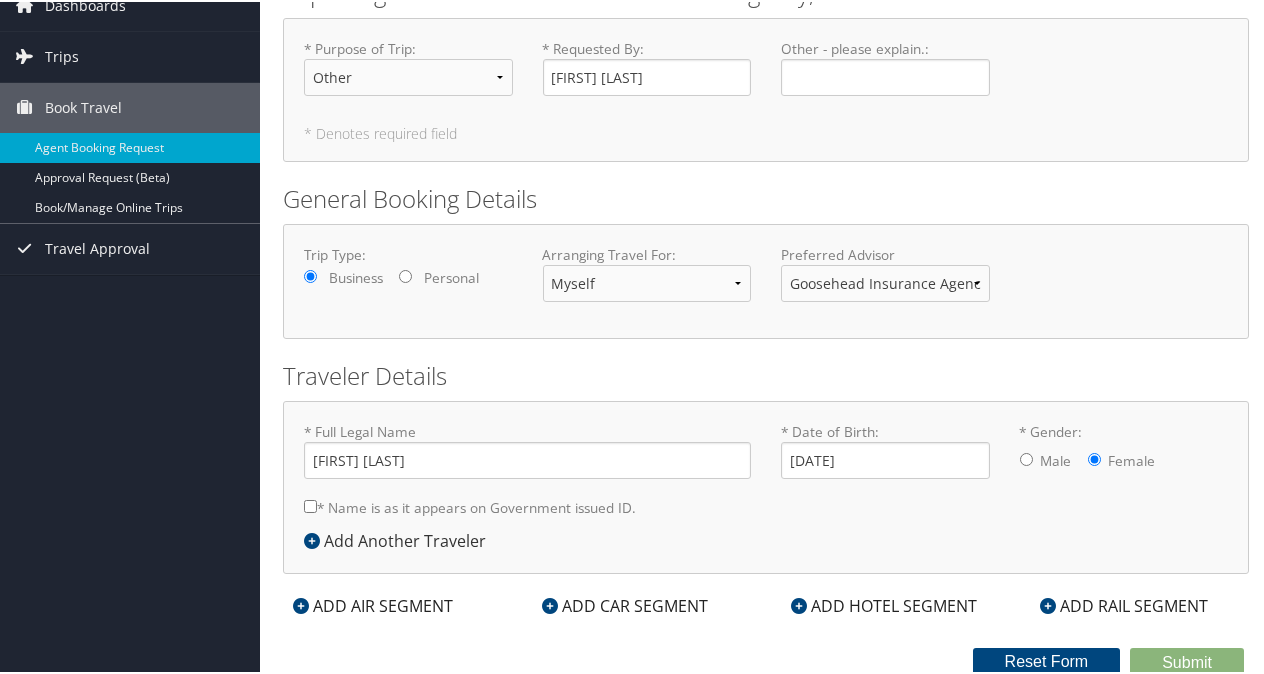 click on "* Name is as it appears on Government issued ID." at bounding box center [310, 504] 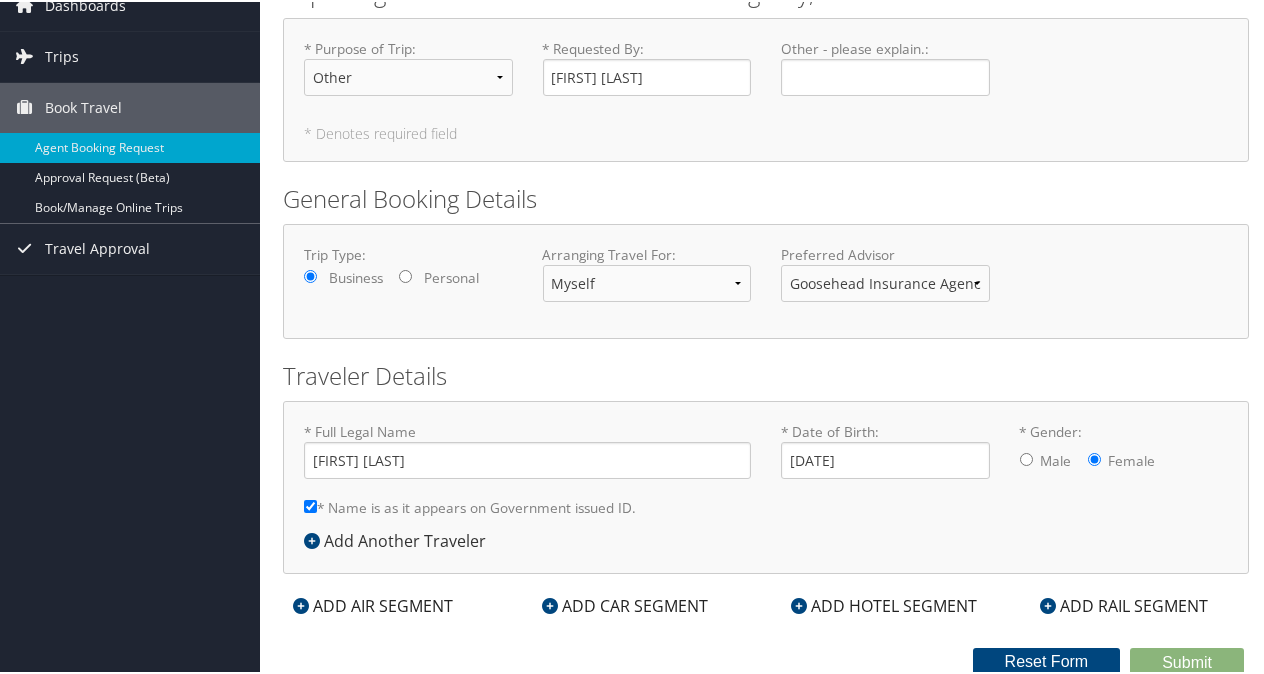 click on "ADD HOTEL SEGMENT" at bounding box center [884, 604] 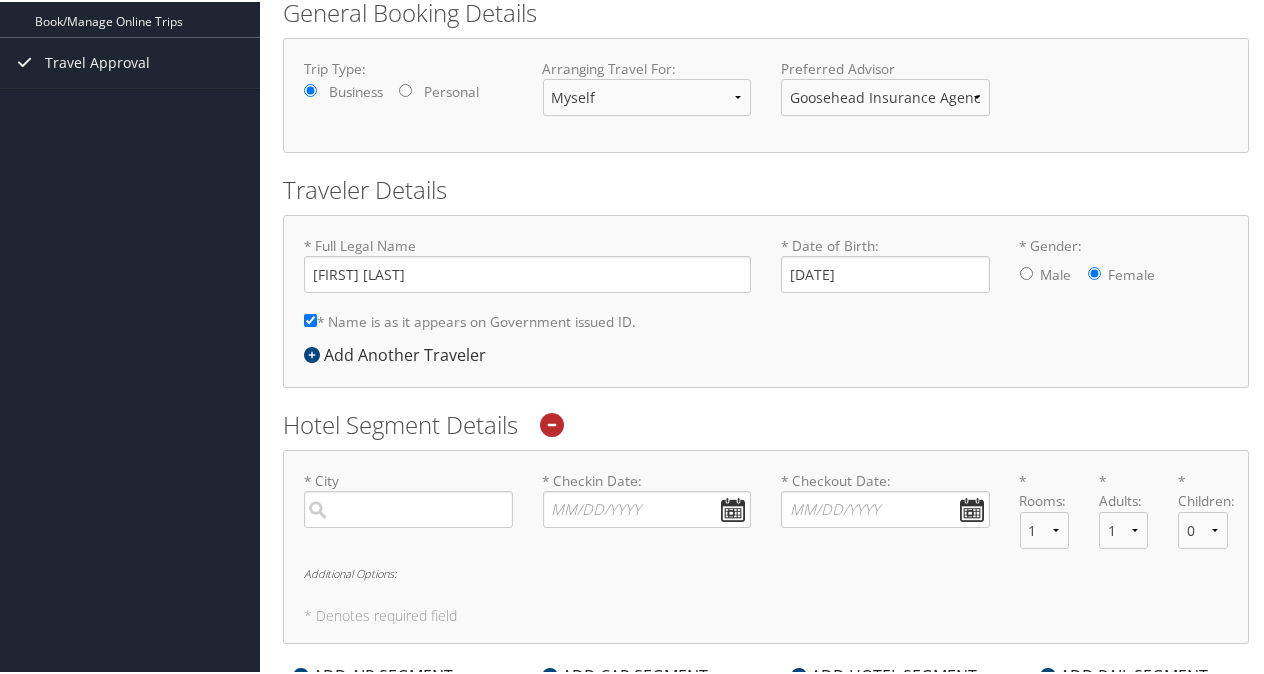 scroll, scrollTop: 292, scrollLeft: 0, axis: vertical 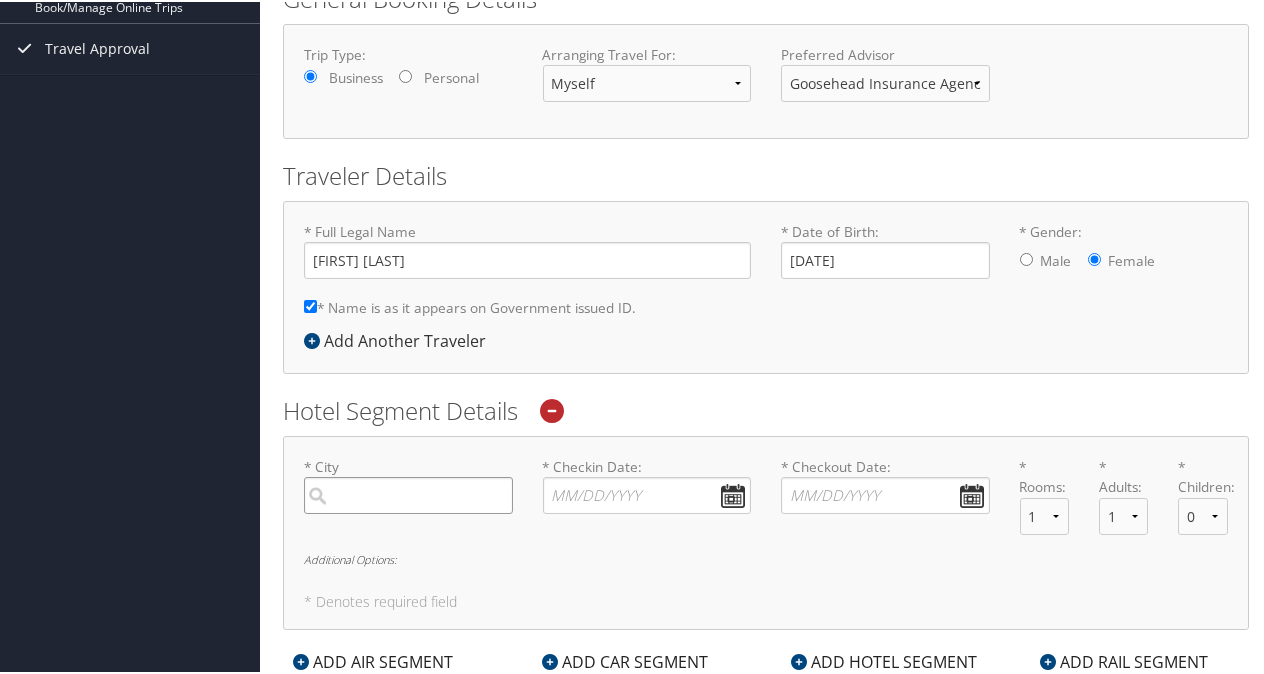 click at bounding box center (408, 493) 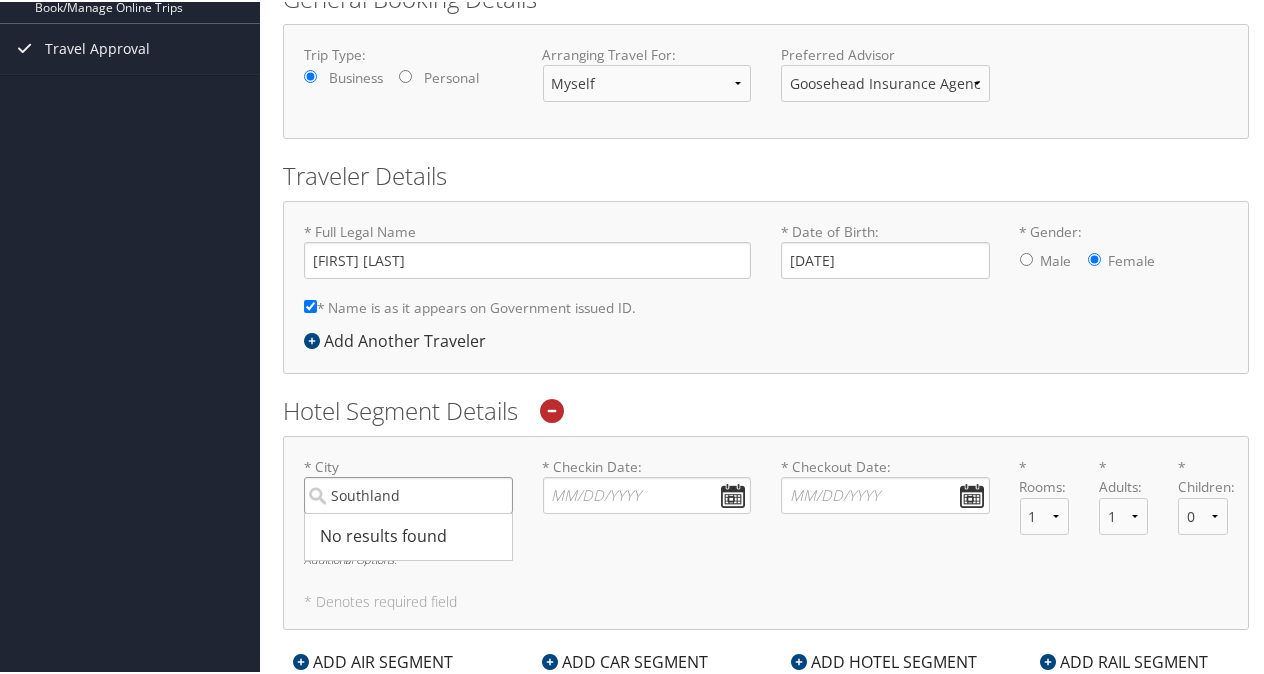 type on "Southland" 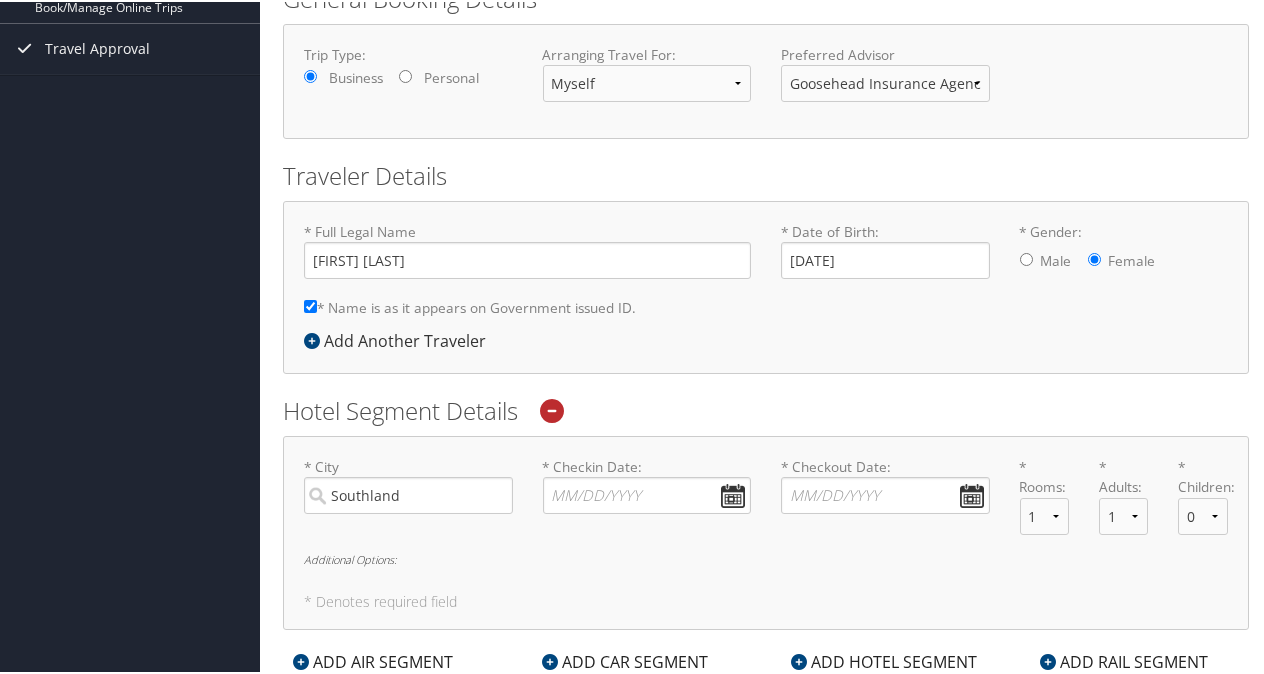 click on "* Denotes required field" at bounding box center [766, 600] 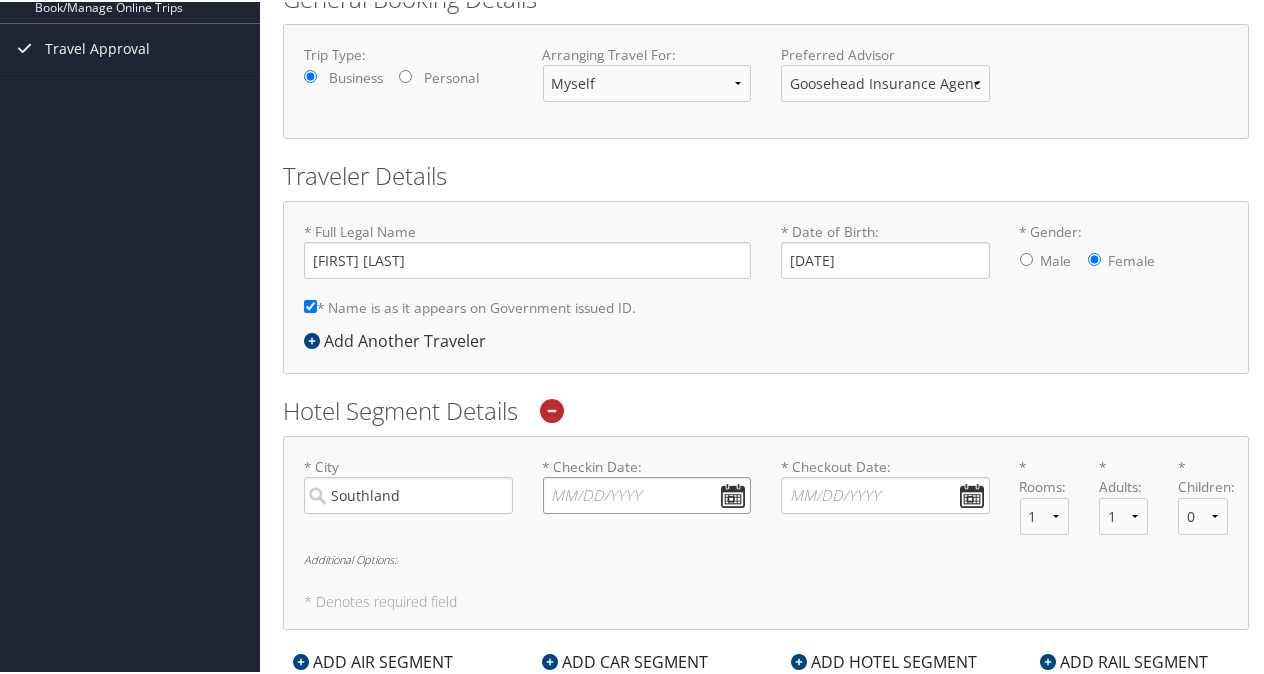 click on "* Checkin Date: Dates must be valid" at bounding box center (647, 493) 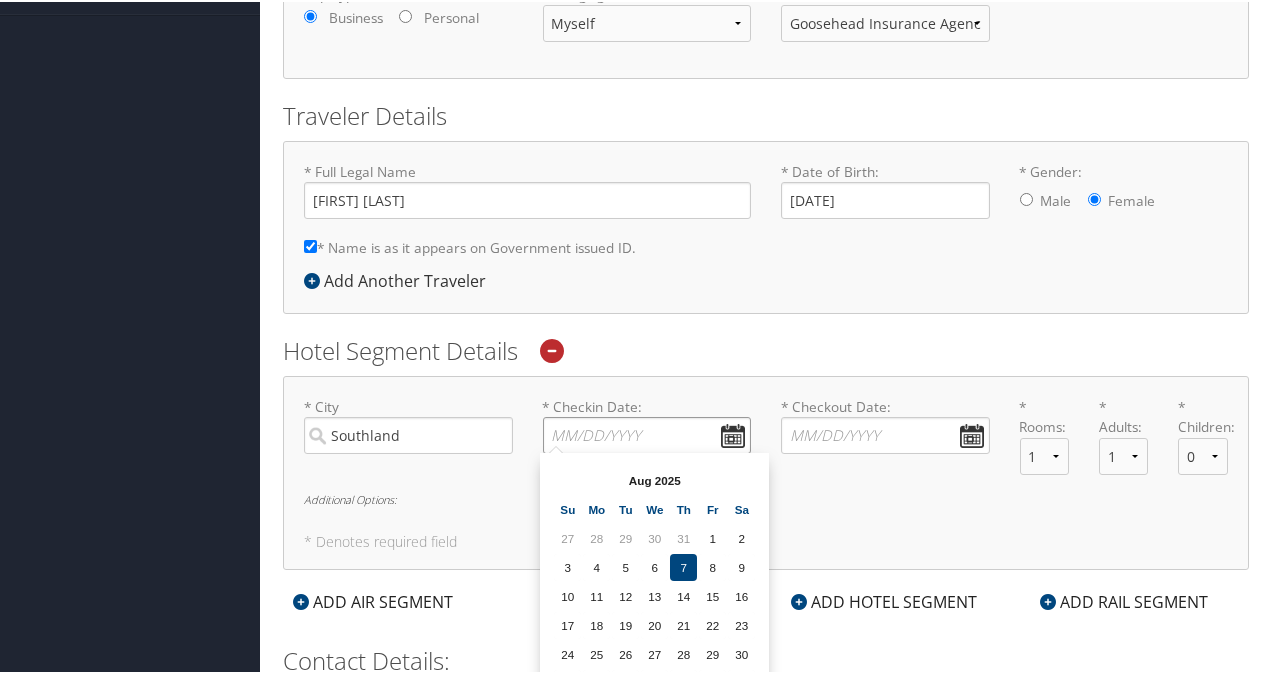 scroll, scrollTop: 492, scrollLeft: 0, axis: vertical 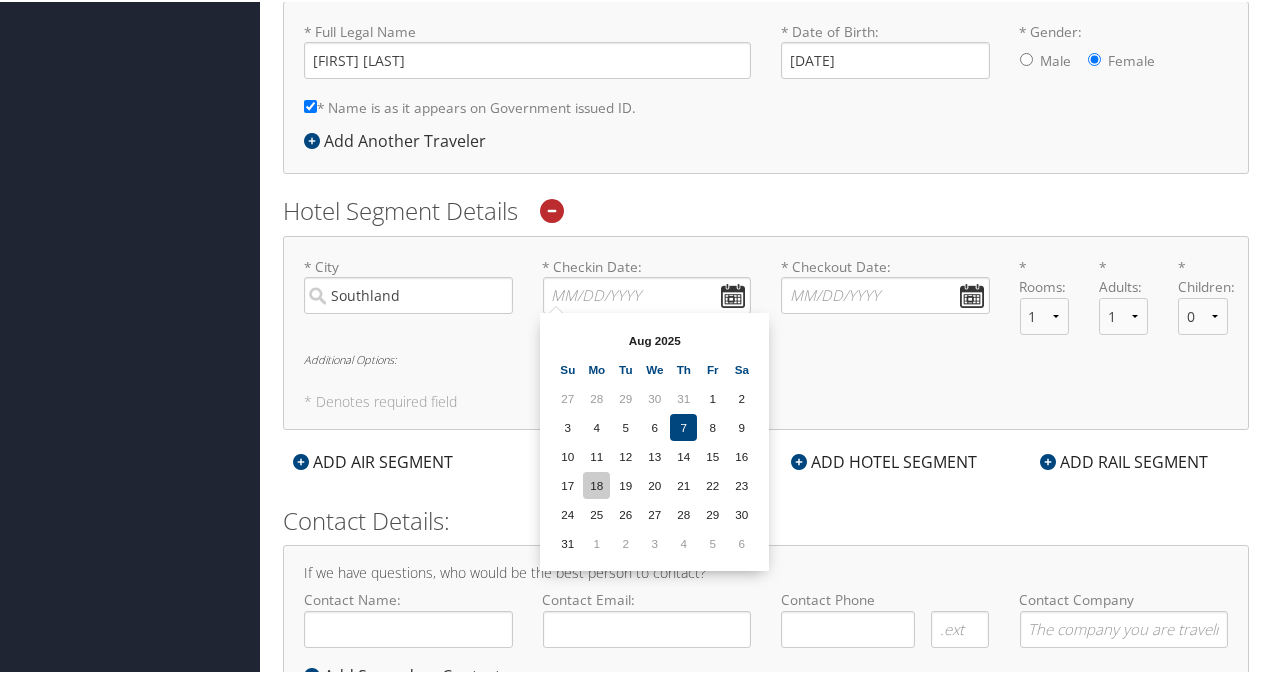 click on "18" at bounding box center (596, 483) 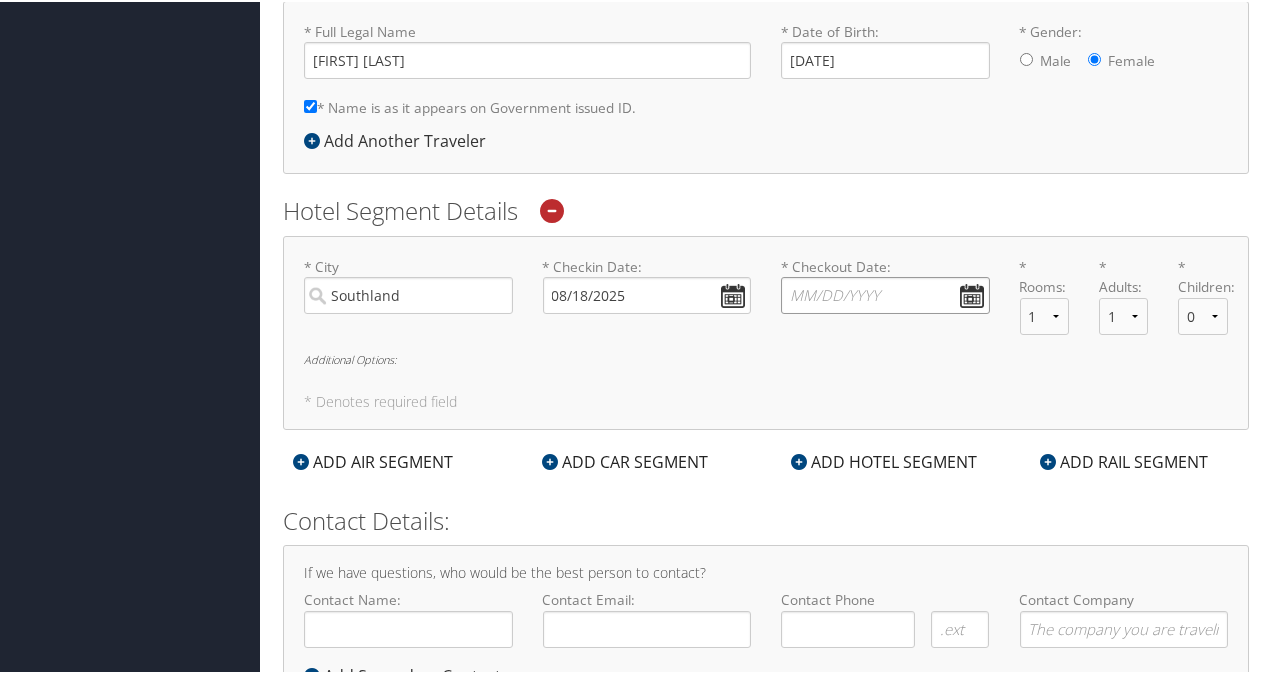 click on "* Checkout Date: Dates must be valid" at bounding box center [885, 293] 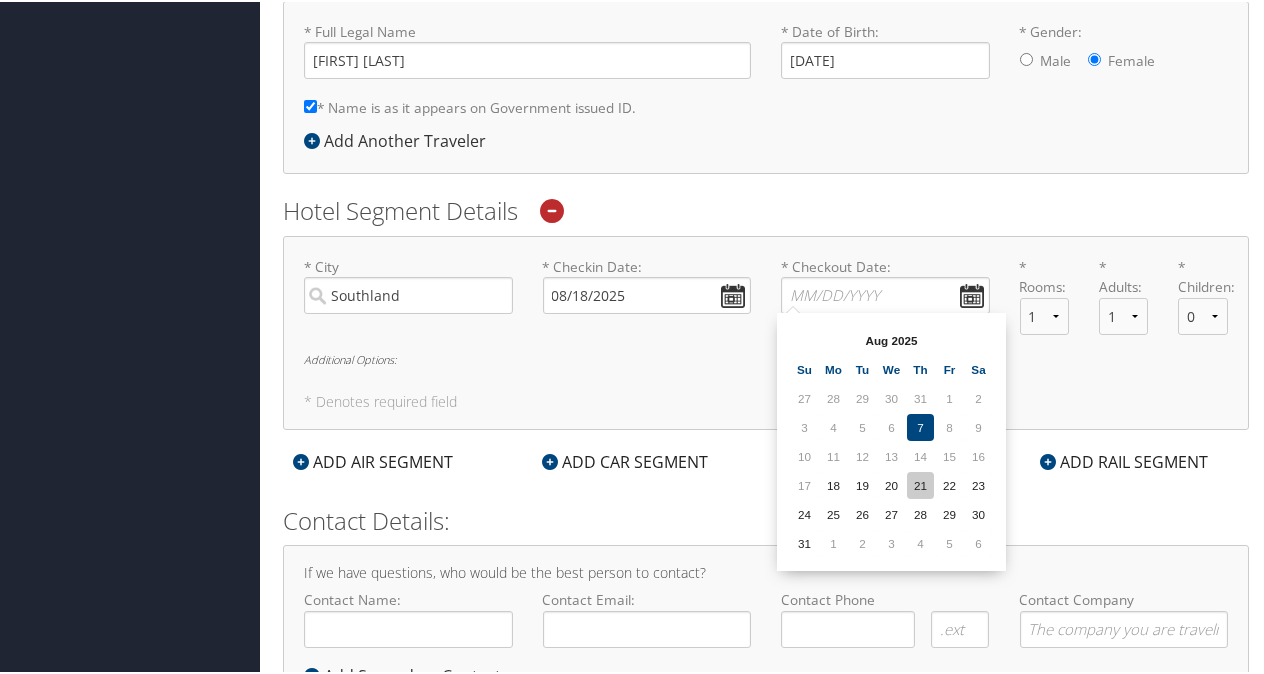 click on "21" at bounding box center (920, 483) 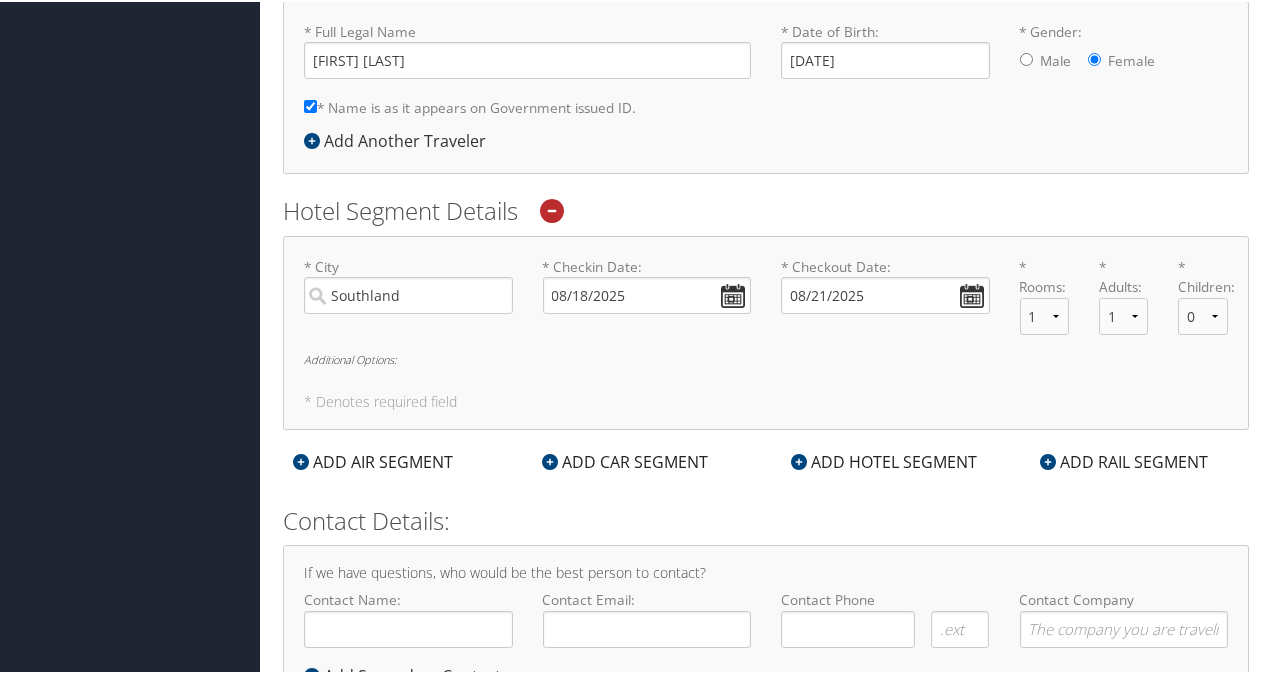 click on "* Rooms:  1   2   3   4   5" at bounding box center [1044, 302] 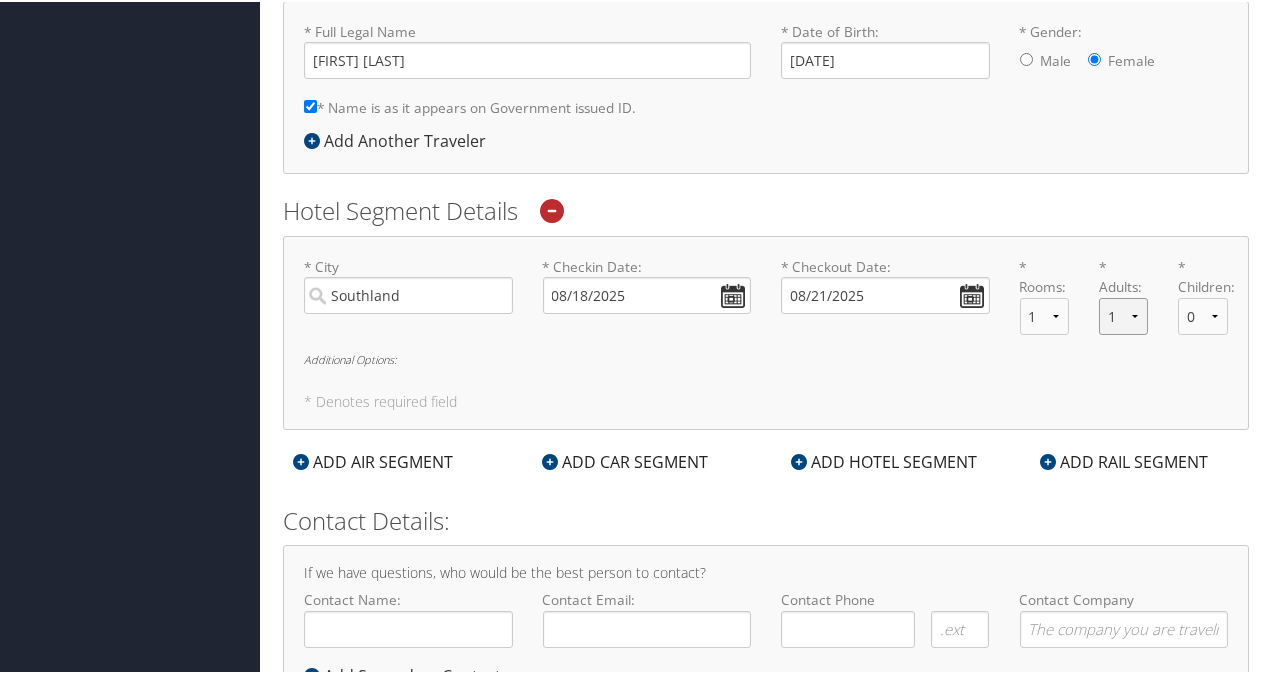click on "1   2   3   4   5" at bounding box center (1123, 314) 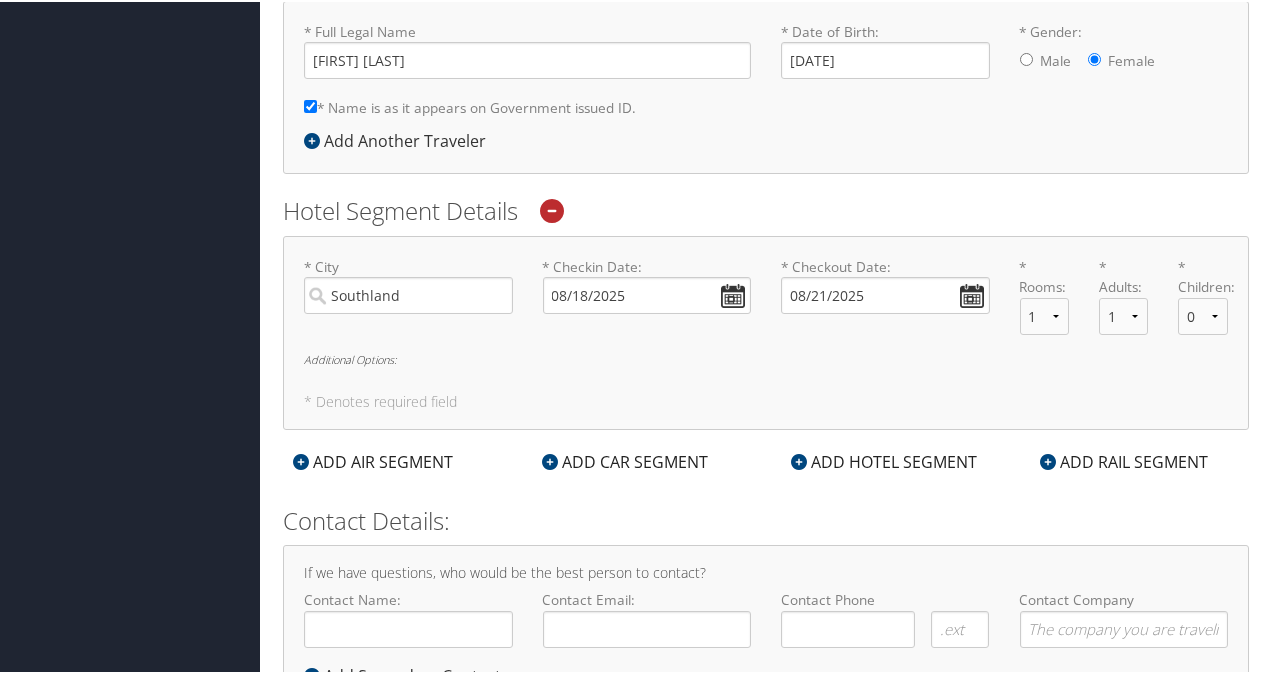 click on "* City Southland No results found   -1 Required * Checkin Date: 08/18/2025 Dates must be valid * Checkout Date: 08/21/2025 Dates must be valid * Rooms:  1   2   3   4   5  * Adults:  1   2   3   4   5  * Children:  0   1   2   3   4   5    Additional Options: * Denotes required field" at bounding box center [766, 331] 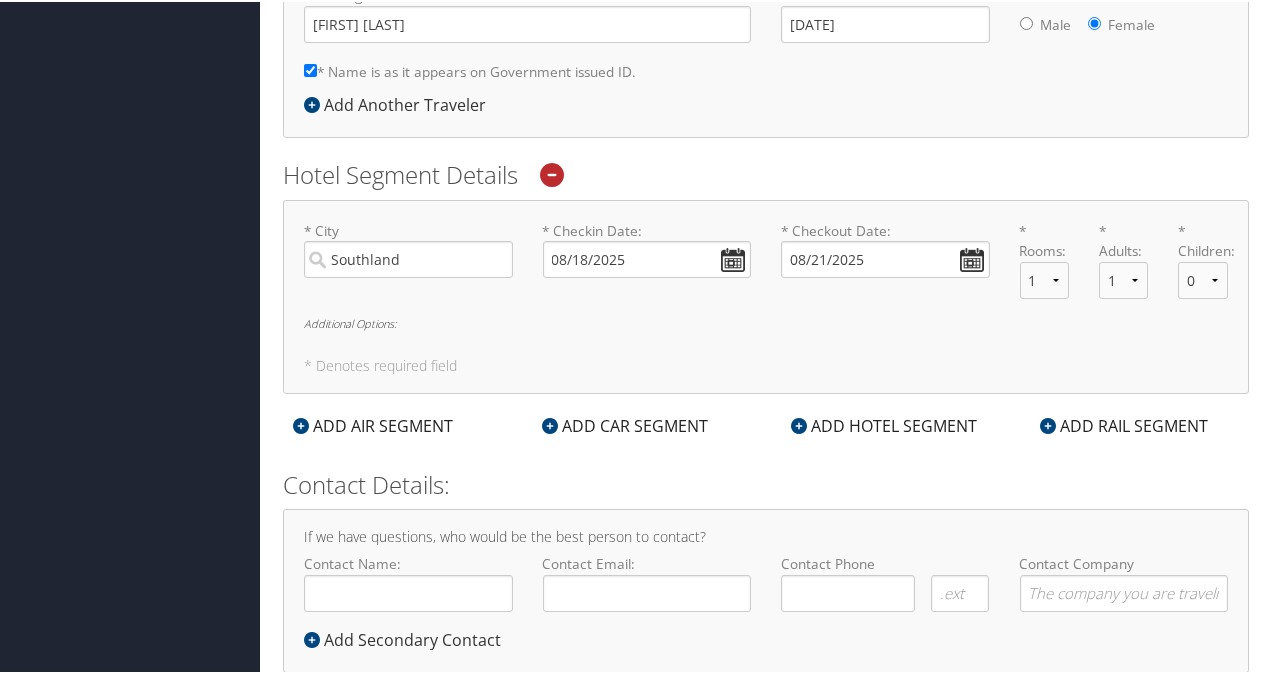 scroll, scrollTop: 572, scrollLeft: 0, axis: vertical 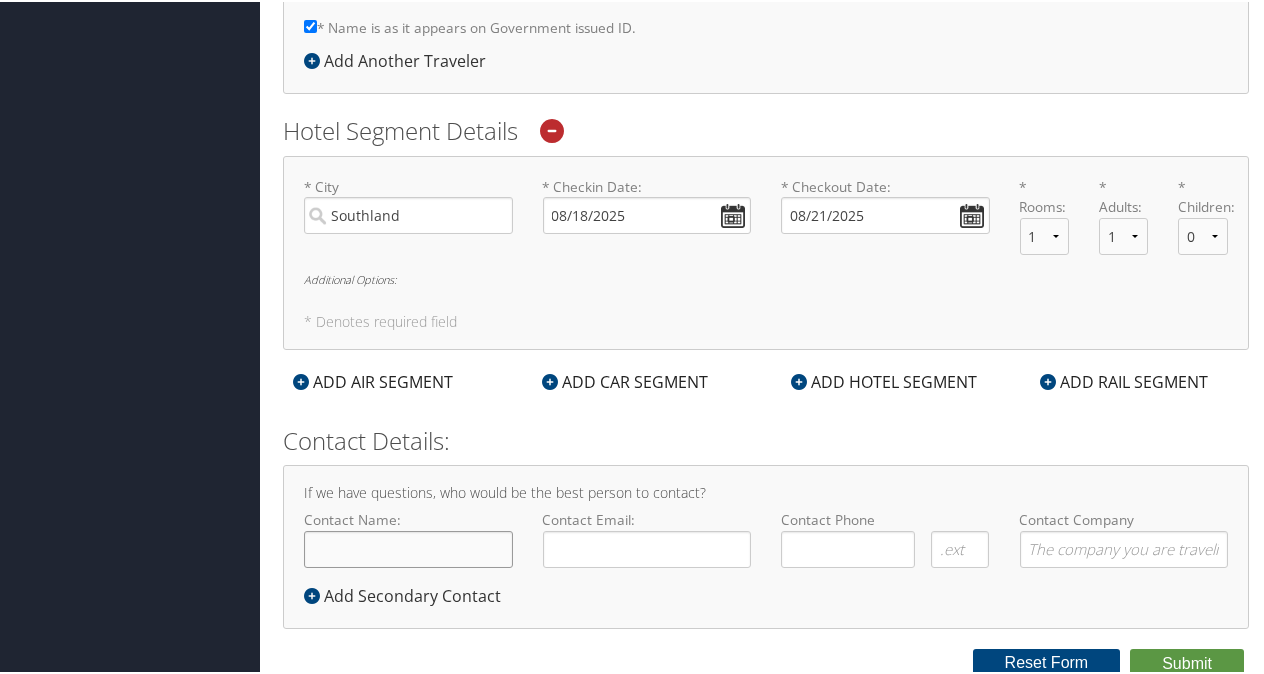click on "Contact Name:" 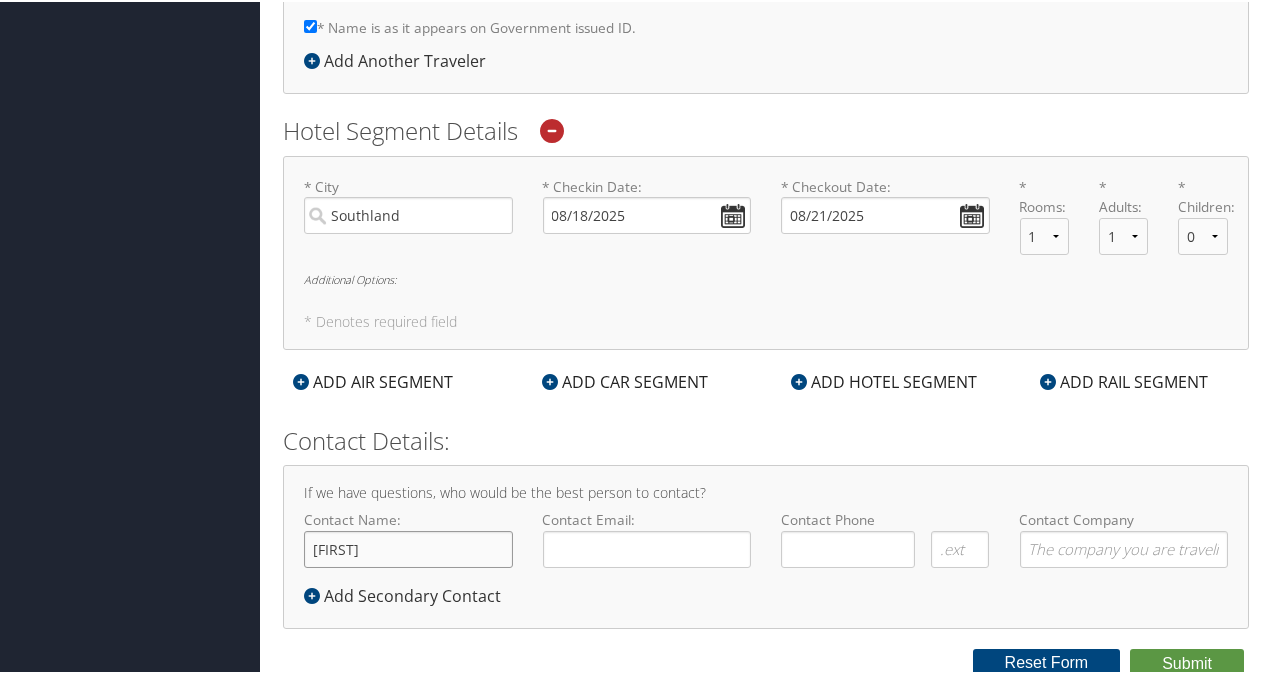 type on "[FIRST]" 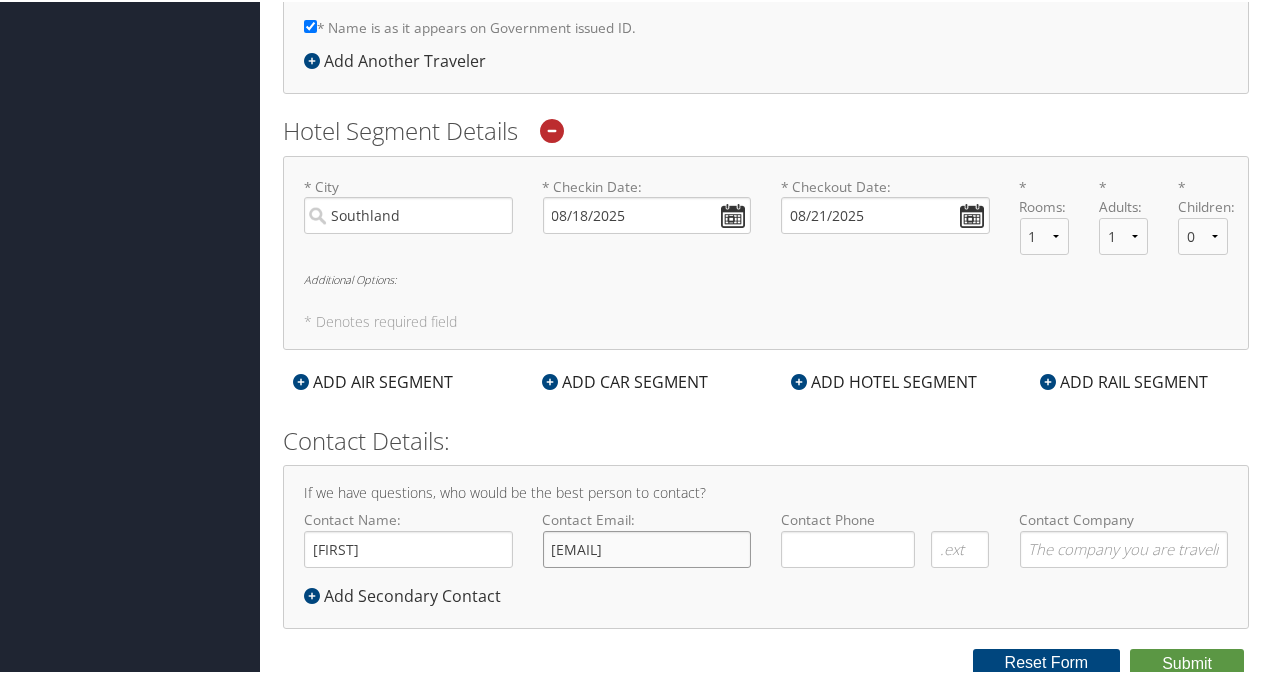 scroll, scrollTop: 0, scrollLeft: 56, axis: horizontal 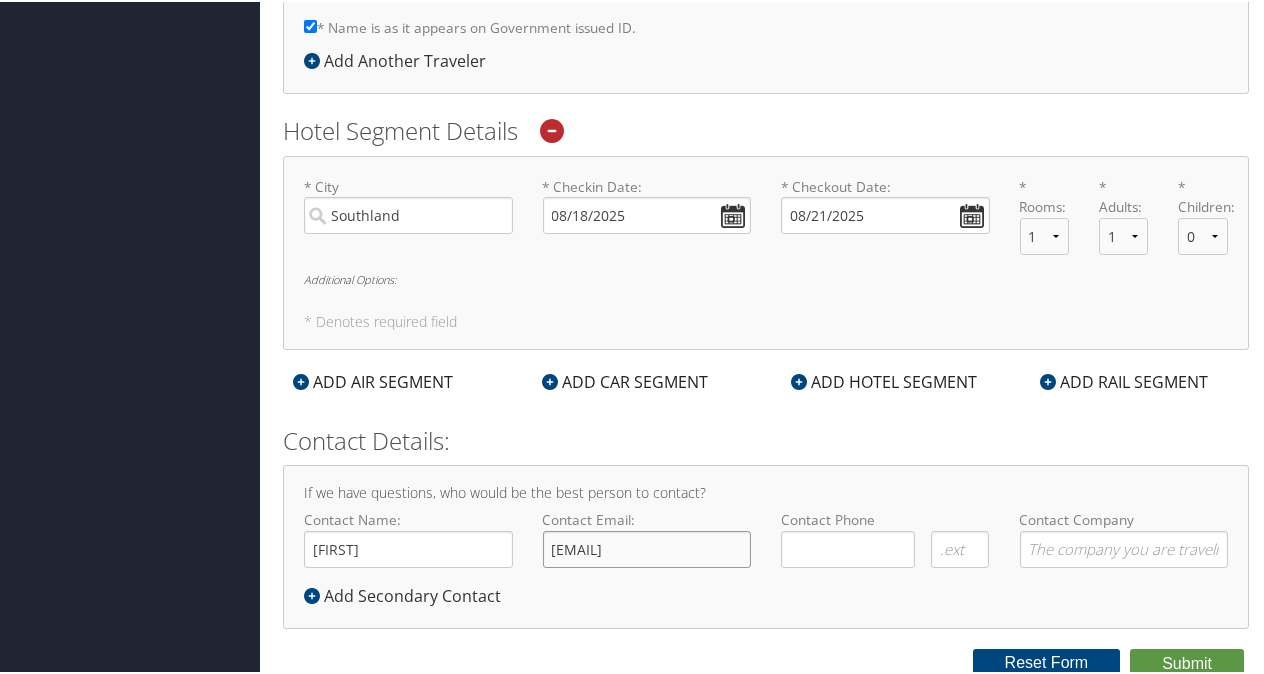 type on "joan.jablon-millsaps@goosehead.com" 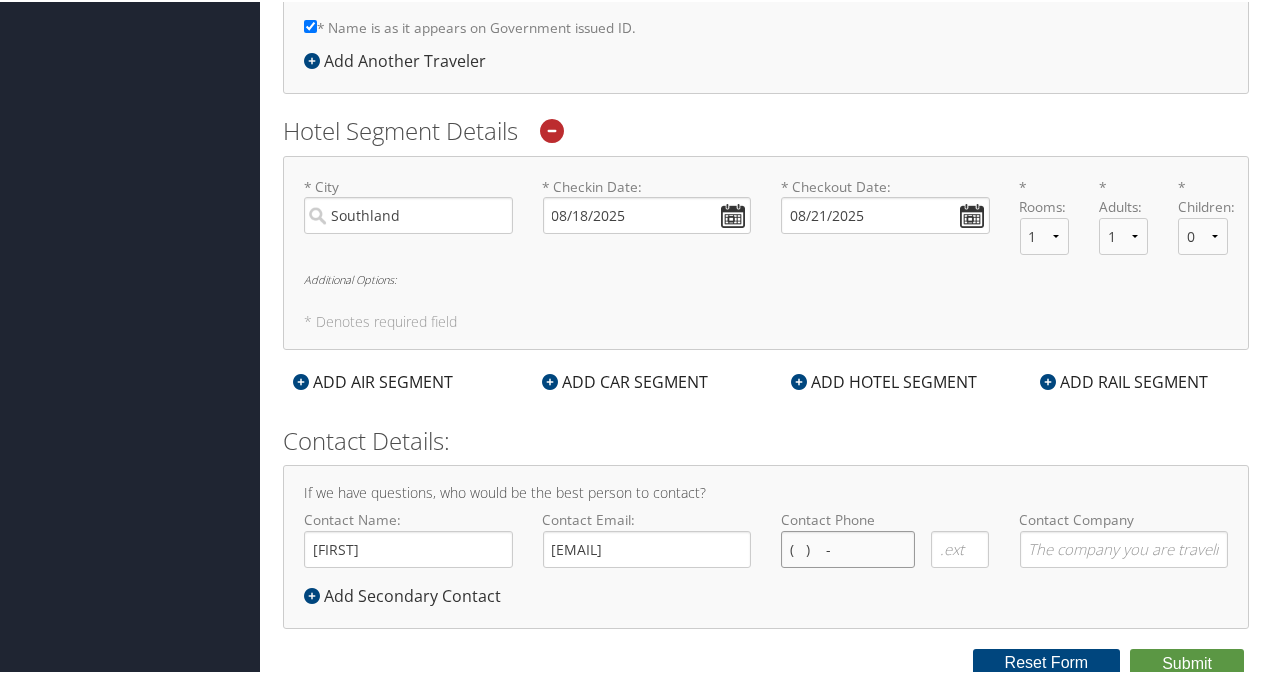 scroll, scrollTop: 0, scrollLeft: 0, axis: both 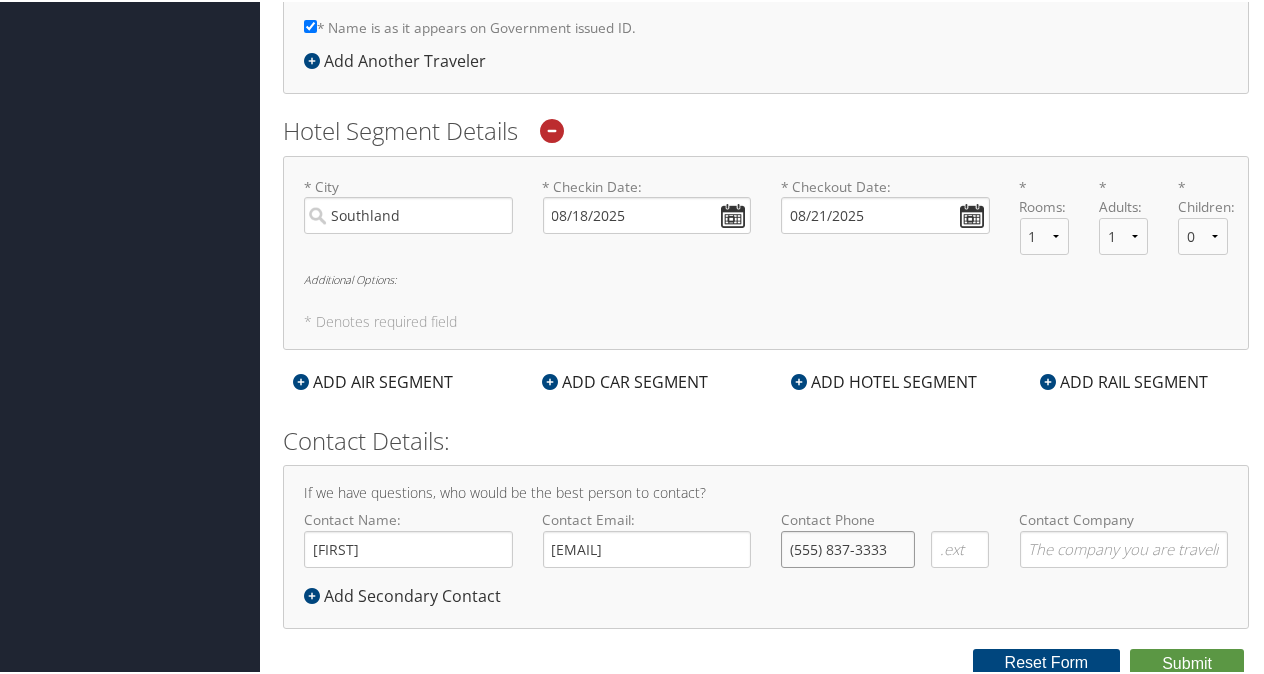 type on "([PHONE]) [NUMBER]-[NUMBER]" 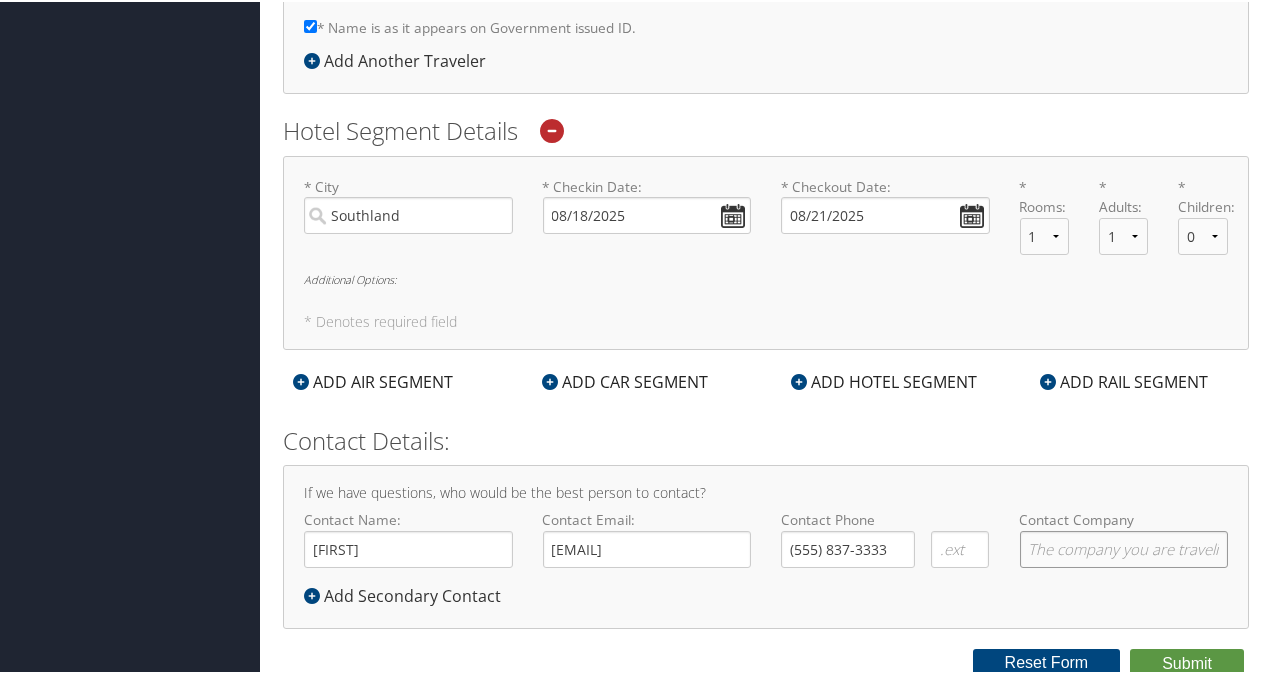 click on "Contact Company" 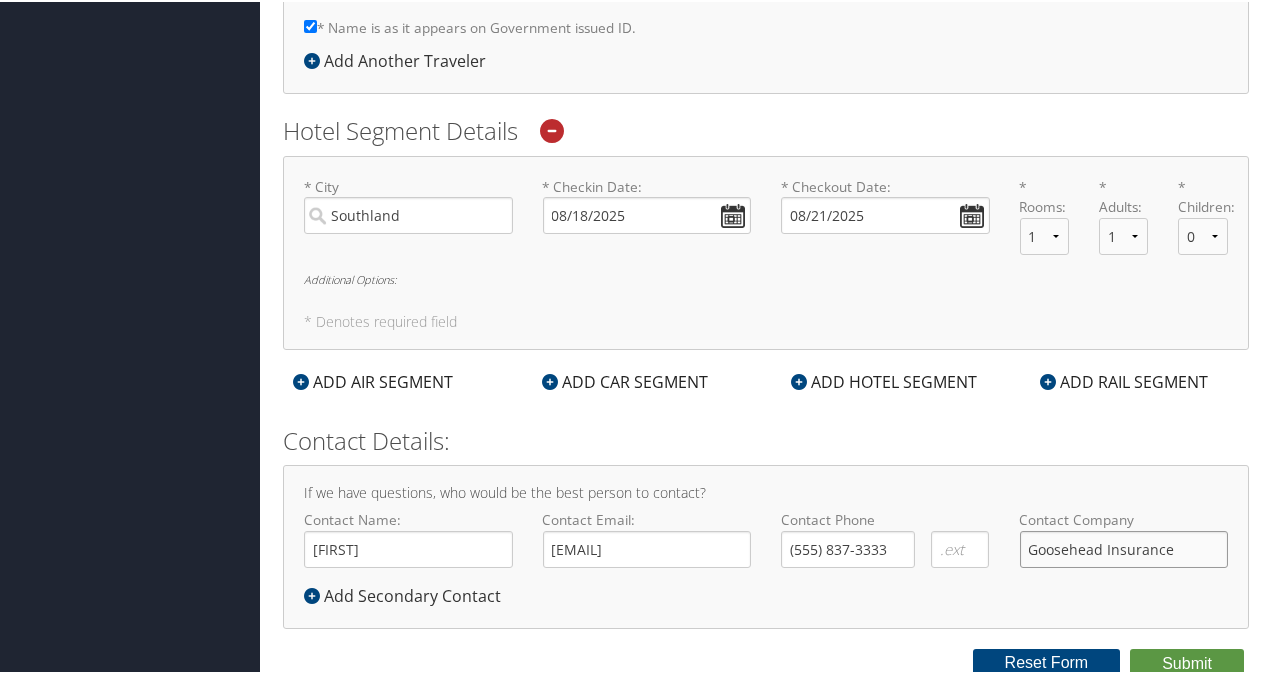 type on "Goosehead Insurance" 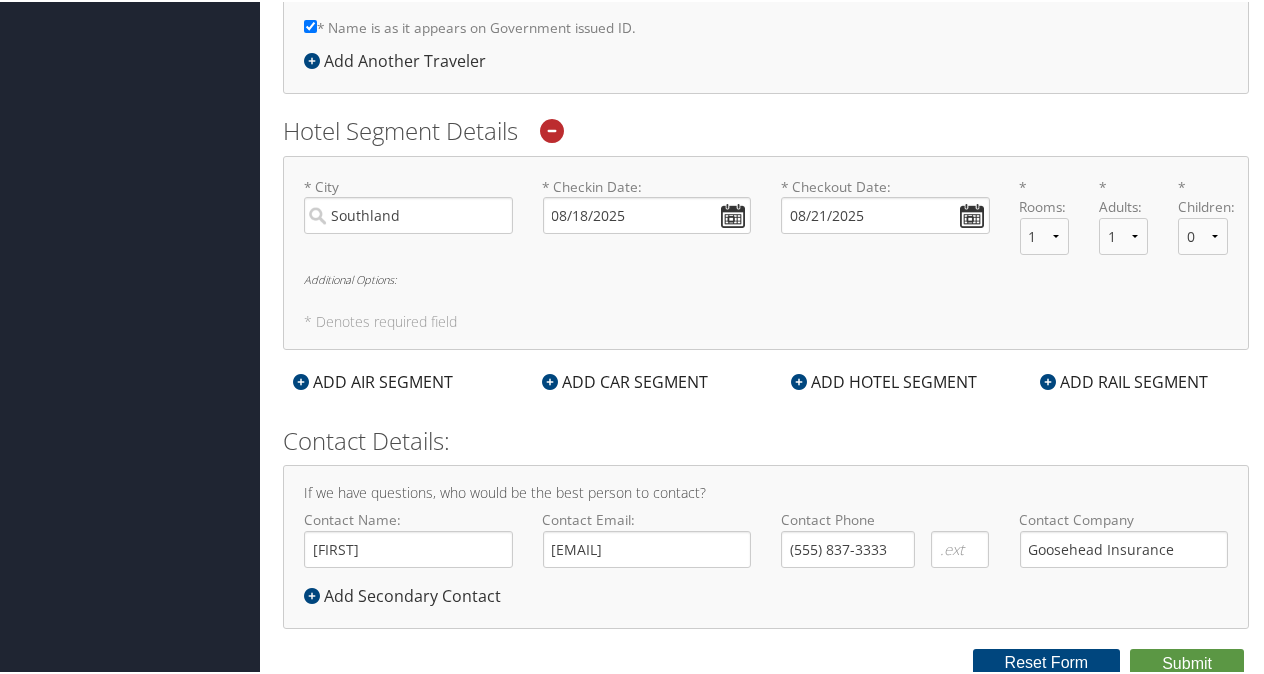 click on "Reporting Fields for Goosehead Insurance Agency, LLC *   Purpose of Trip : Select Option Agency Site Visit - Support Campus Recruiting Visit Carrier Partner -Vendor Meeting Conference -Event Event Support -Planning Executive Interview Executive Meeting - Board Session Leadership Retreat -Strategy Session Office Visit - Legal-Tech/Facilities Office Visit - Remote Employee Office build-out-Facilities work Onboarding - New Hire Support Other Personal Travel Prospective Franchise Meeting Training - Development Required *   Requested By : [FIRST] [LAST]-[LAST] Required   Other - please explain. : Required * Denotes required field General Booking Details Trip Type:     Business     Personal  Arranging Travel For: Myself Another Traveler Guest Traveler  Preferred Advisor  Goosehead Insurance Agency Advisor Team You must select an Advisor Traveler Details * Full Legal Name [FIRST] [MIDDLE] [LAST]-[LAST] * Name is as it appears on Government issued ID. Required * Date of Birth: [DATE]/[DATE] Invalid Date * Gender:  Male" at bounding box center [766, 85] 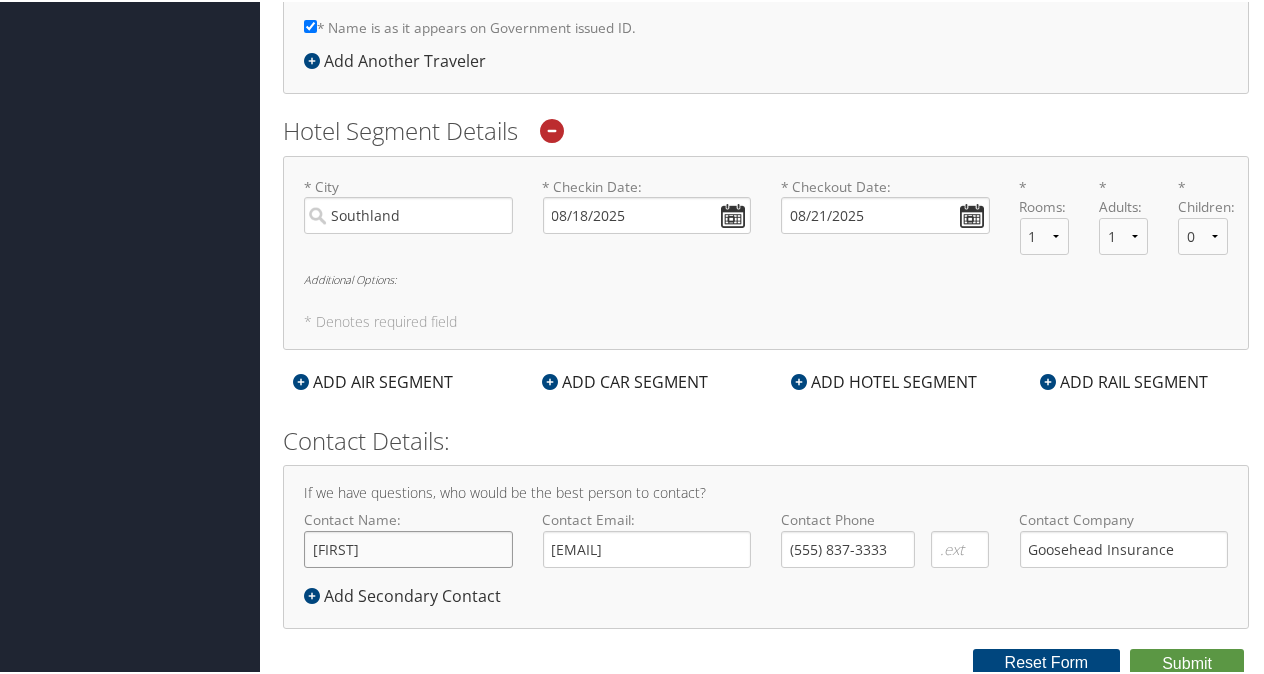 click on "[FIRST]" 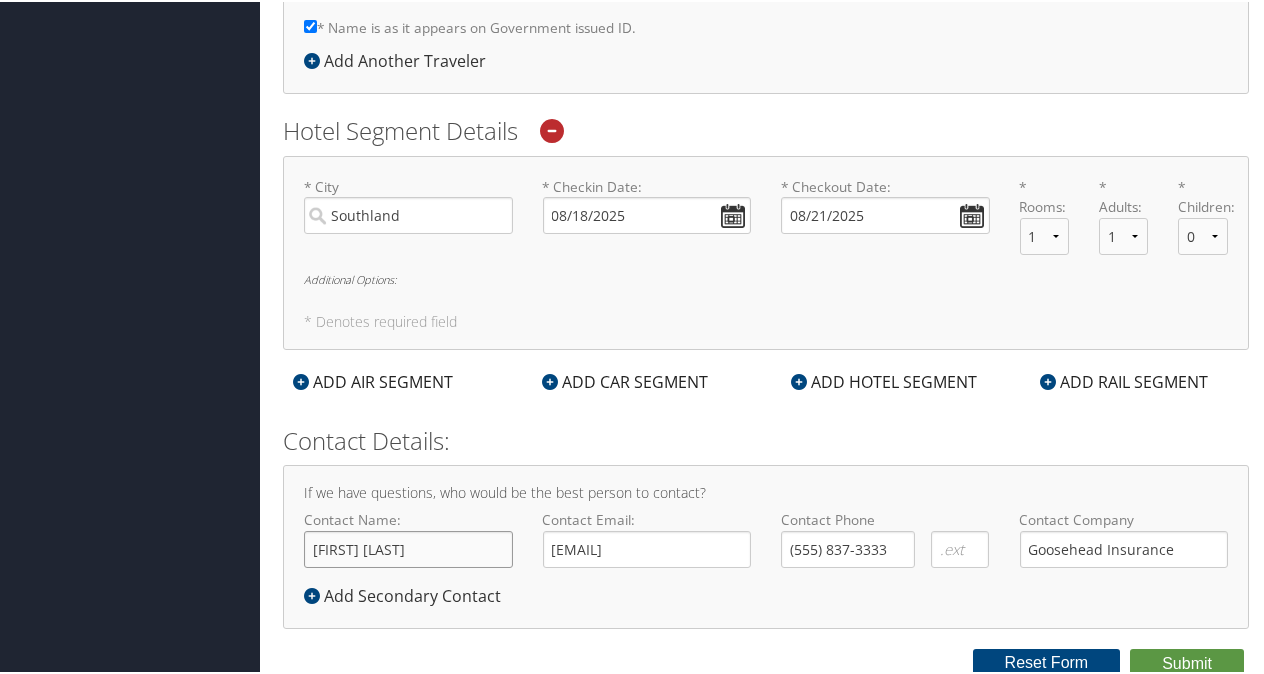 type on "[FIRST] [LAST]-[LAST]" 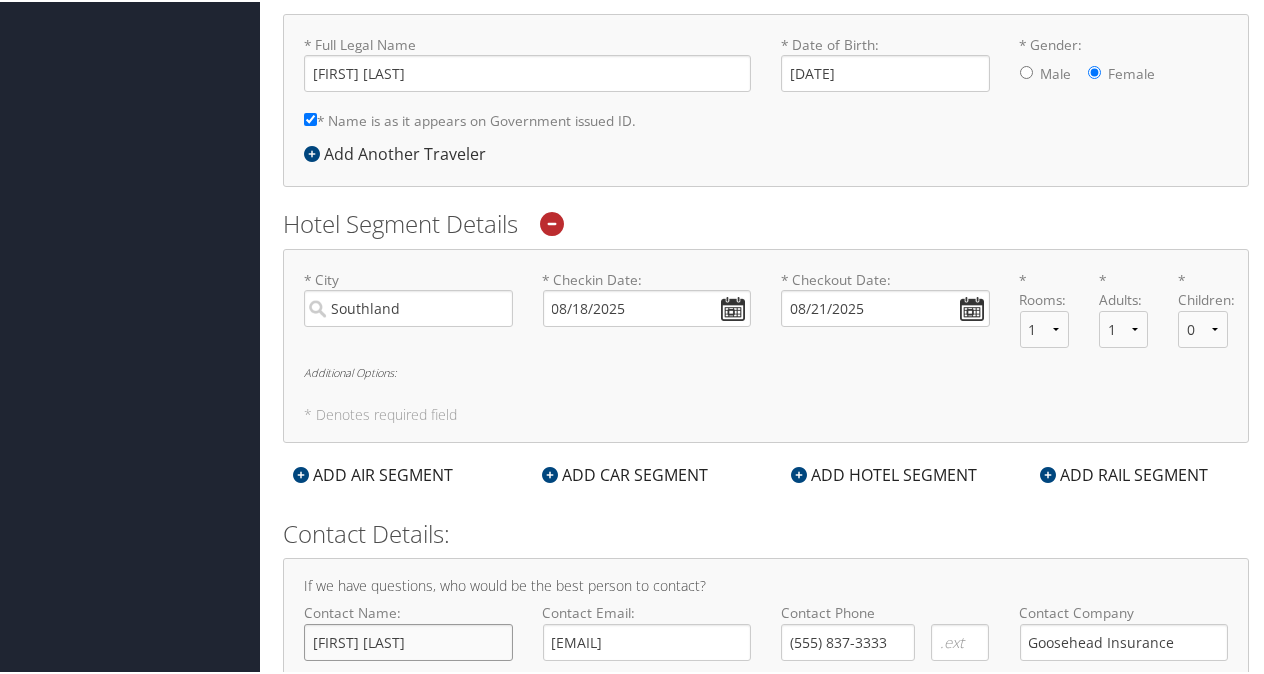 scroll, scrollTop: 572, scrollLeft: 0, axis: vertical 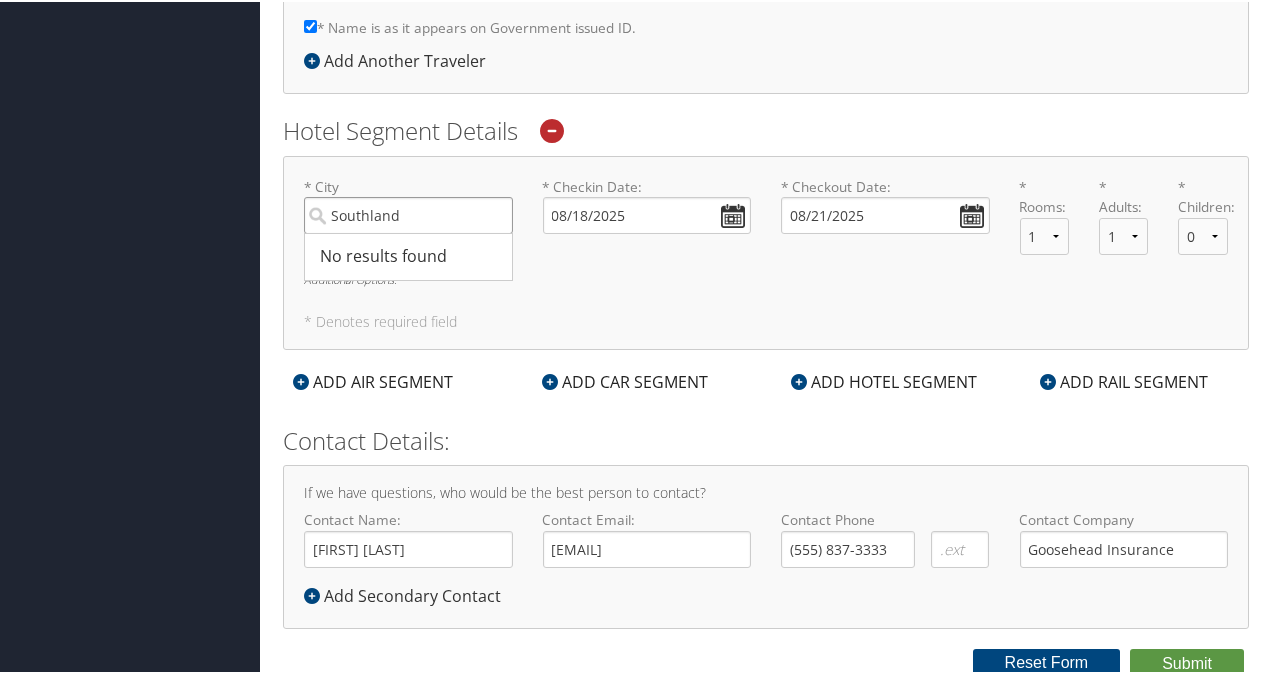click on "Southland" at bounding box center (408, 213) 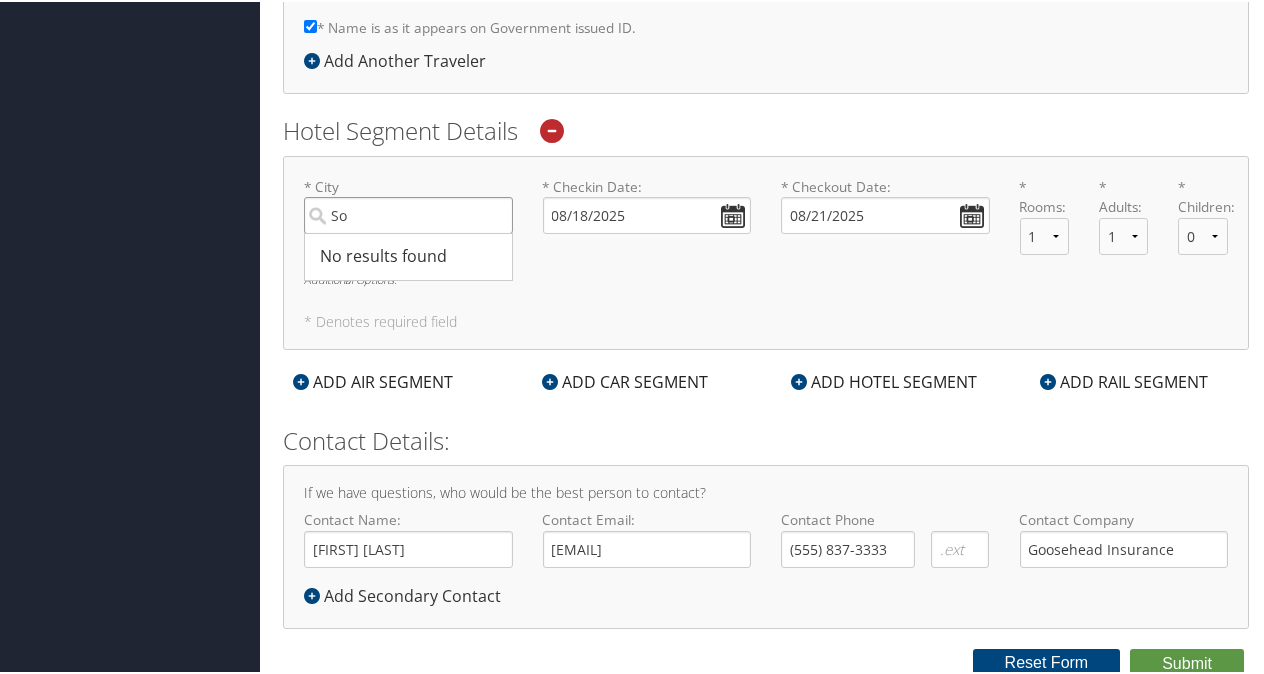 type on "S" 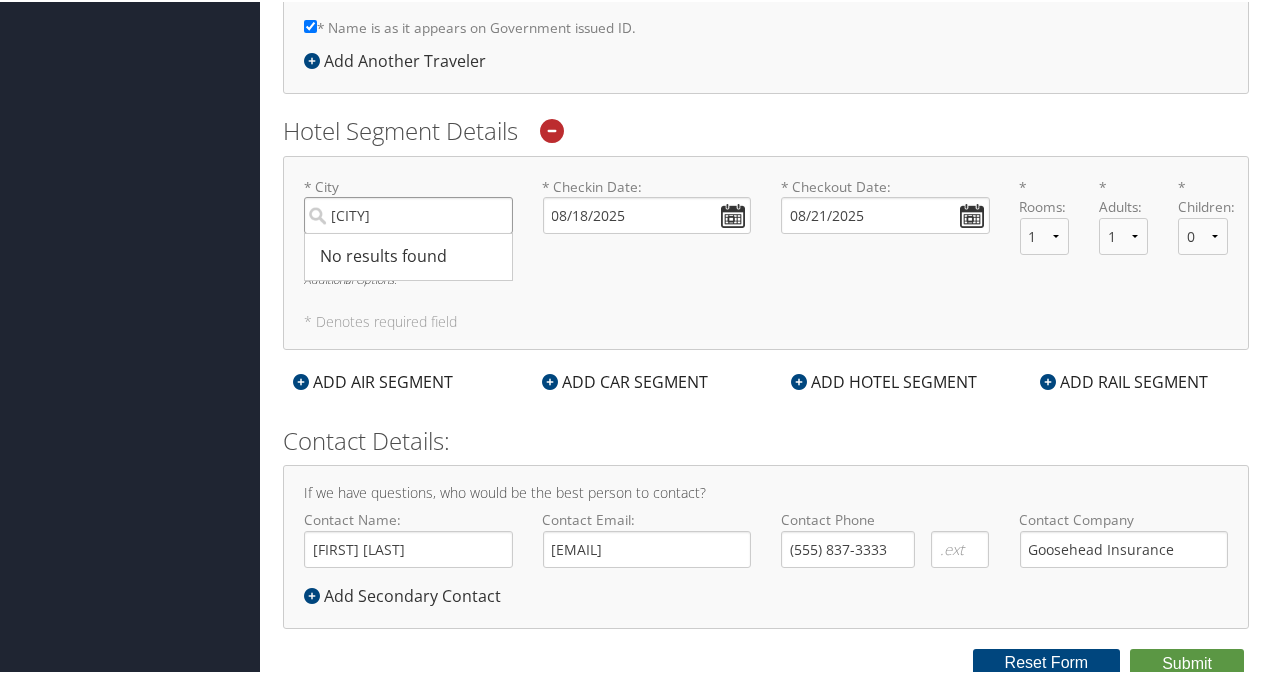 scroll, scrollTop: 472, scrollLeft: 0, axis: vertical 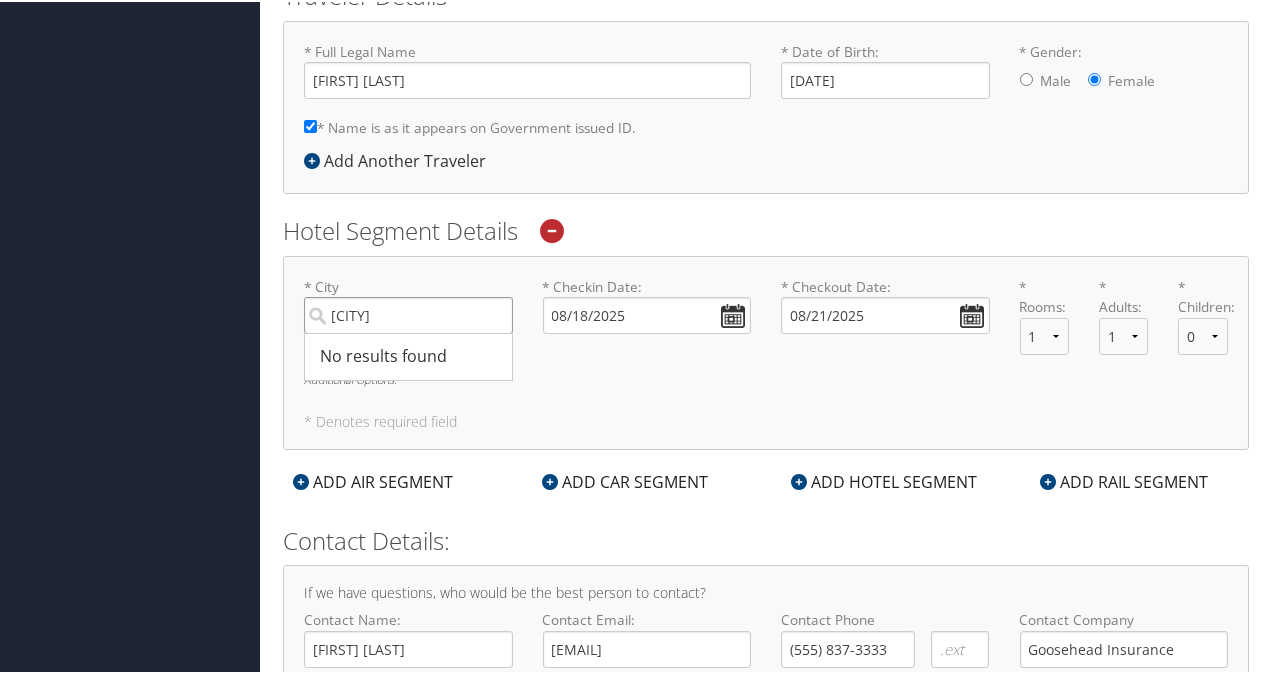 click on "Westlake" at bounding box center (408, 313) 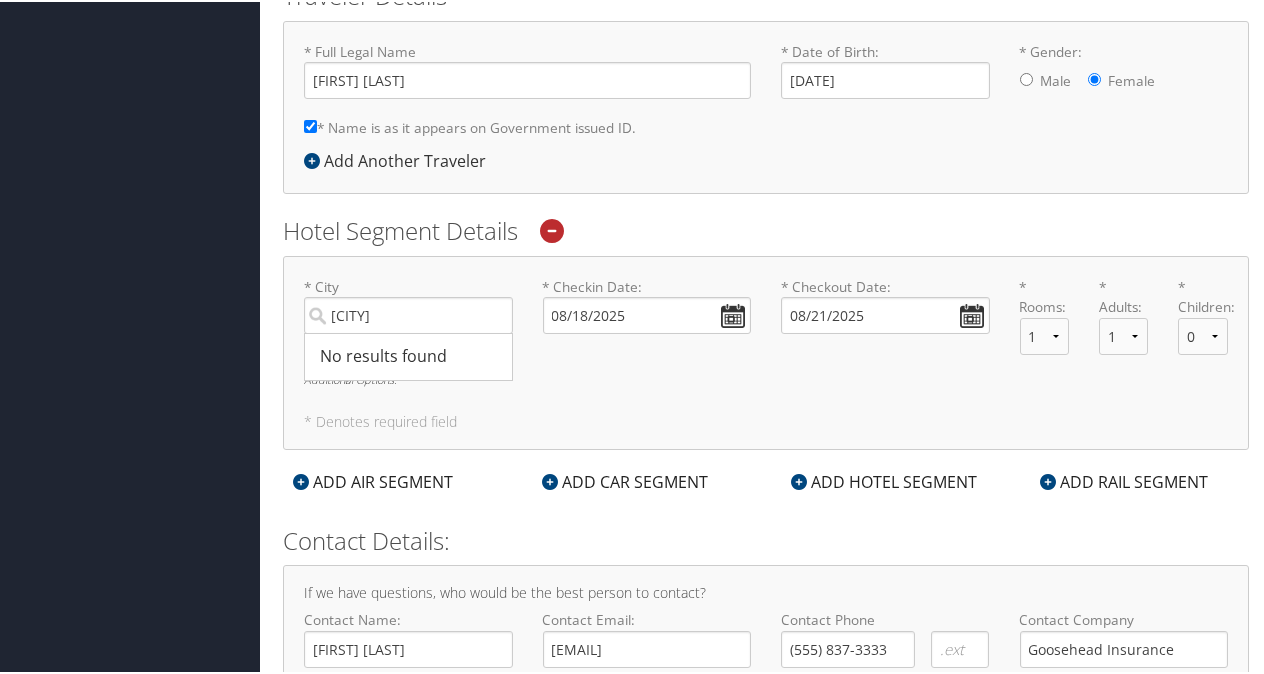 click on "Additional Options:" at bounding box center (766, 377) 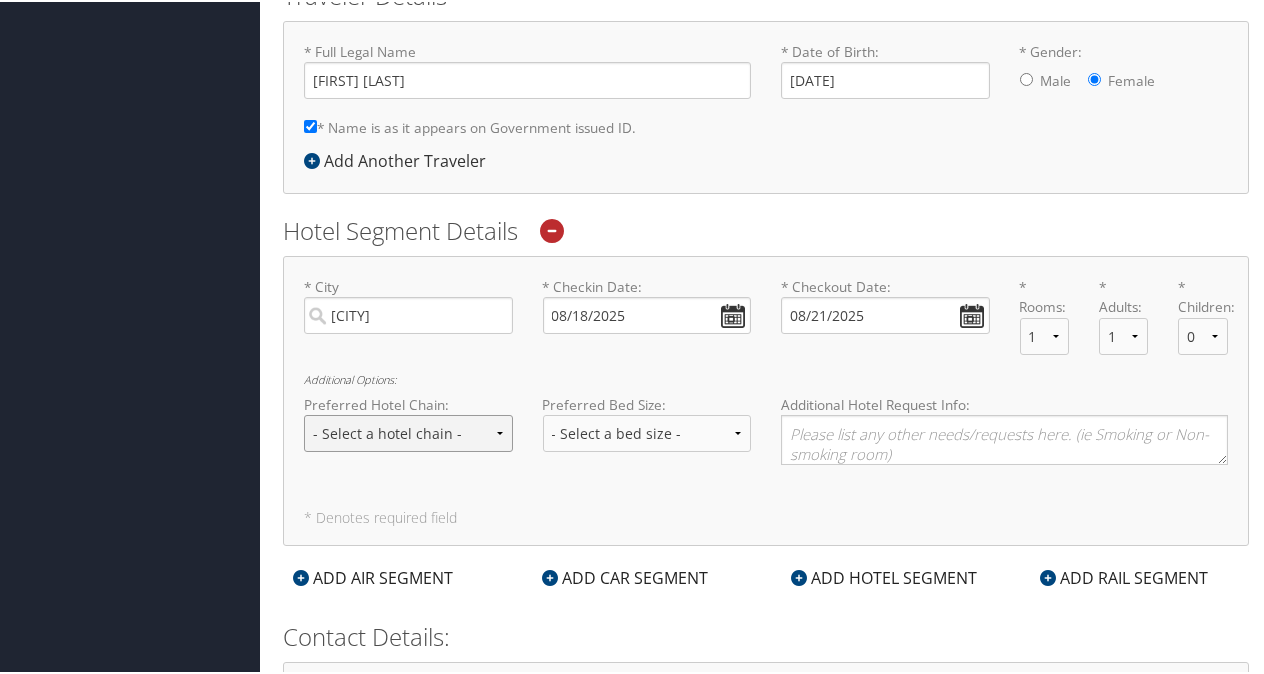 click on "- Select a hotel chain -   Hyatt   Mandarin Oriental   Hilton Hotels   Pullman Hotels   Marriott   Four Seasons   Townplace Suites   Utell" at bounding box center [408, 431] 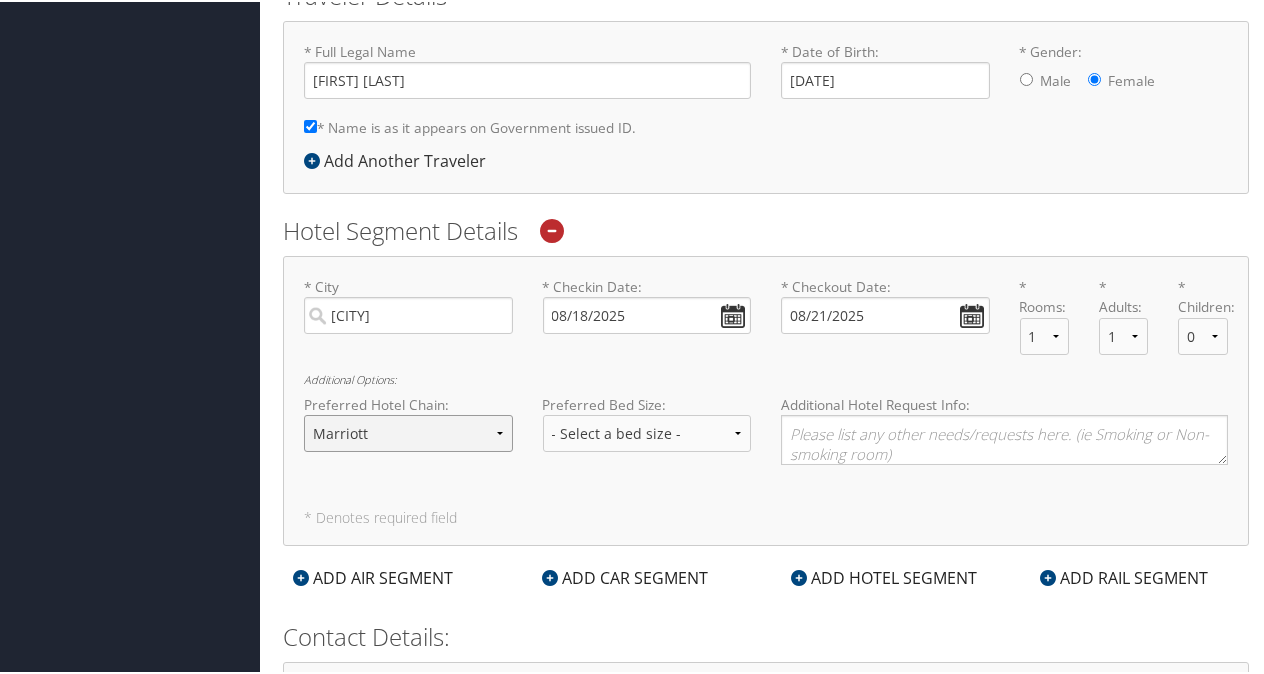 click on "- Select a hotel chain -   Hyatt   Mandarin Oriental   Hilton Hotels   Pullman Hotels   Marriott   Four Seasons   Townplace Suites   Utell" at bounding box center [408, 431] 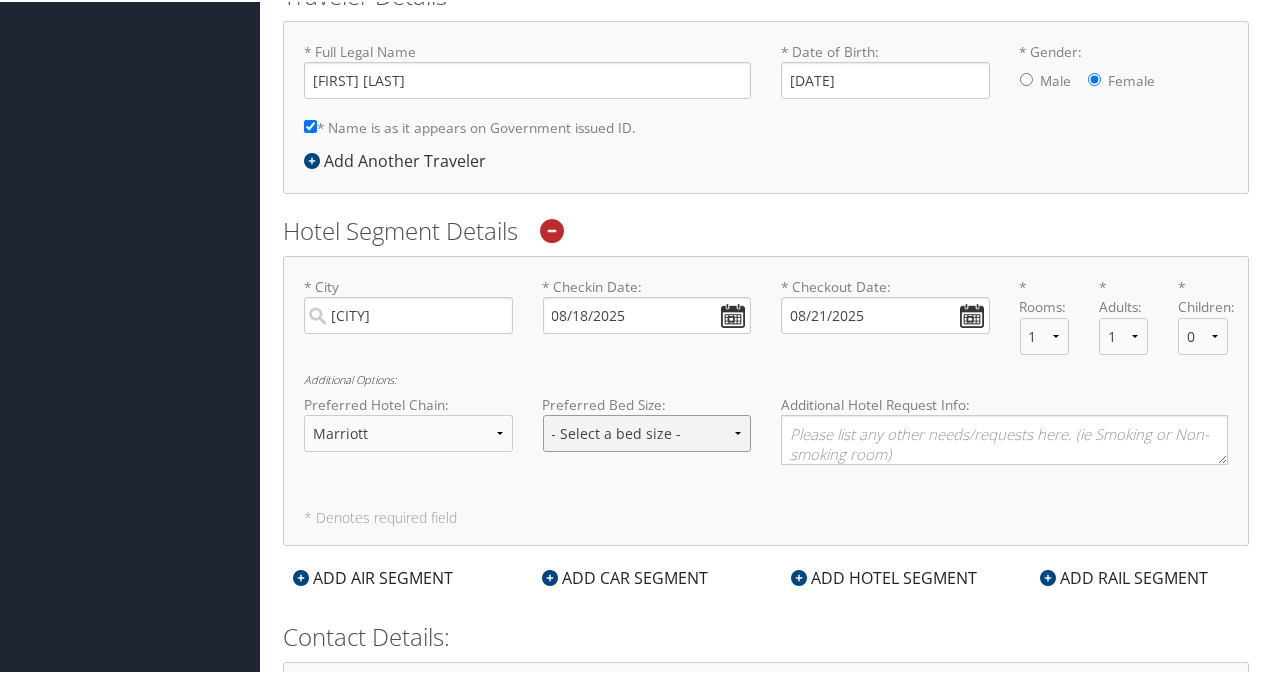 click on "- Select a bed size -  Twin Full Queen King" at bounding box center (647, 431) 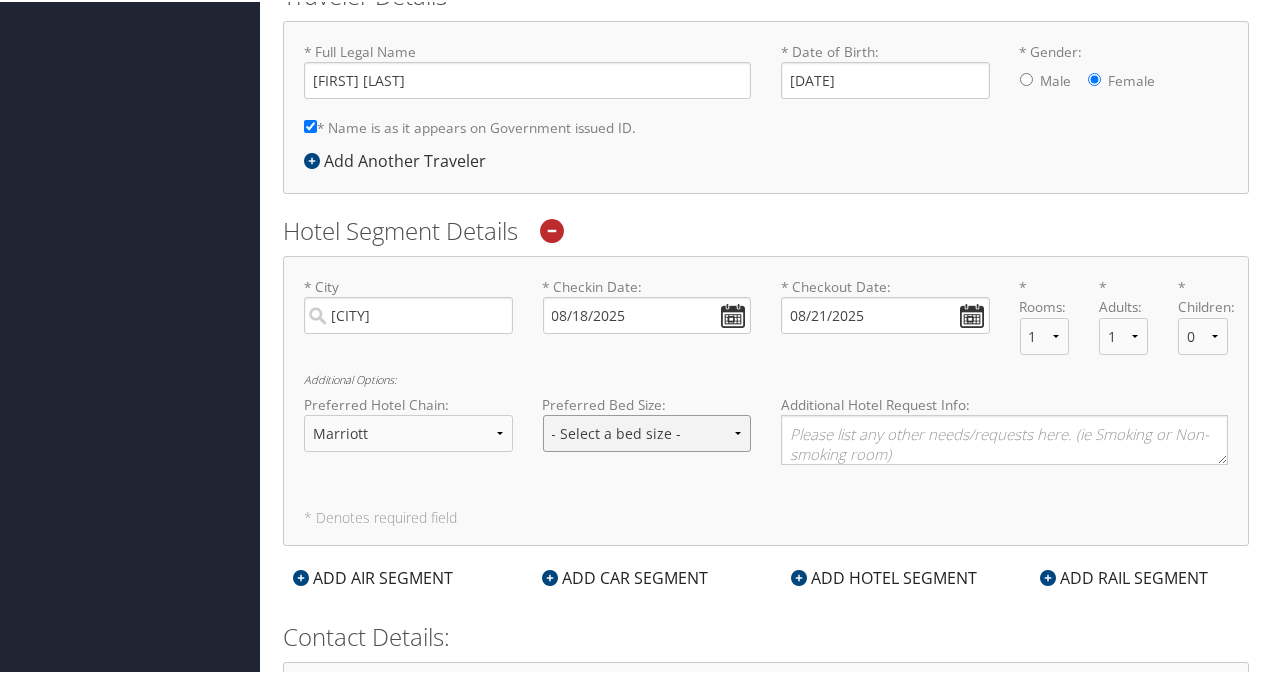 select on "King" 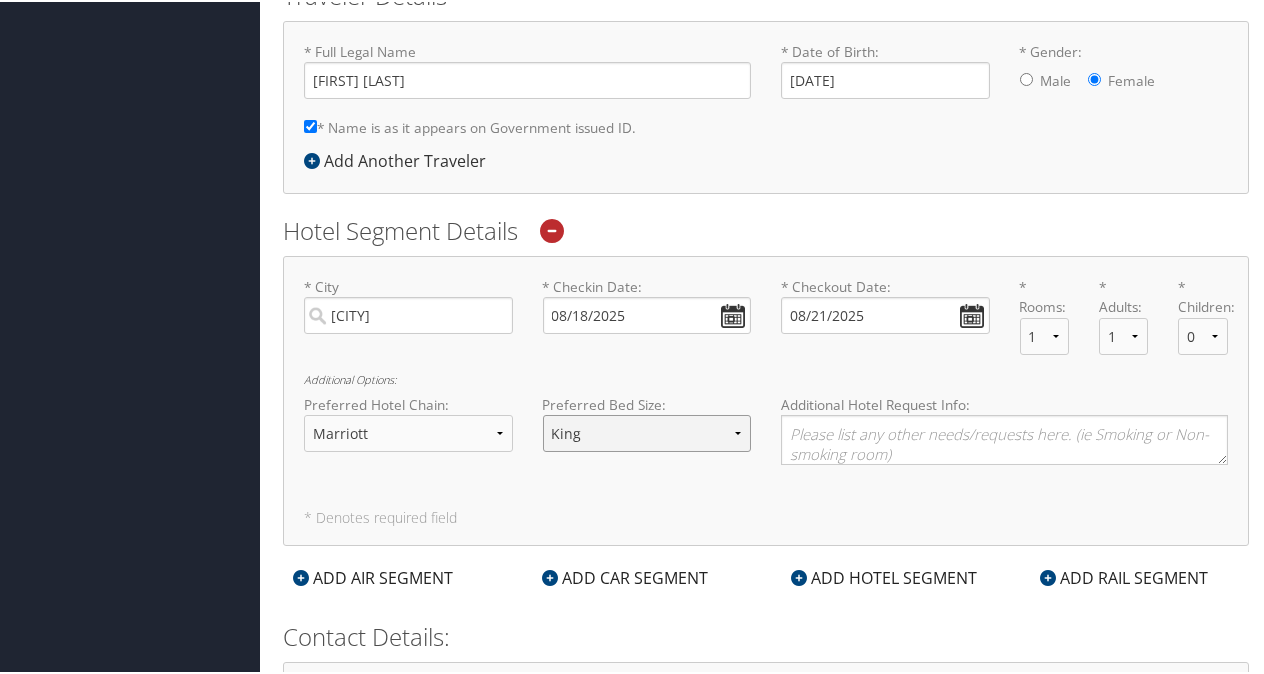 click on "- Select a bed size -  Twin Full Queen King" at bounding box center [647, 431] 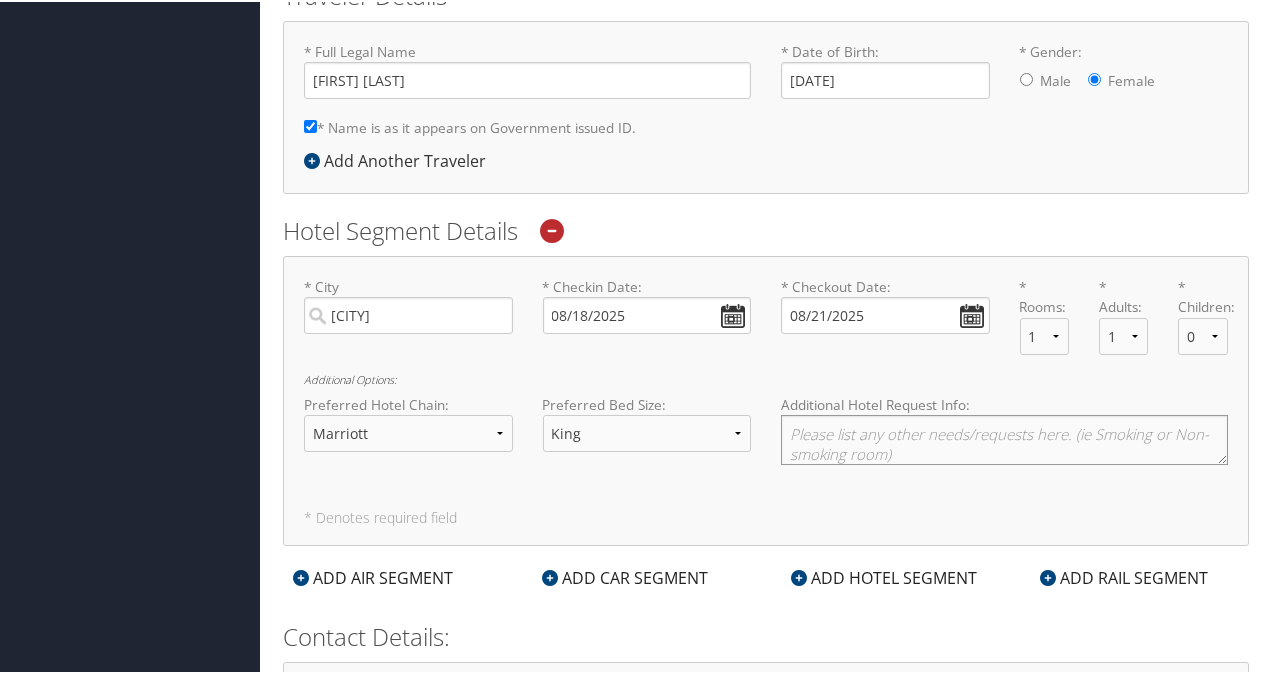 click at bounding box center (1004, 438) 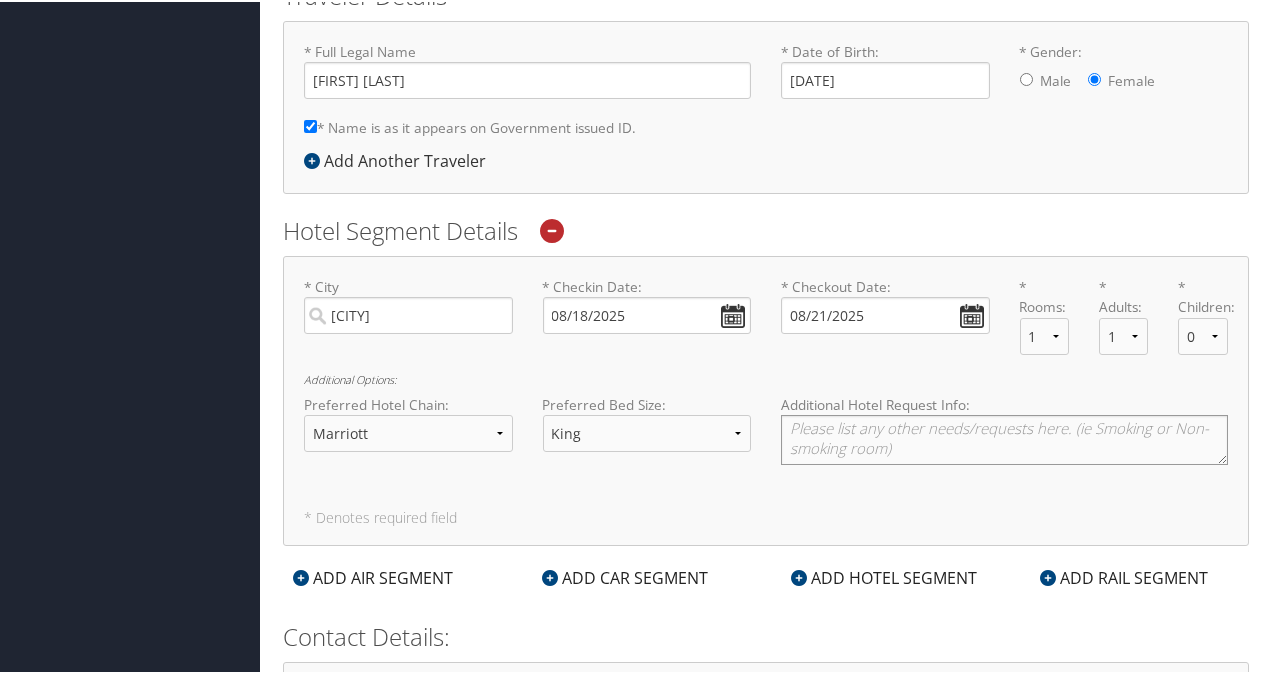 scroll, scrollTop: 8, scrollLeft: 0, axis: vertical 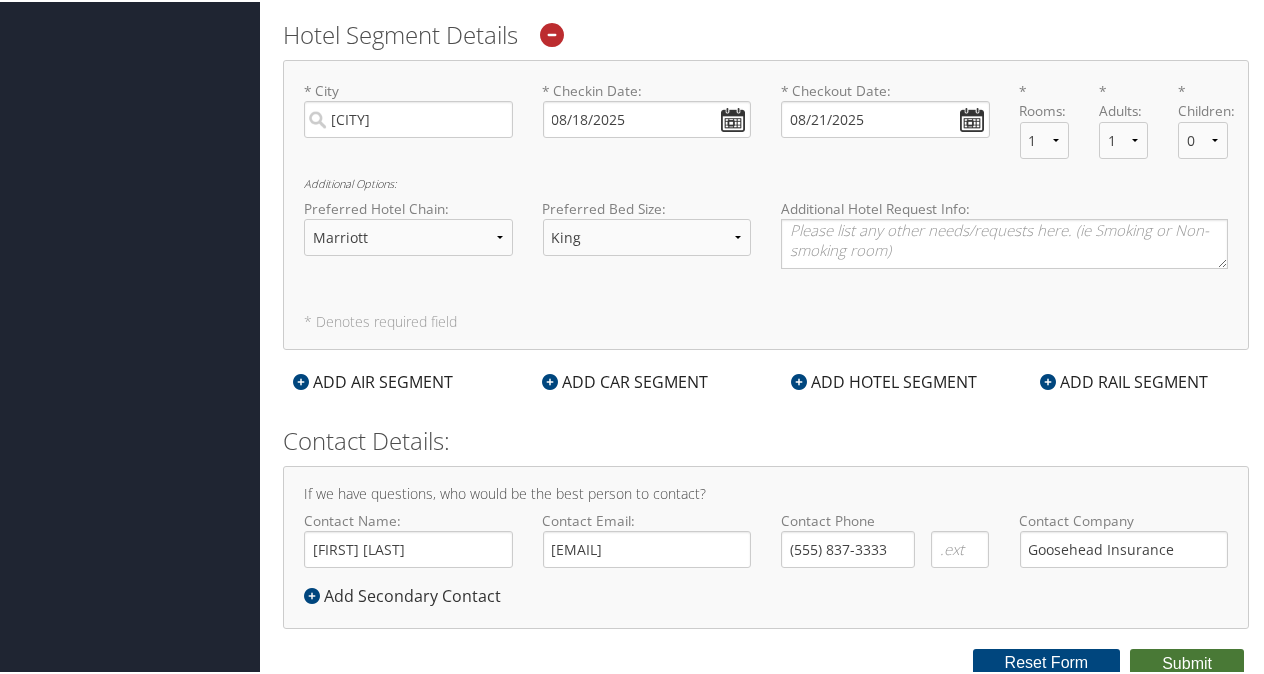 click on "Submit" at bounding box center [1187, 662] 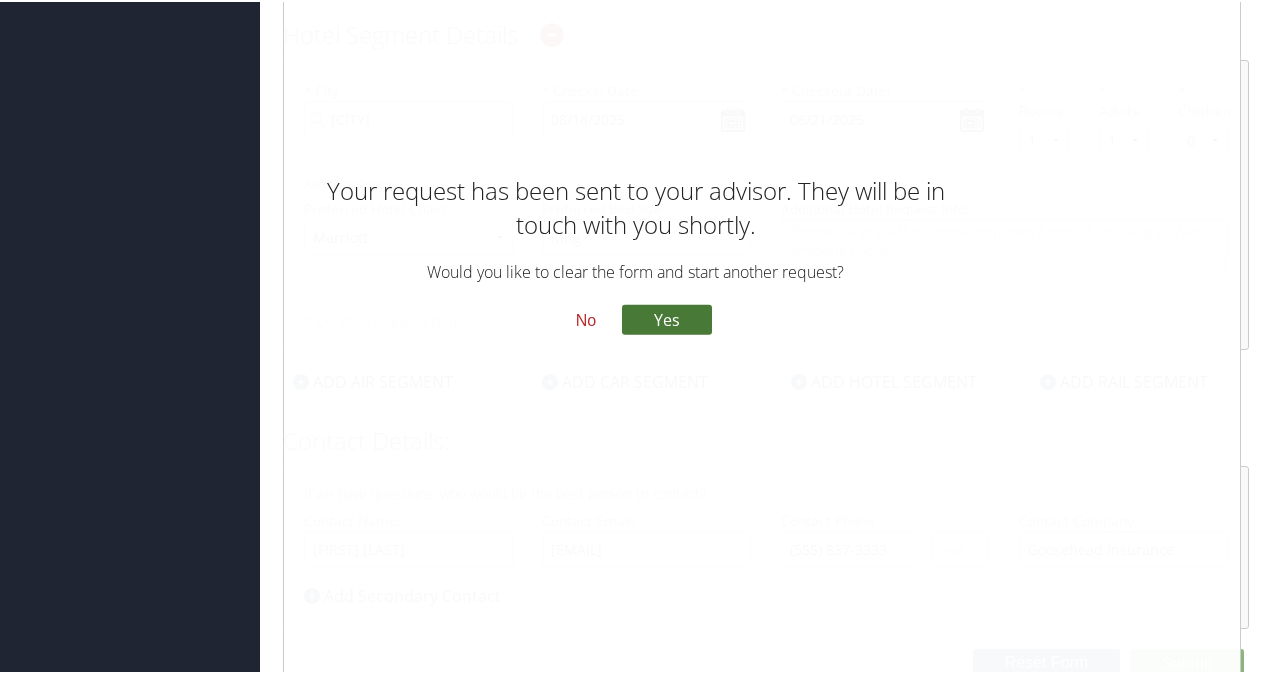 click on "Yes" at bounding box center [667, 317] 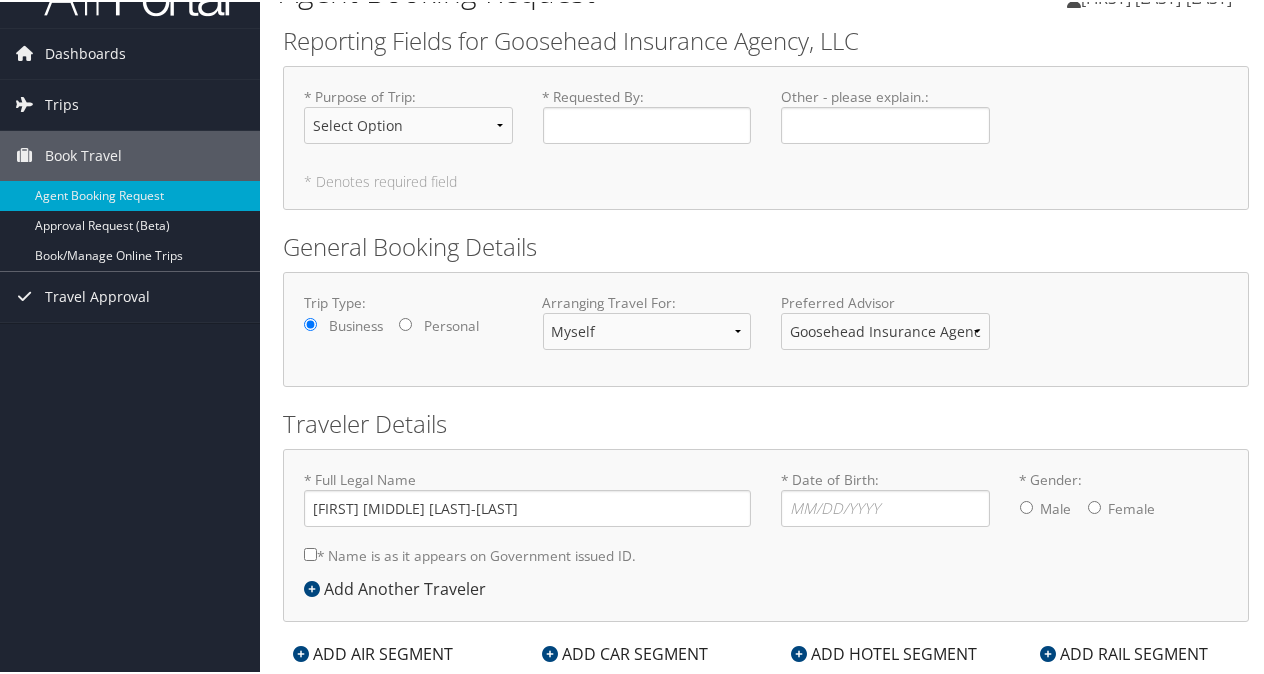 scroll, scrollTop: 0, scrollLeft: 0, axis: both 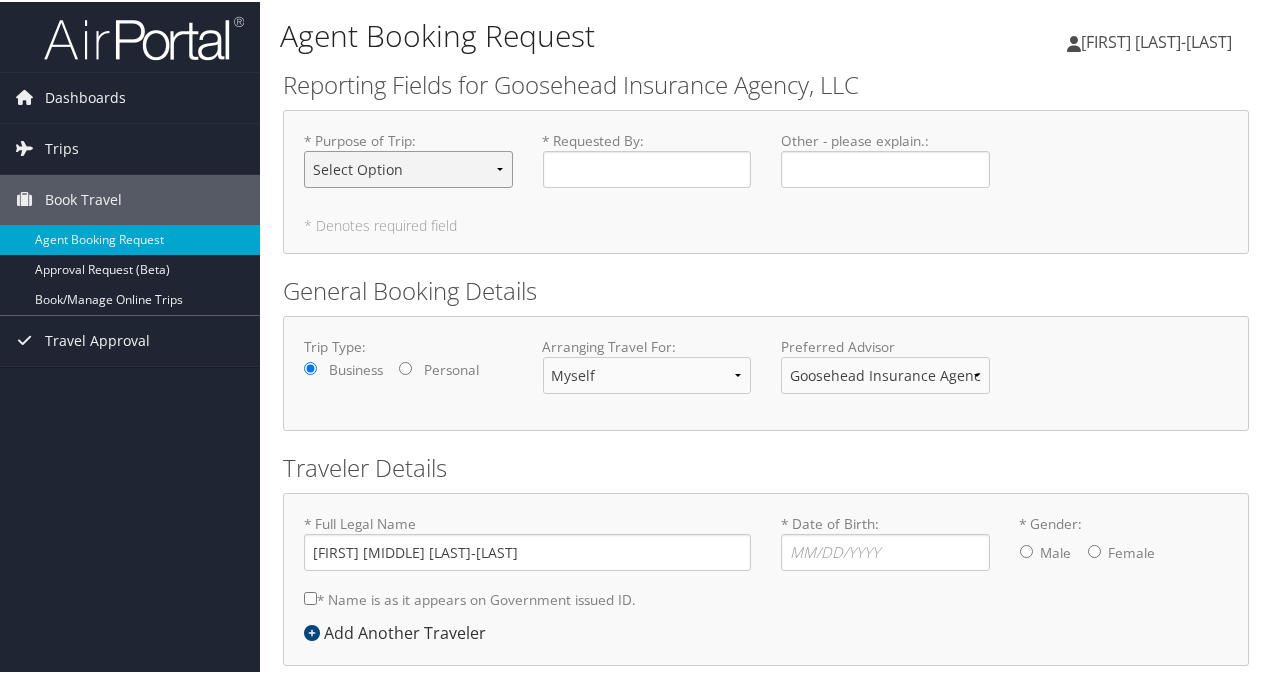 click on "Select Option Agency Site Visit - Support Campus Recruiting Visit Carrier Partner -Vendor Meeting Conference -Event Event Support -Planning Executive Interview Executive Meeting - Board Session Leadership Retreat -Strategy Session Office Visit - Legal-Tech/Facilities Office Visit - Remote Employee Office build-out-Facilities work Onboarding - New Hire Support Other Personal Travel Prospective Franchise Meeting Training - Development" at bounding box center (408, 167) 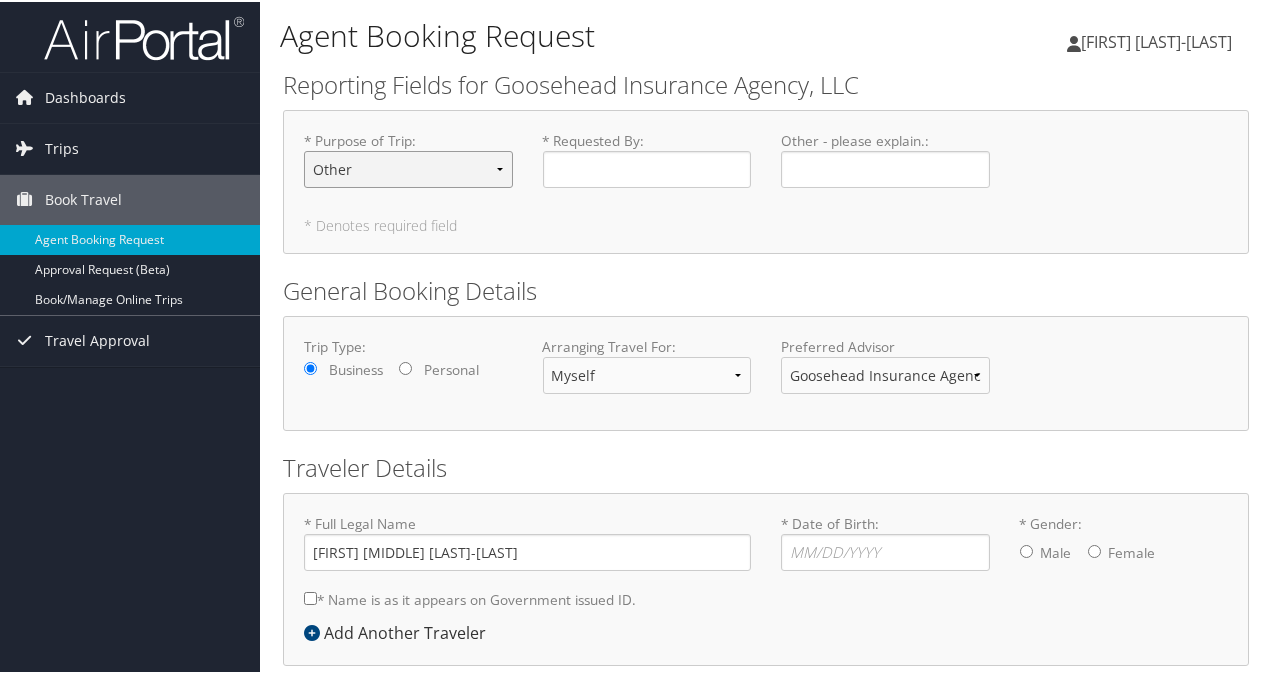click on "Select Option Agency Site Visit - Support Campus Recruiting Visit Carrier Partner -Vendor Meeting Conference -Event Event Support -Planning Executive Interview Executive Meeting - Board Session Leadership Retreat -Strategy Session Office Visit - Legal-Tech/Facilities Office Visit - Remote Employee Office build-out-Facilities work Onboarding - New Hire Support Other Personal Travel Prospective Franchise Meeting Training - Development" at bounding box center (408, 167) 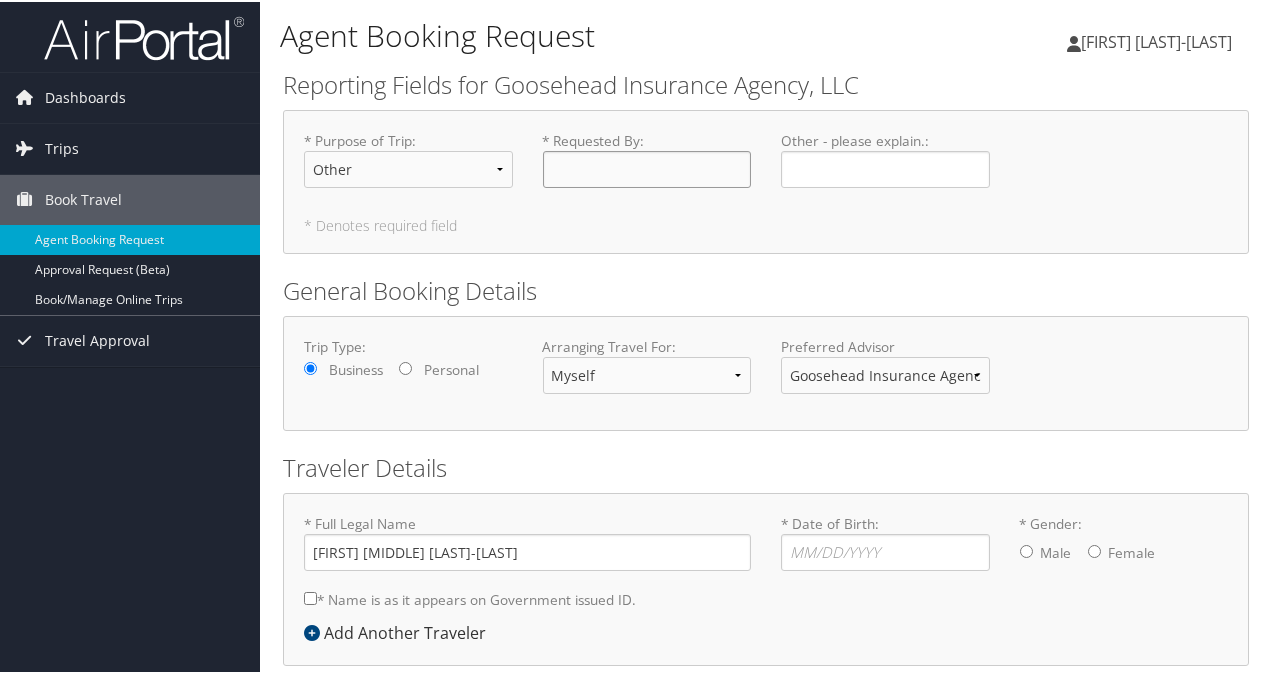 click on "*   Requested By : Required" at bounding box center [647, 167] 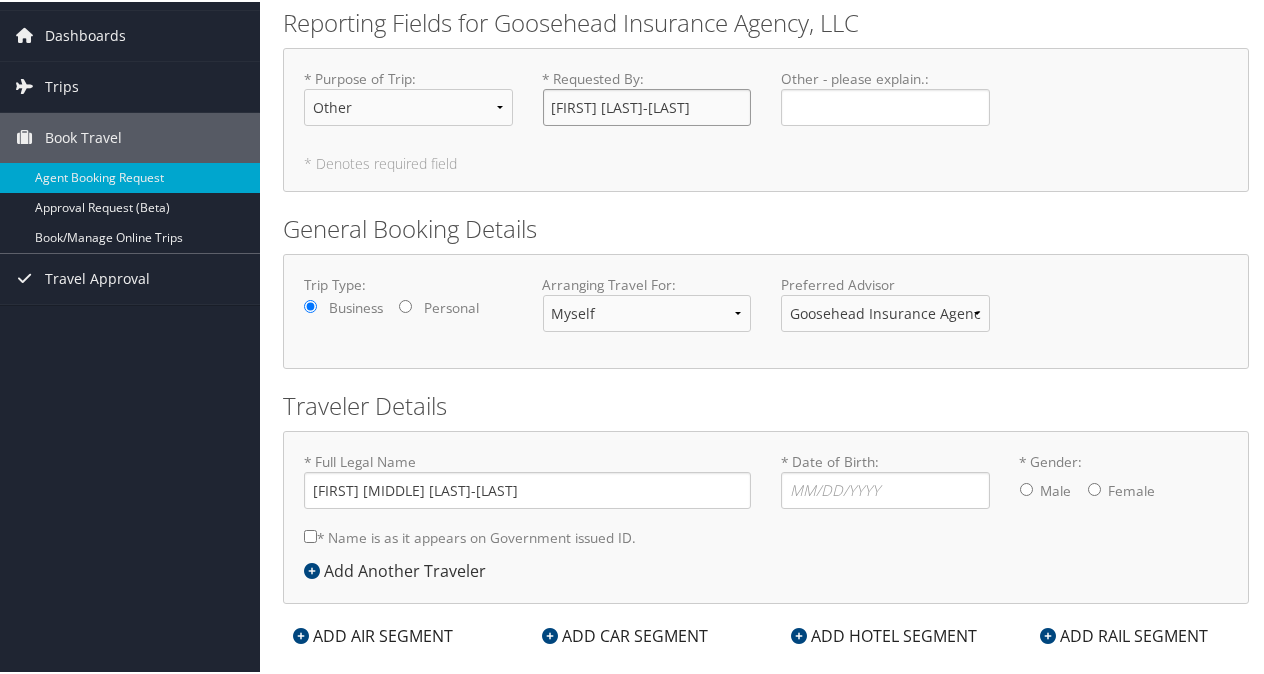 scroll, scrollTop: 92, scrollLeft: 0, axis: vertical 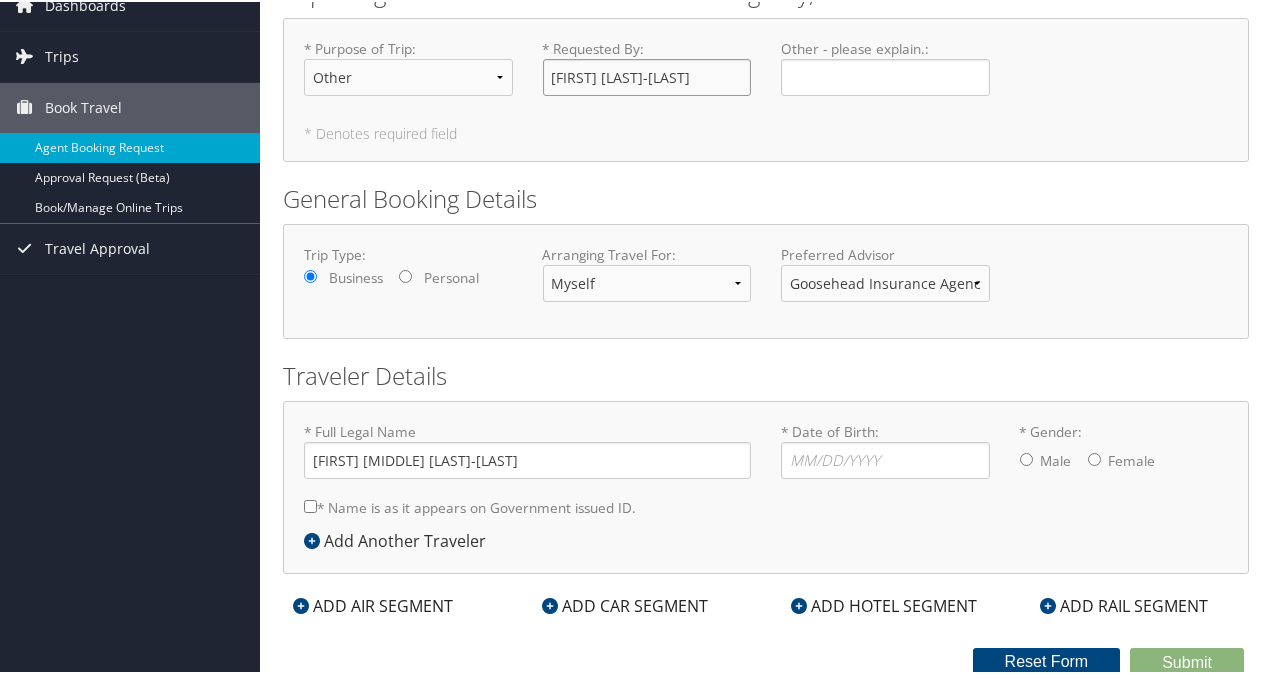 type on "[FIRST] [LAST]-[LAST]" 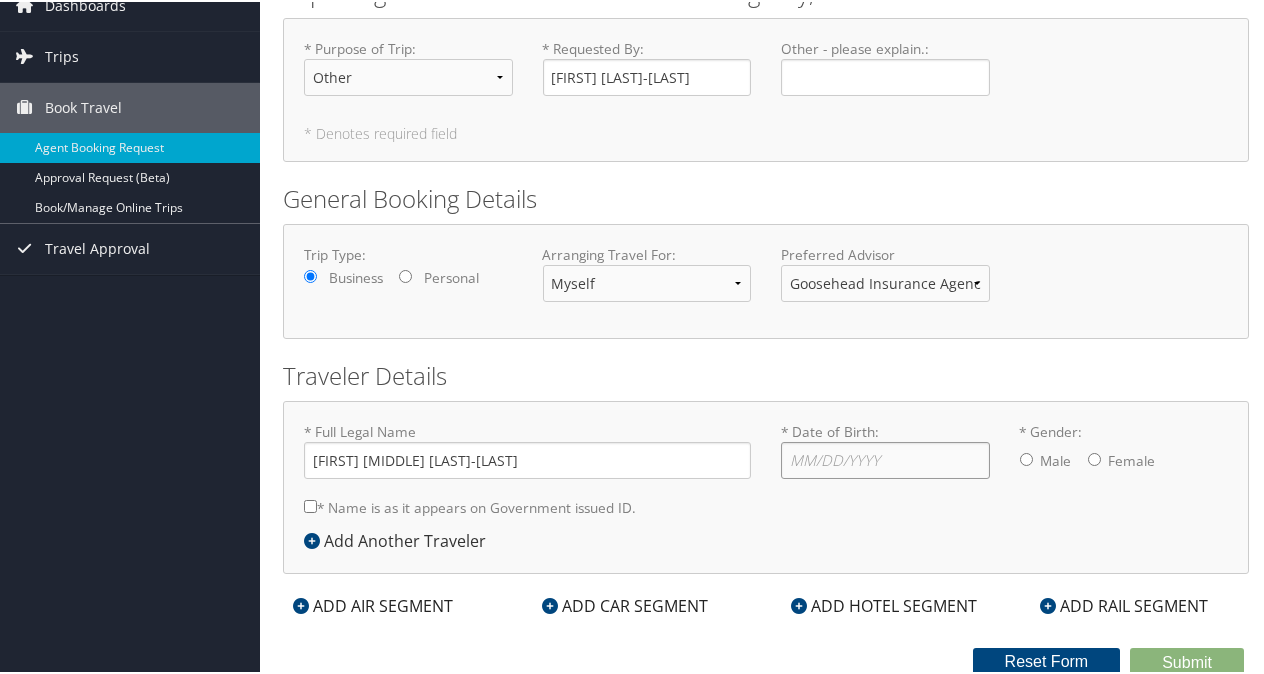 click on "* Date of Birth: Invalid Date" at bounding box center (885, 458) 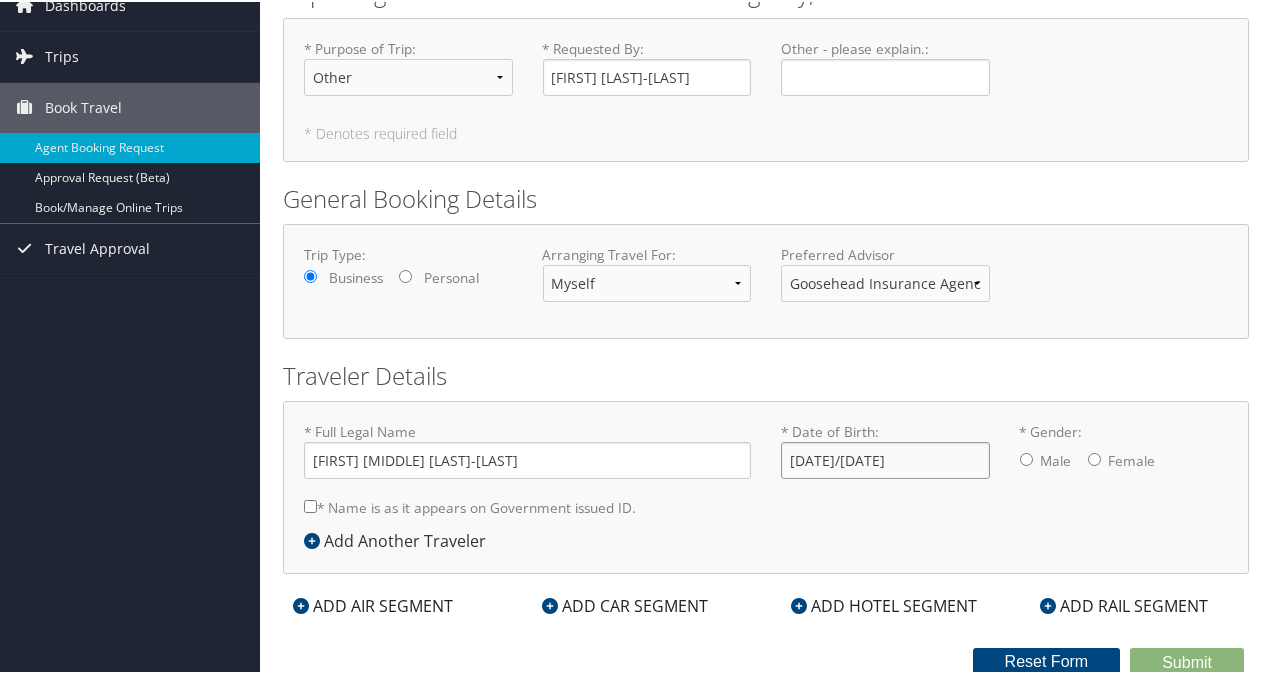 type on "[DATE]/[DATE]" 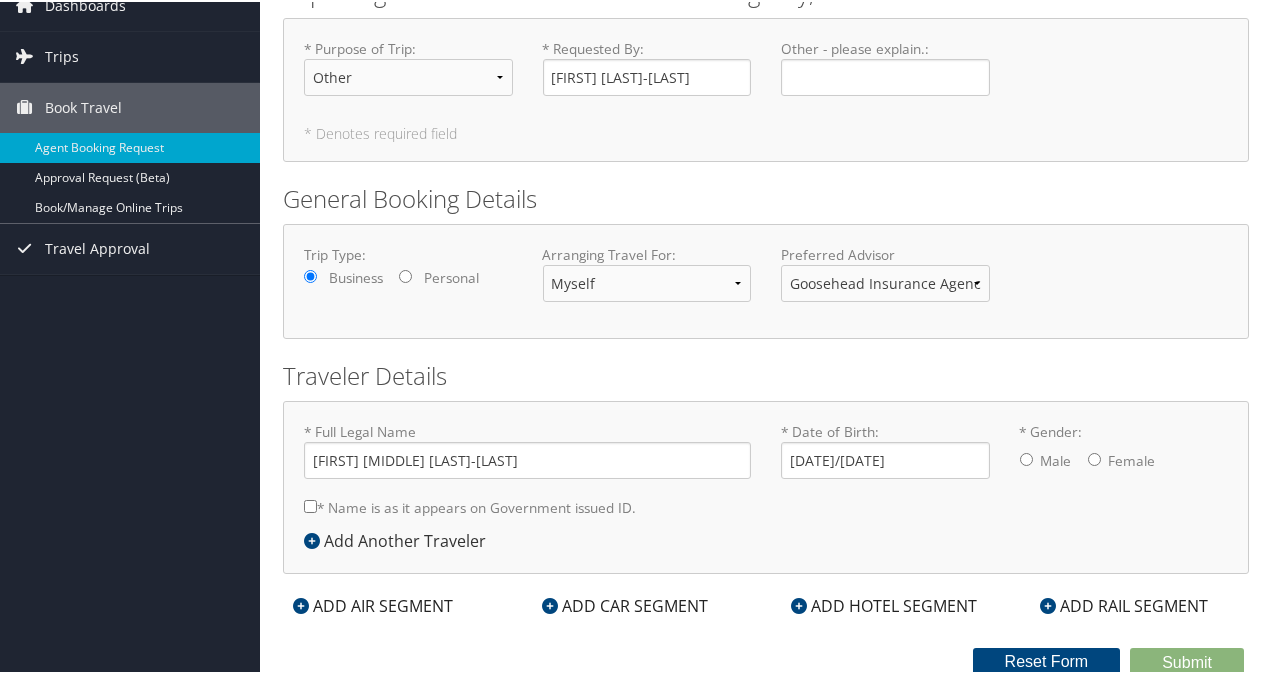 click on "* Gender:  Male Female" at bounding box center (1094, 457) 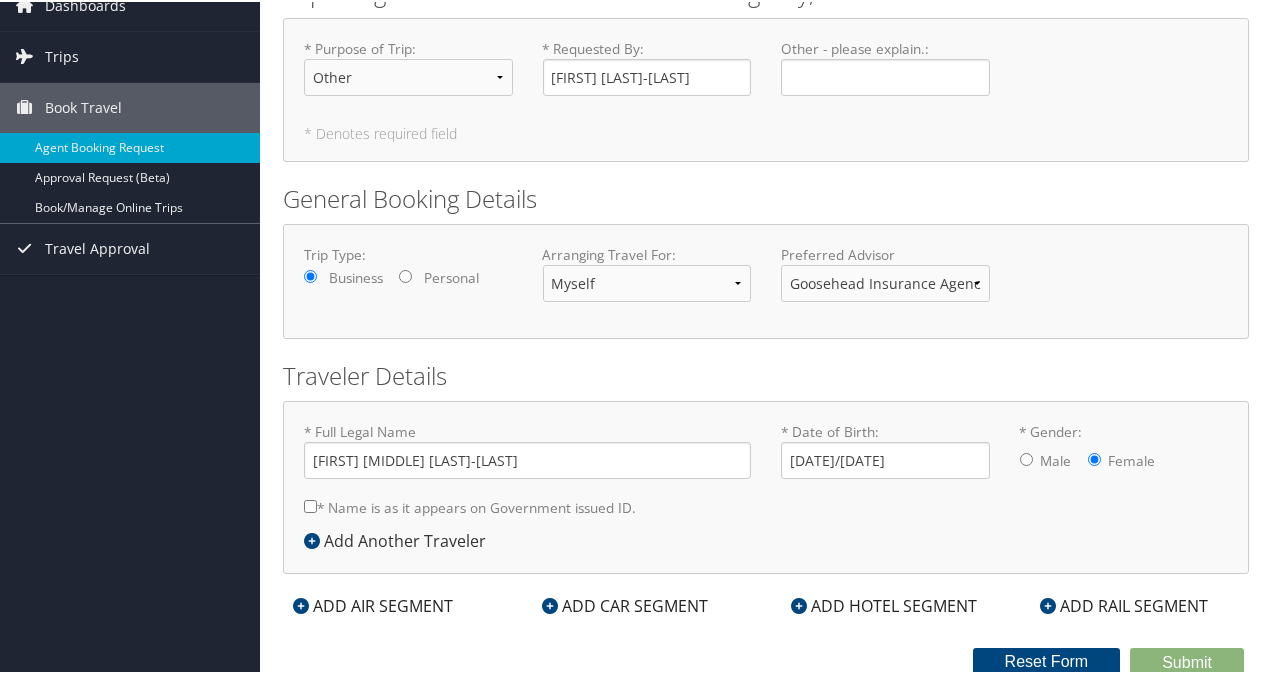 drag, startPoint x: 310, startPoint y: 497, endPoint x: 350, endPoint y: 514, distance: 43.462627 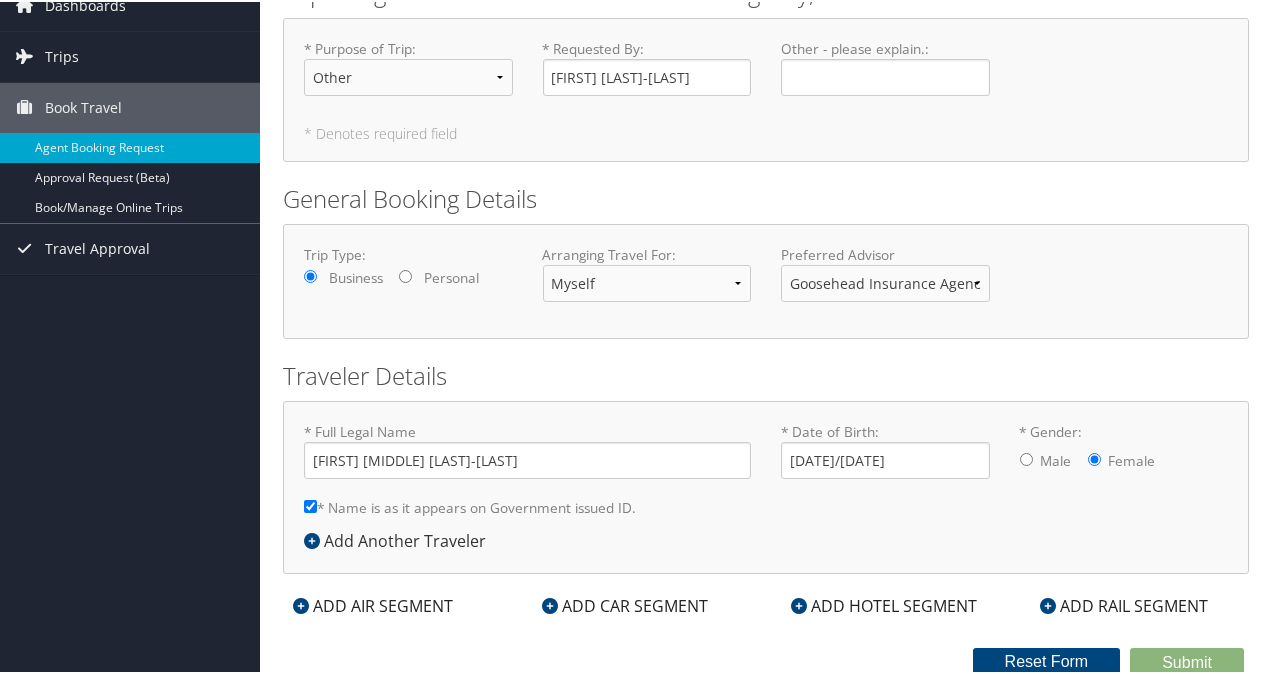 click on "ADD CAR SEGMENT" at bounding box center [625, 604] 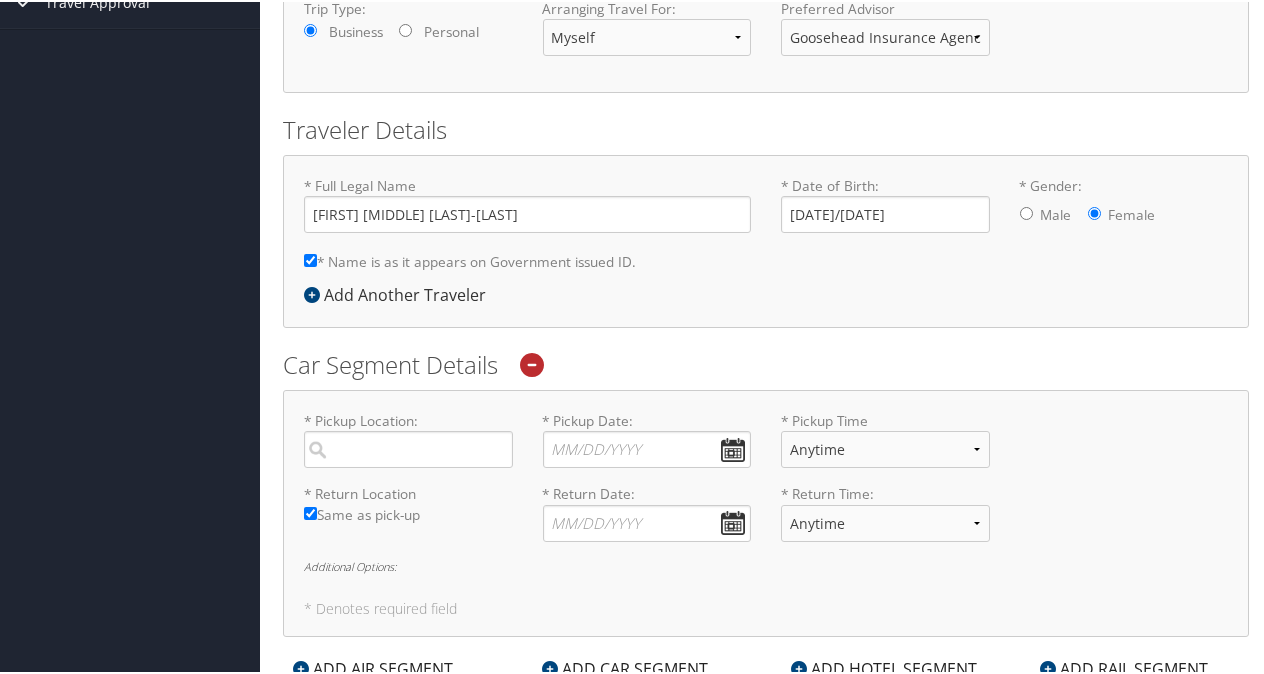scroll, scrollTop: 392, scrollLeft: 0, axis: vertical 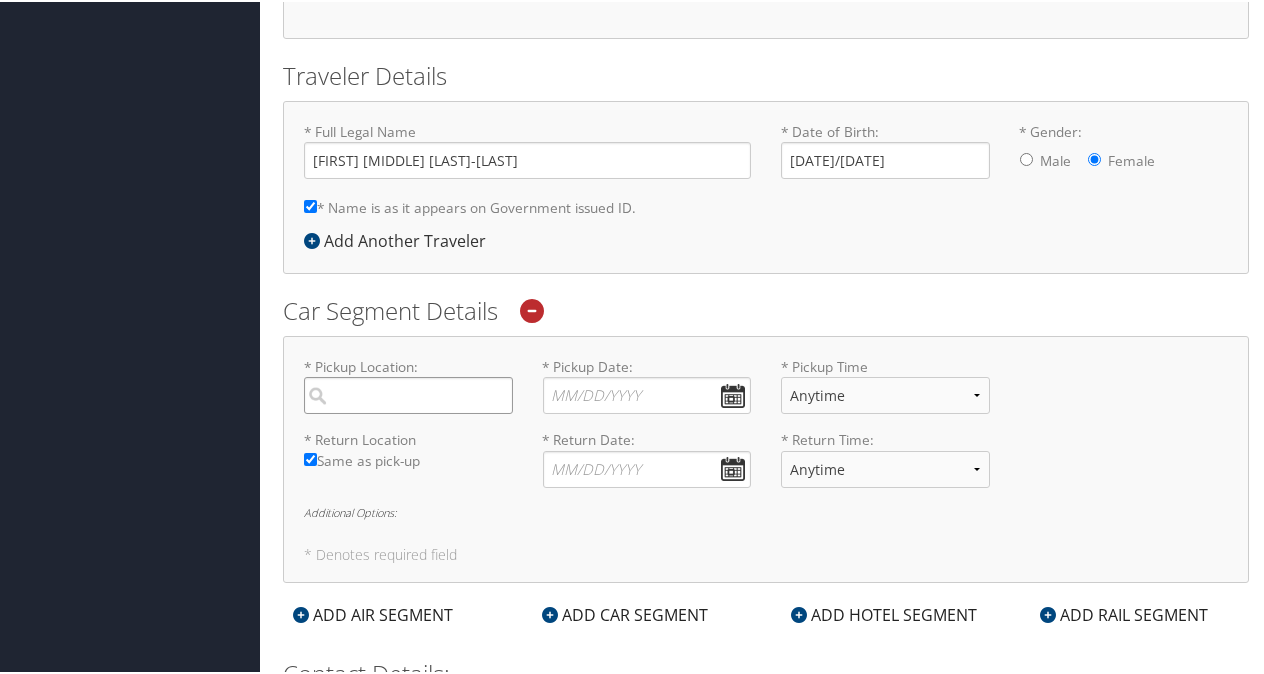 click at bounding box center [408, 393] 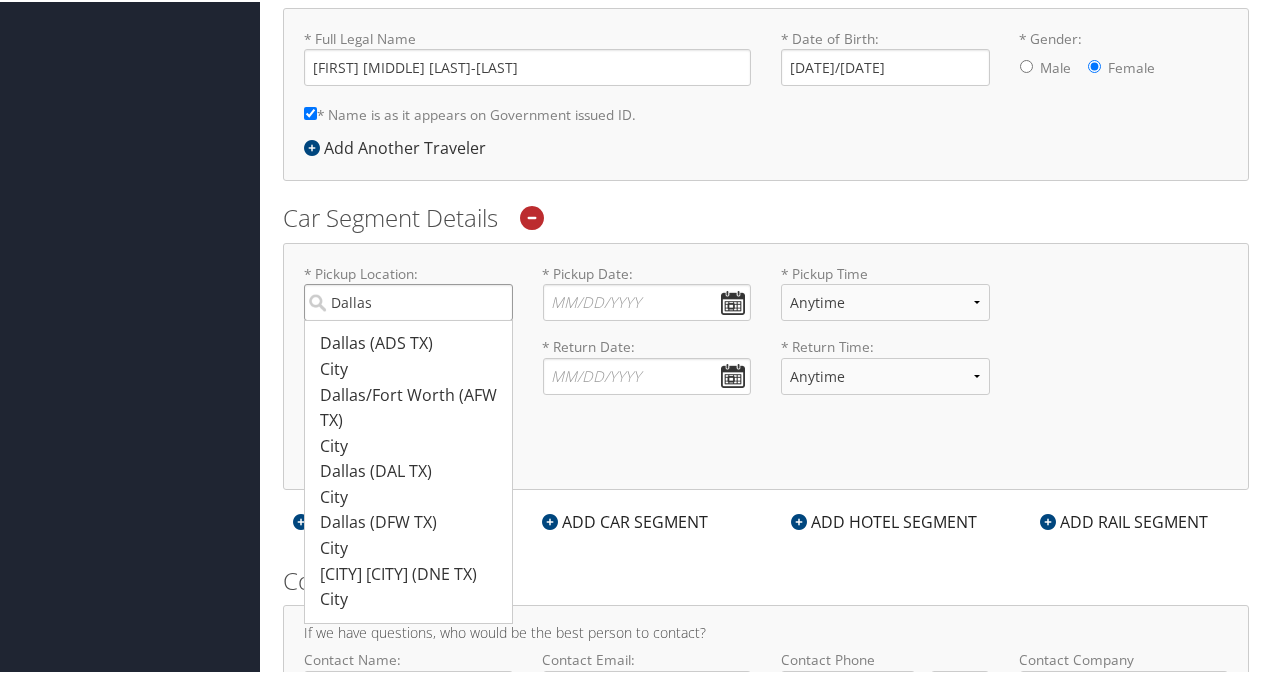 scroll, scrollTop: 624, scrollLeft: 0, axis: vertical 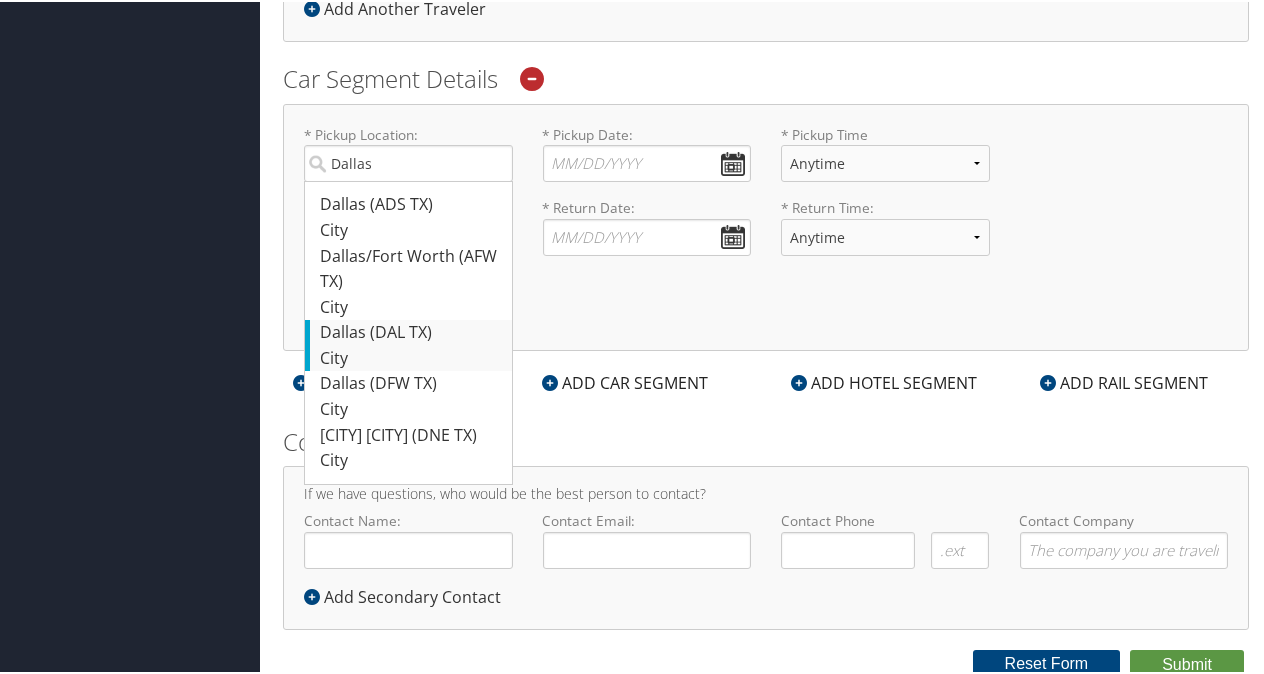 click on "[CITY]   ([CITY] [STATE])" at bounding box center [411, 331] 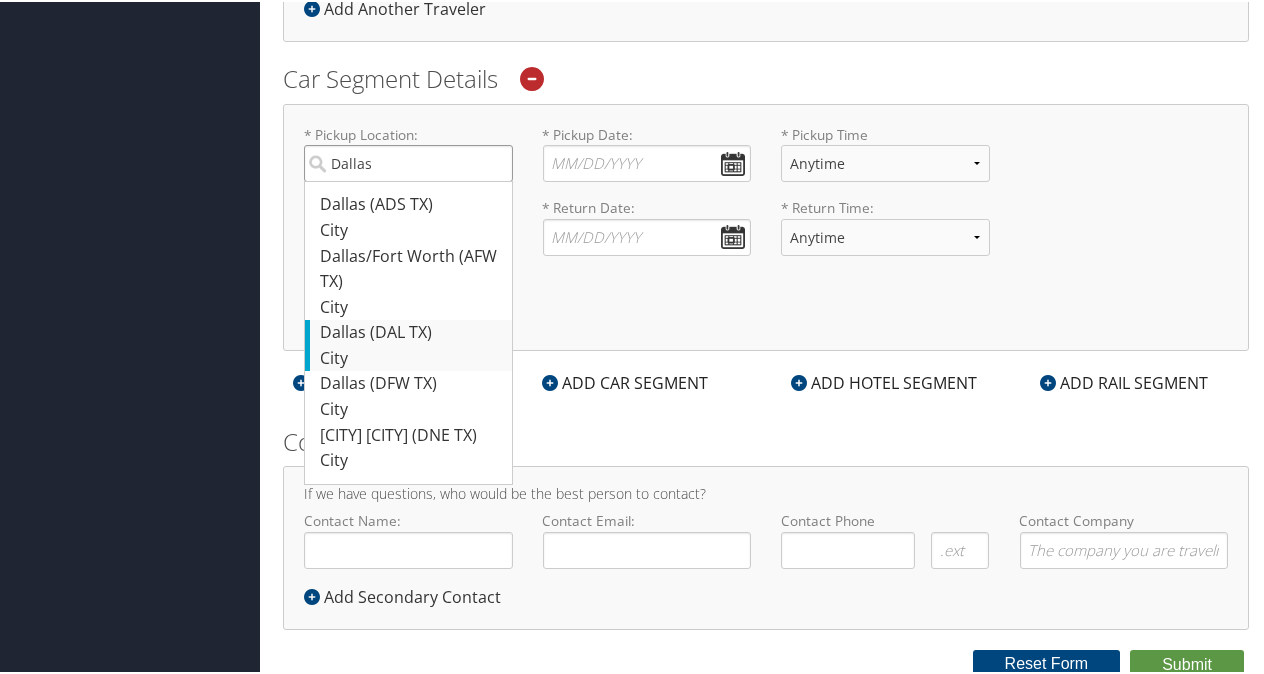 click on "Dallas" at bounding box center (408, 161) 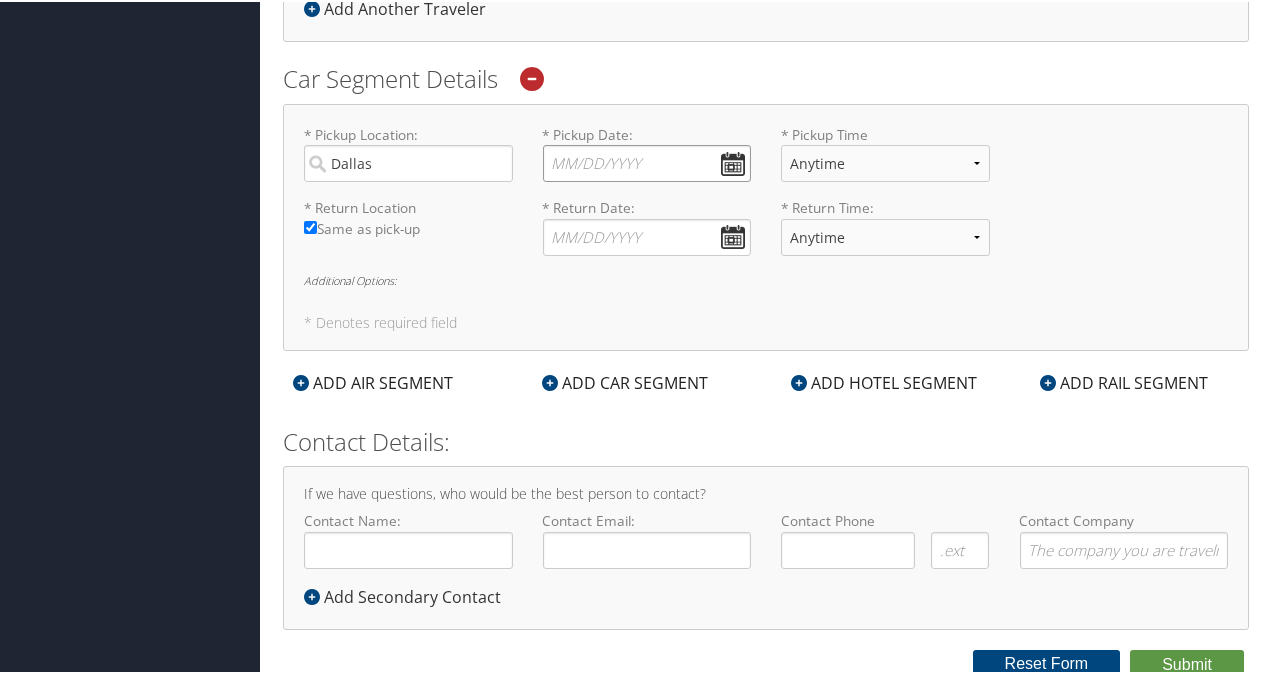 click on "* Pickup Date: Dates must be valid" at bounding box center [647, 161] 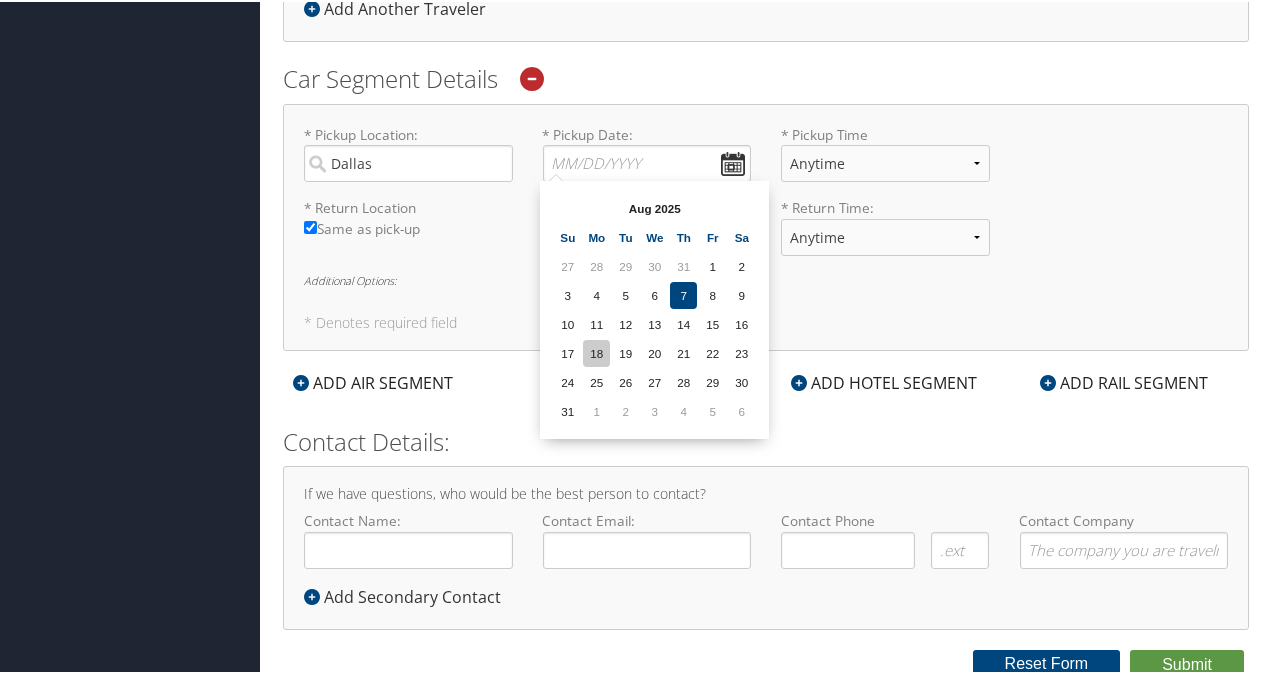 click on "18" at bounding box center [596, 351] 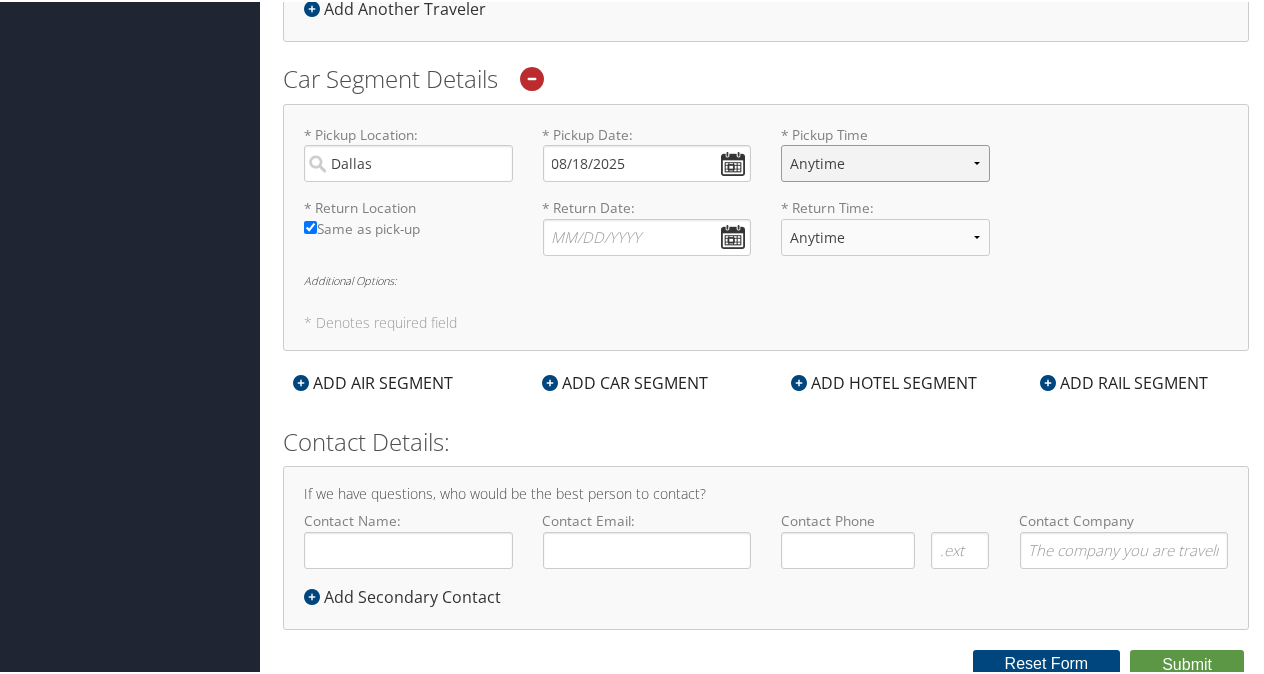 click on "Anytime   12:00 AM   1:00 AM   2:00 AM   3:00 AM   4:00 AM   5:00 AM   6:00 AM   7:00 AM   8:00 AM   9:00 AM   10:00 AM   11:00 AM   12:00 PM (Noon)   1:00 PM   2:00 PM   3:00 PM   4:00 PM   5:00 PM   6:00 PM   7:00 PM   8:00 PM   9:00 PM   10:00 PM   11:00 PM" at bounding box center [885, 161] 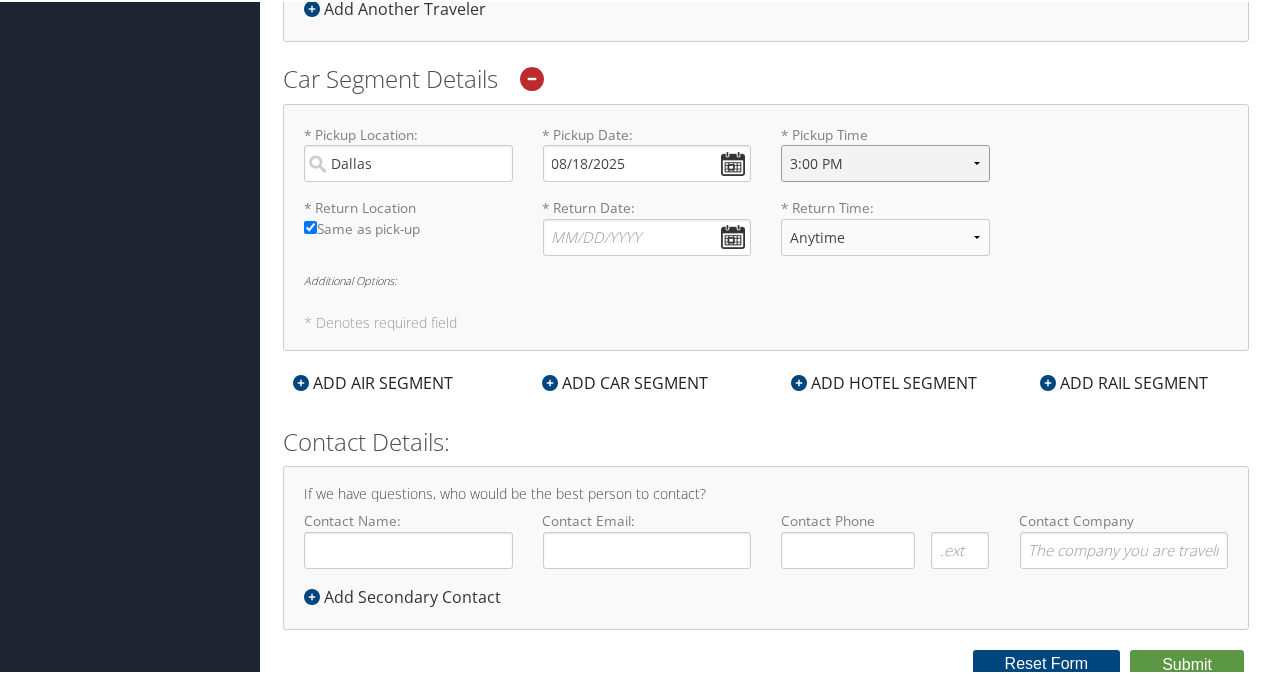 click on "Anytime   12:00 AM   1:00 AM   2:00 AM   3:00 AM   4:00 AM   5:00 AM   6:00 AM   7:00 AM   8:00 AM   9:00 AM   10:00 AM   11:00 AM   12:00 PM (Noon)   1:00 PM   2:00 PM   3:00 PM   4:00 PM   5:00 PM   6:00 PM   7:00 PM   8:00 PM   9:00 PM   10:00 PM   11:00 PM" at bounding box center [885, 161] 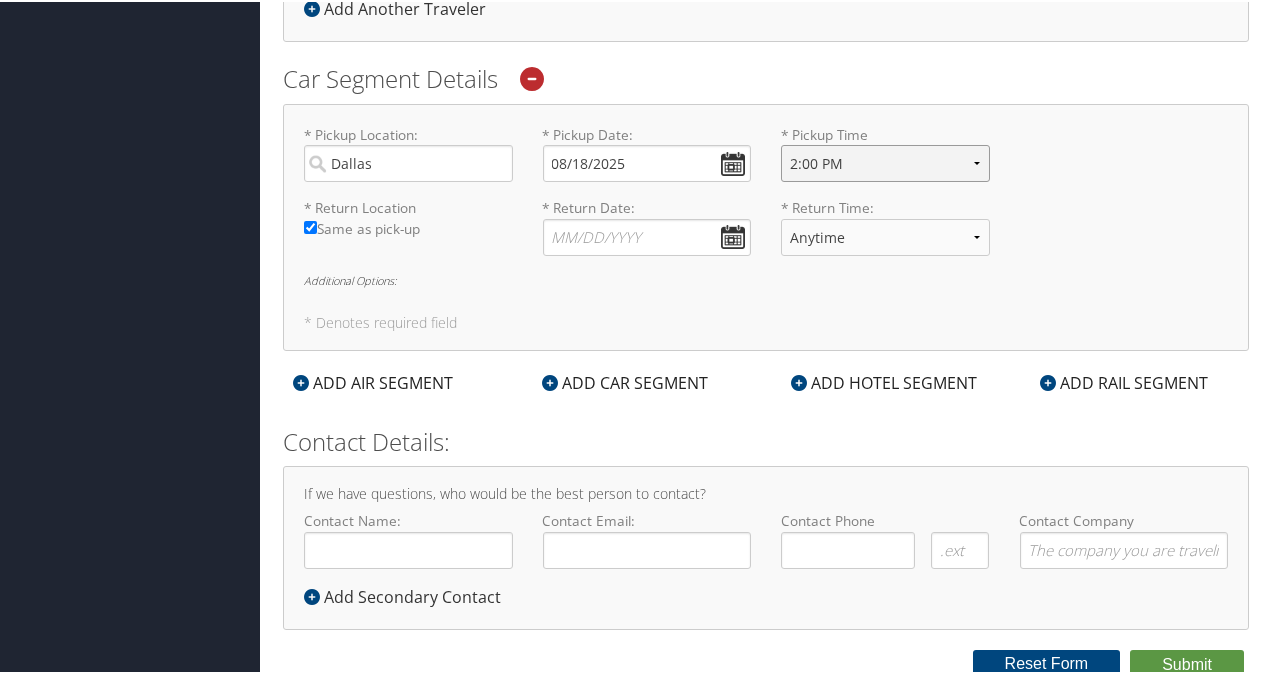 click on "Anytime   12:00 AM   1:00 AM   2:00 AM   3:00 AM   4:00 AM   5:00 AM   6:00 AM   7:00 AM   8:00 AM   9:00 AM   10:00 AM   11:00 AM   12:00 PM (Noon)   1:00 PM   2:00 PM   3:00 PM   4:00 PM   5:00 PM   6:00 PM   7:00 PM   8:00 PM   9:00 PM   10:00 PM   11:00 PM" at bounding box center (885, 161) 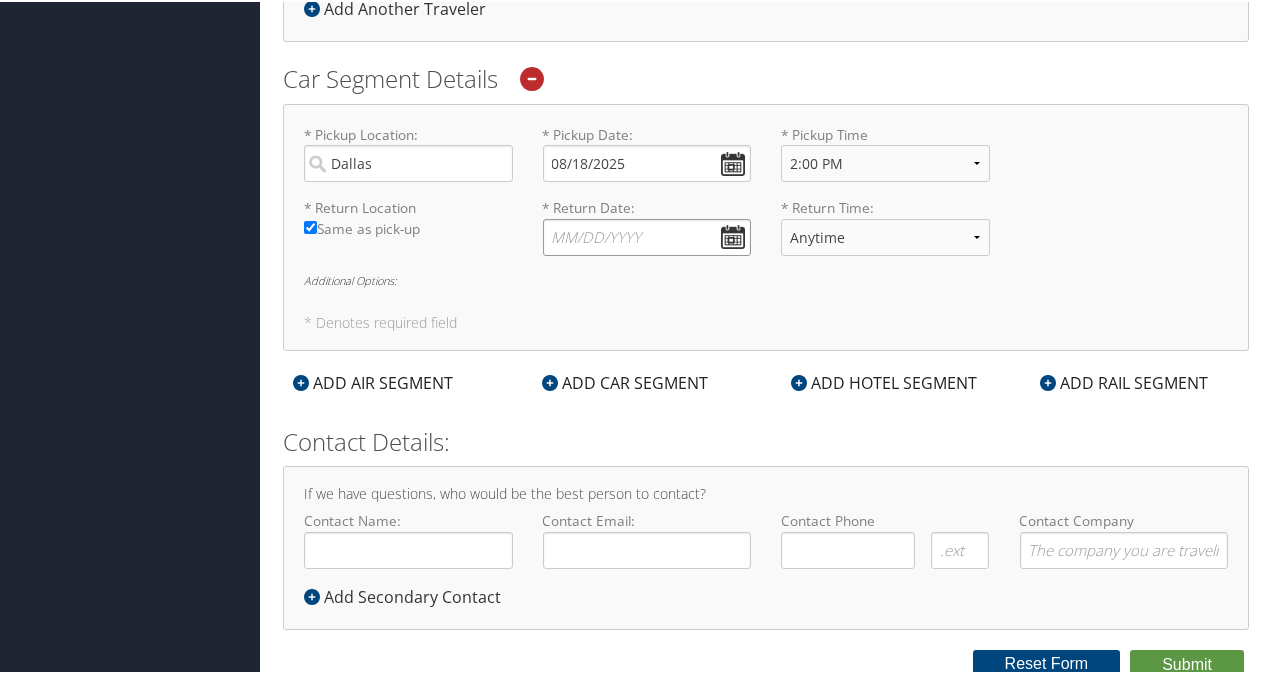 click on "* Return Date: Dates must be valid" at bounding box center (647, 235) 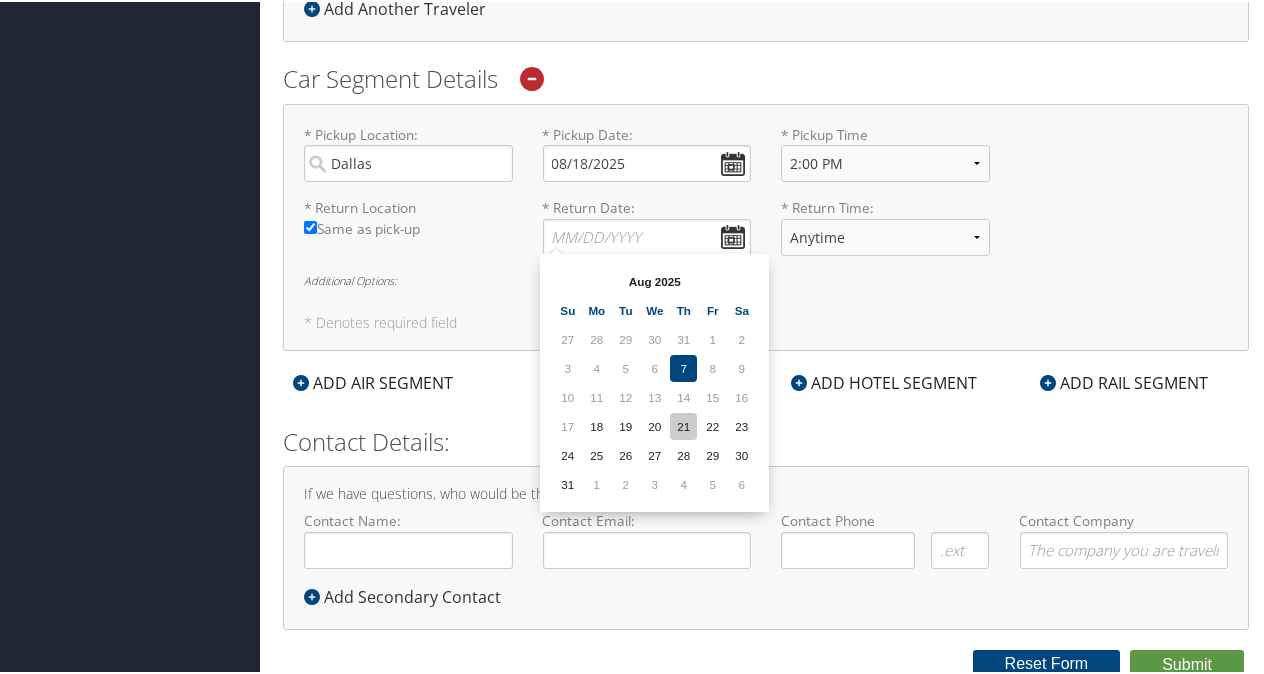 click on "21" at bounding box center [683, 424] 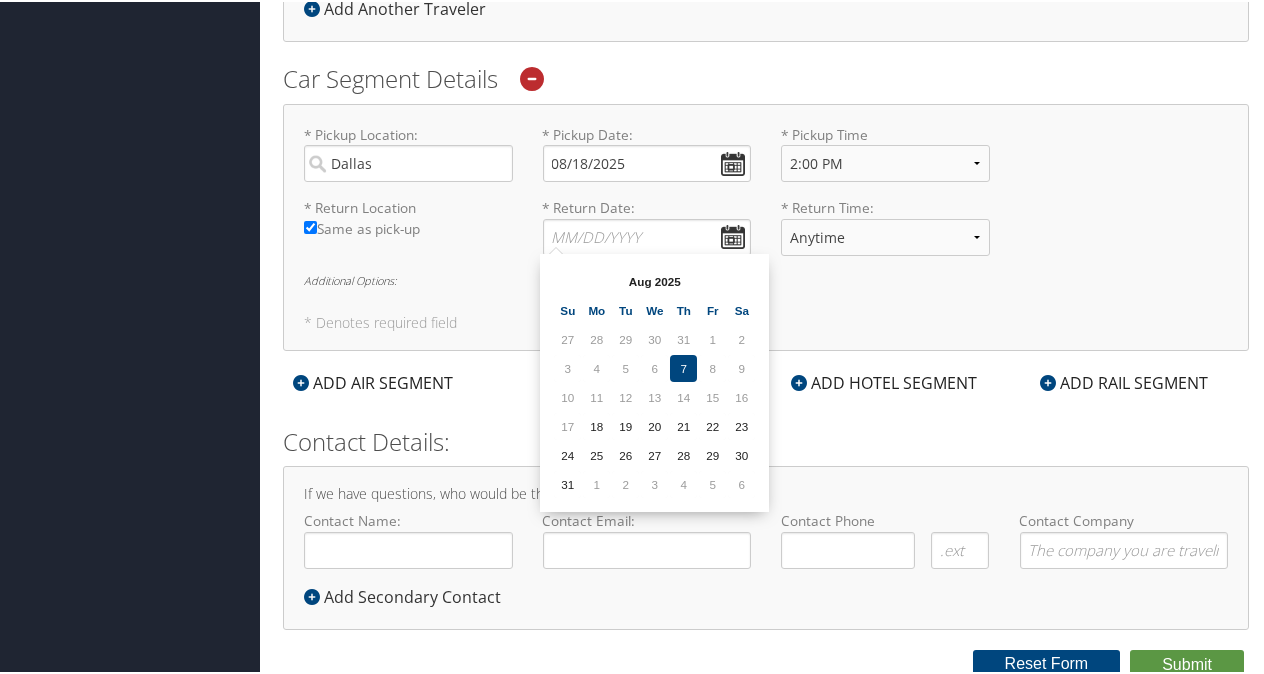 type on "08/21/2025" 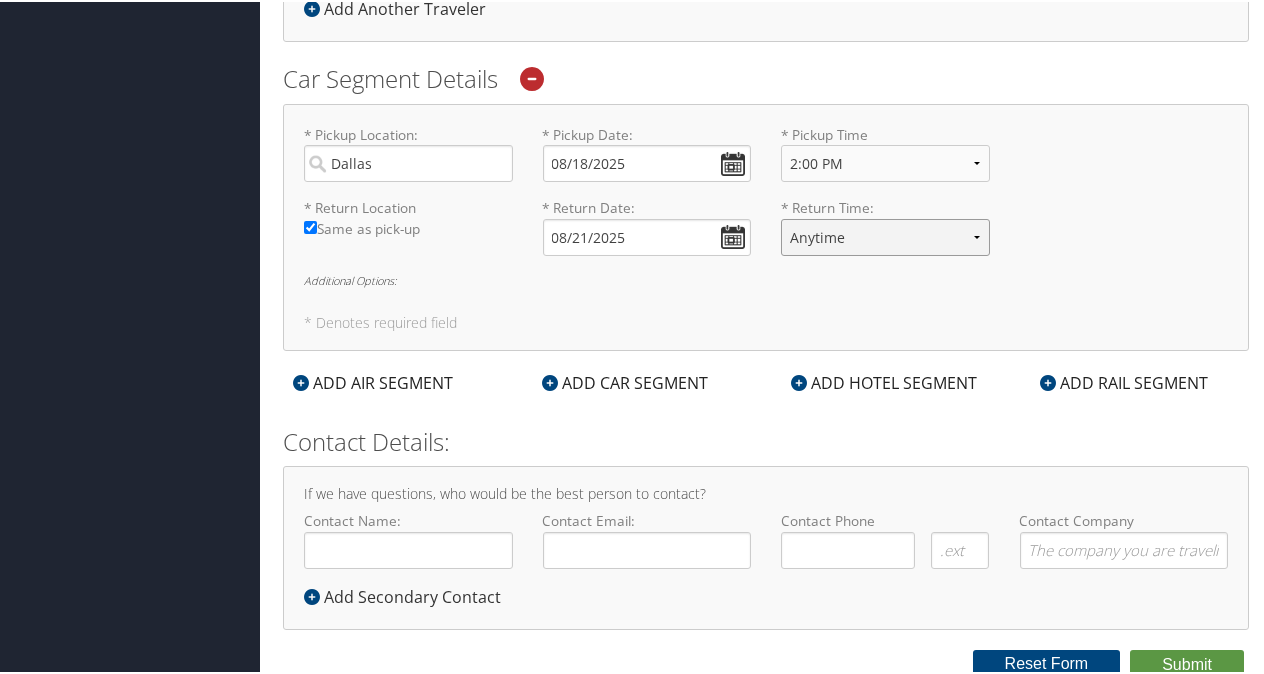 click on "Anytime   12:00 AM   1:00 AM   2:00 AM   3:00 AM   4:00 AM   5:00 AM   6:00 AM   7:00 AM   8:00 AM   9:00 AM   10:00 AM   11:00 AM   12:00 PM (Noon)   1:00 PM   2:00 PM   3:00 PM   4:00 PM   5:00 PM   6:00 PM   7:00 PM   8:00 PM   9:00 PM   10:00 PM   11:00 PM" at bounding box center [885, 235] 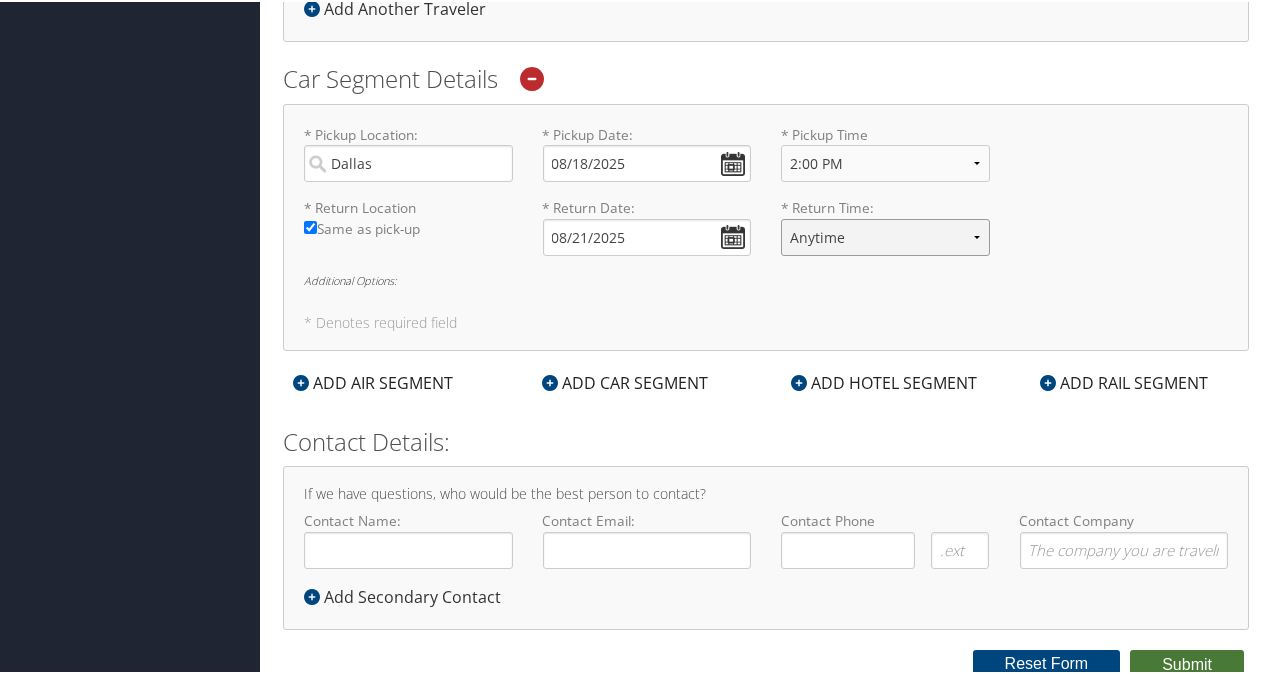 select on "2:00 PM" 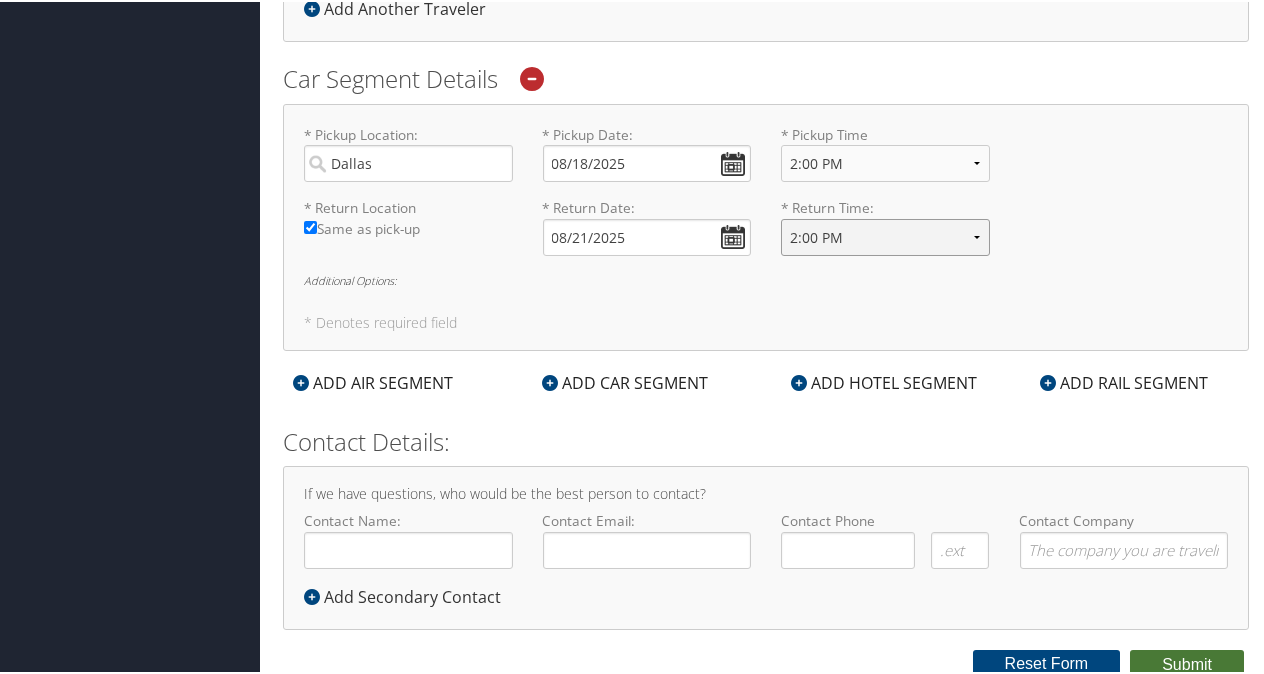 click on "Anytime   12:00 AM   1:00 AM   2:00 AM   3:00 AM   4:00 AM   5:00 AM   6:00 AM   7:00 AM   8:00 AM   9:00 AM   10:00 AM   11:00 AM   12:00 PM (Noon)   1:00 PM   2:00 PM   3:00 PM   4:00 PM   5:00 PM   6:00 PM   7:00 PM   8:00 PM   9:00 PM   10:00 PM   11:00 PM" at bounding box center [885, 235] 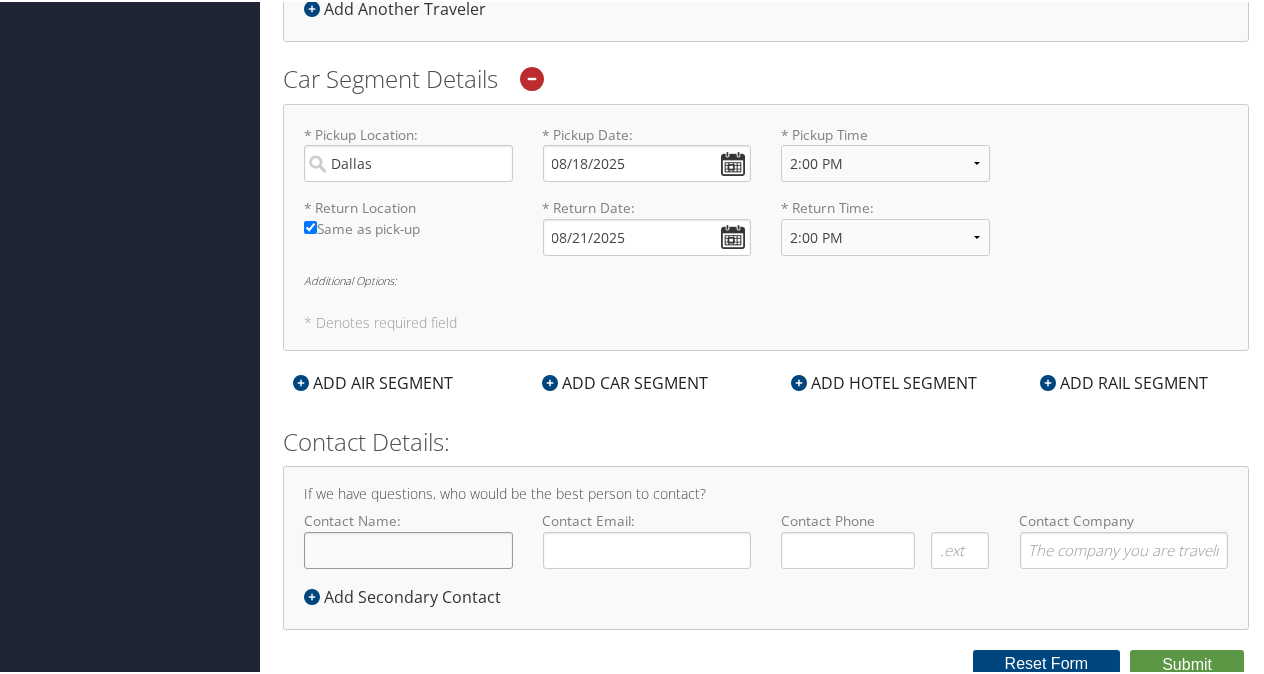 click on "Contact Name:" 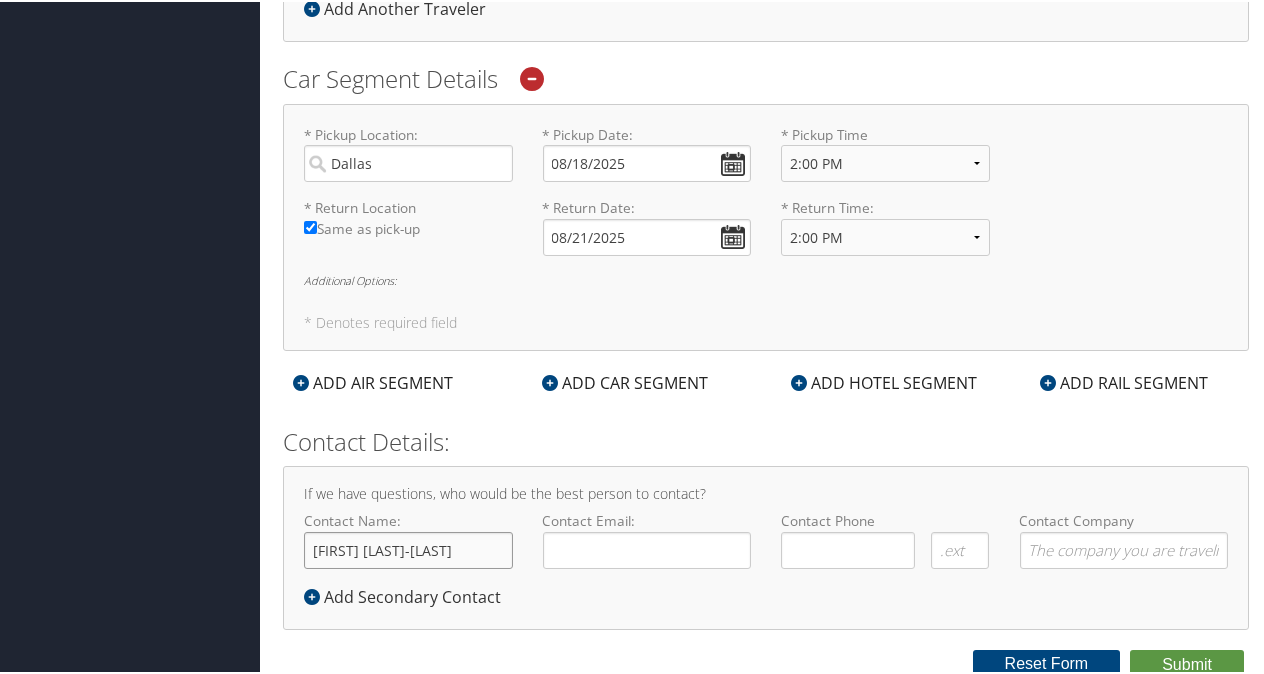 type on "[FIRST] [LAST]-[LAST]" 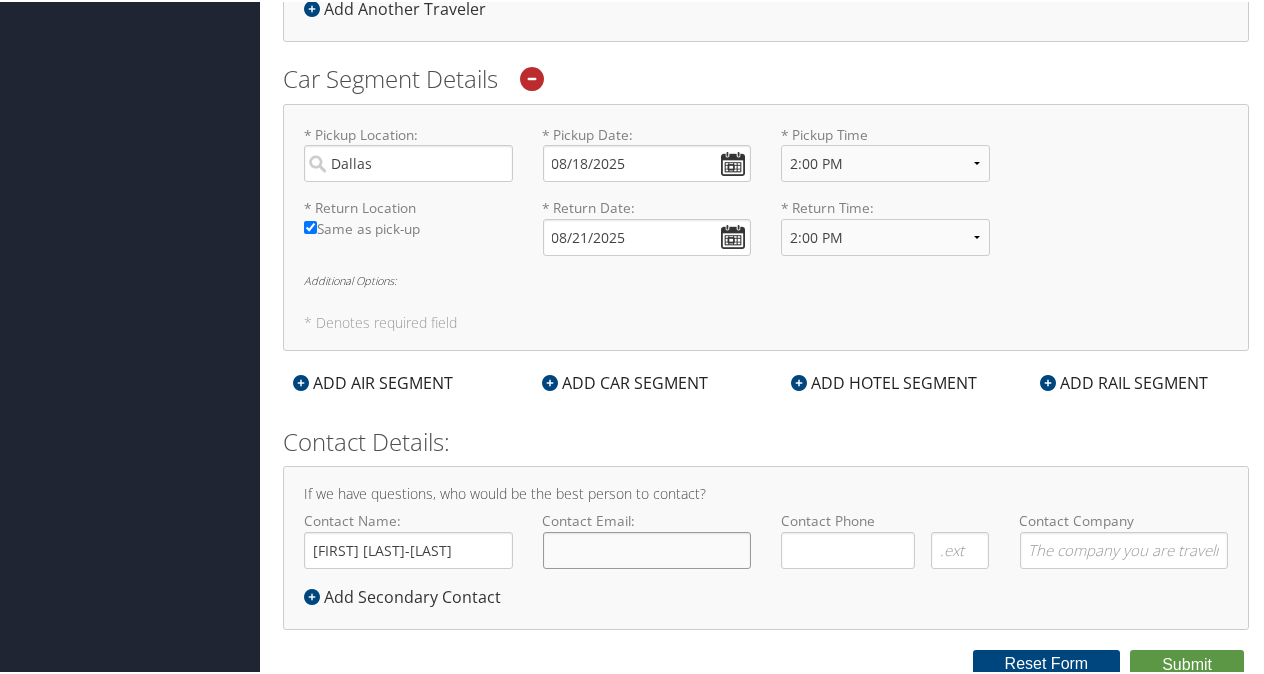 click on "Contact Email:" 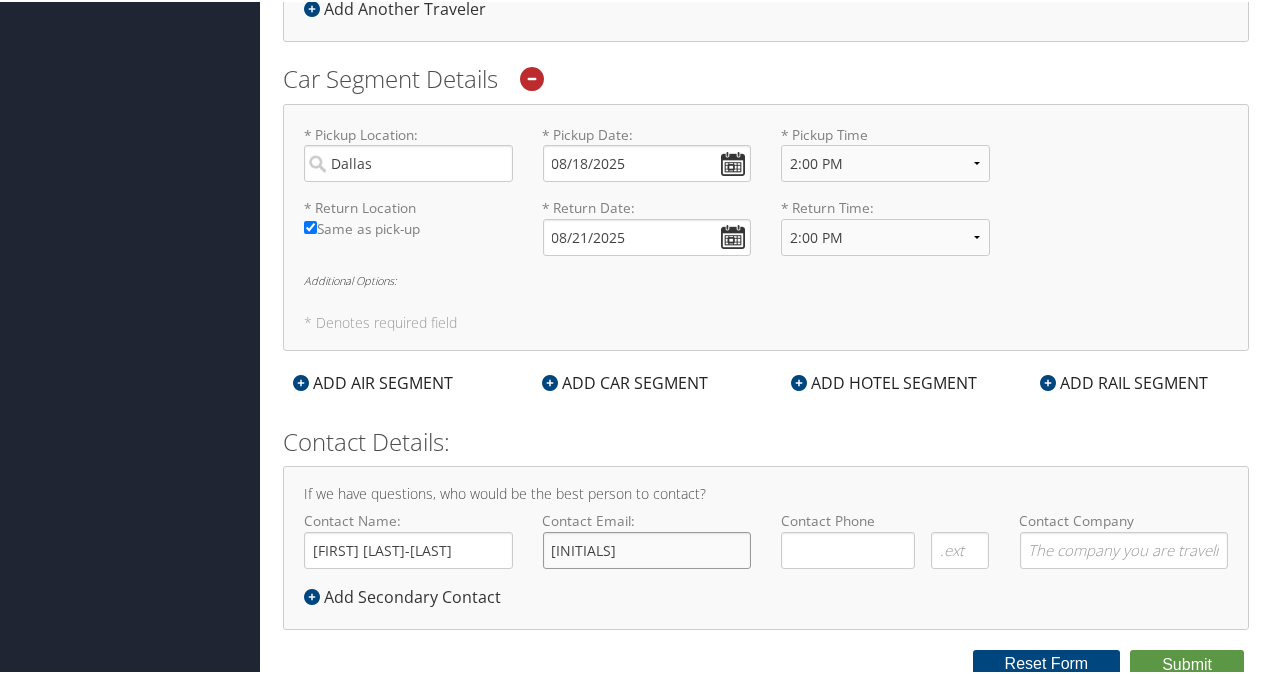 type on "j" 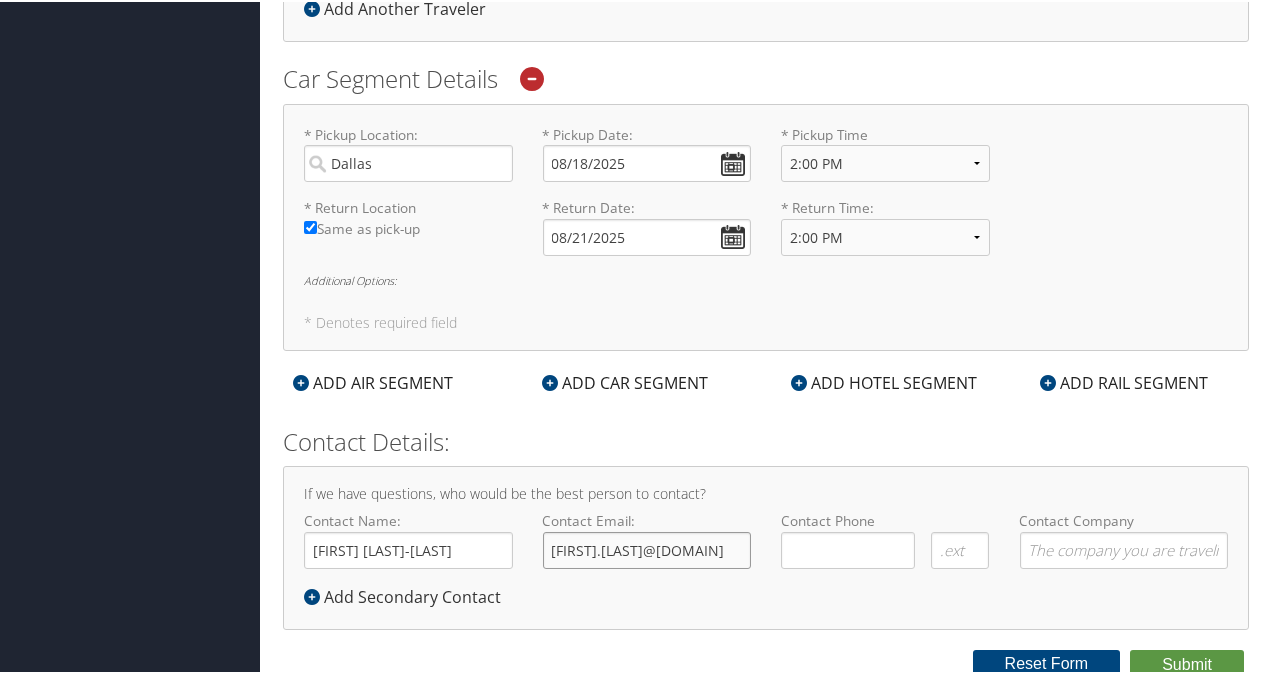 scroll, scrollTop: 0, scrollLeft: 52, axis: horizontal 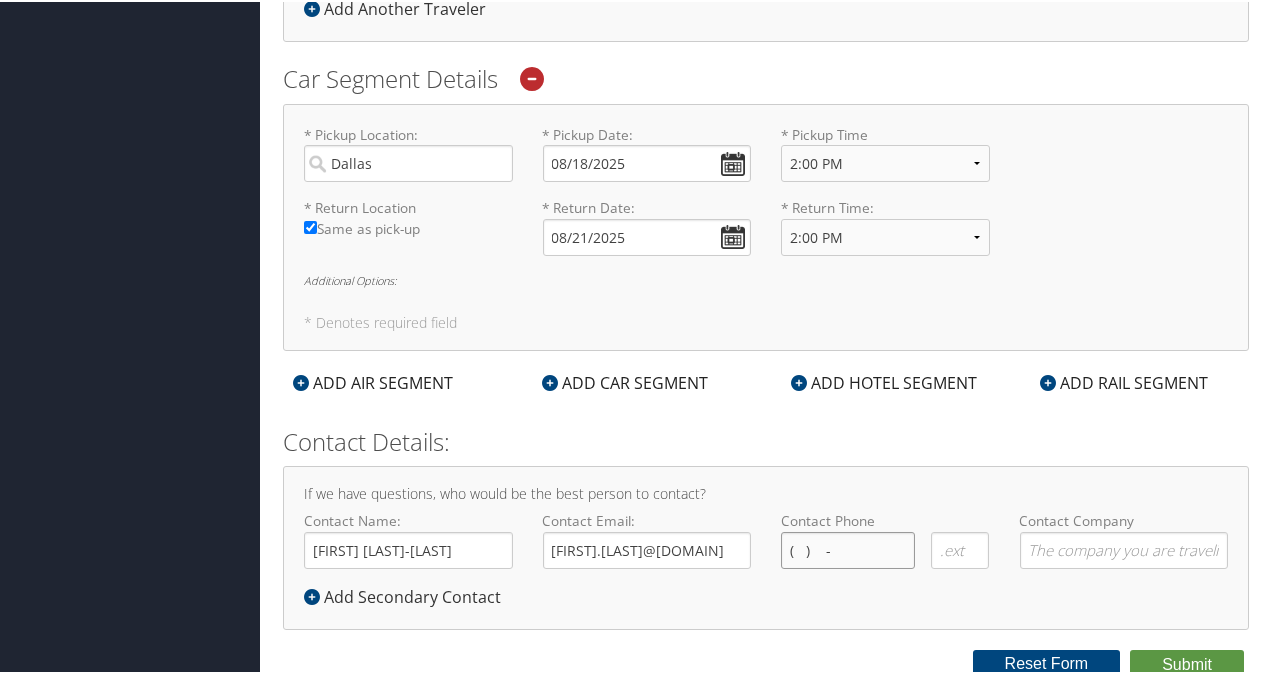 click on "(   )    -" at bounding box center [848, 548] 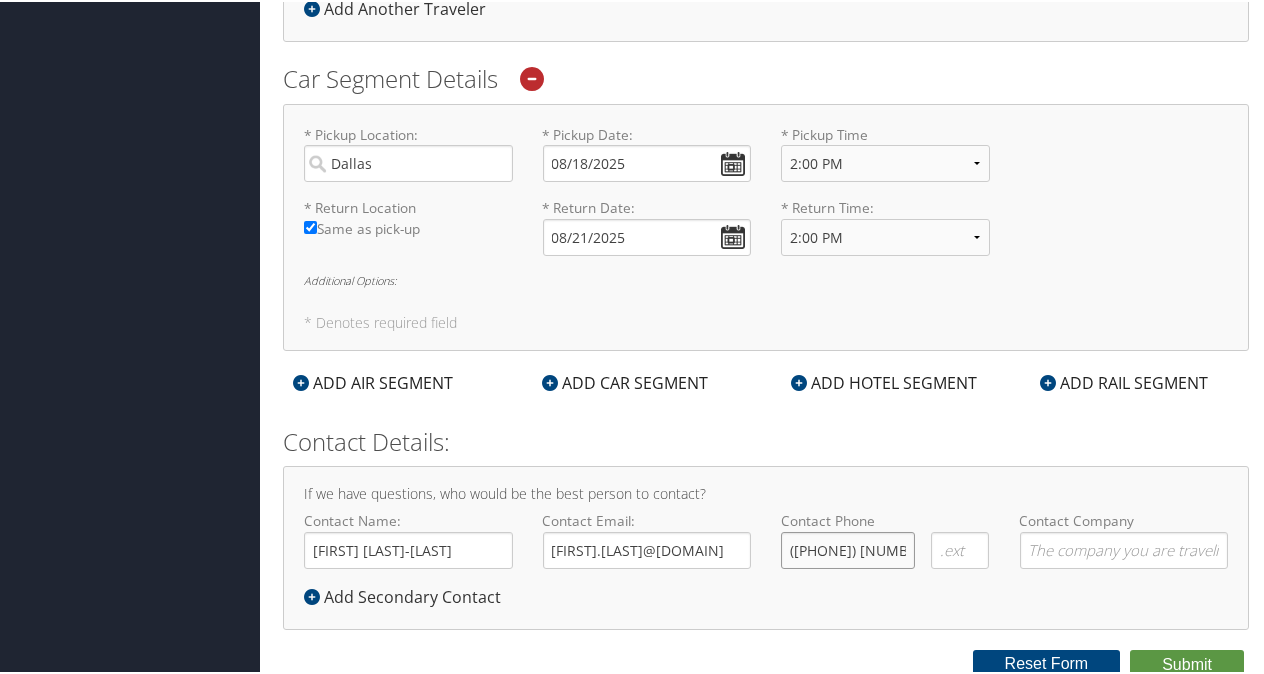 type on "([PHONE]) [NUMBER]-[NUMBER]" 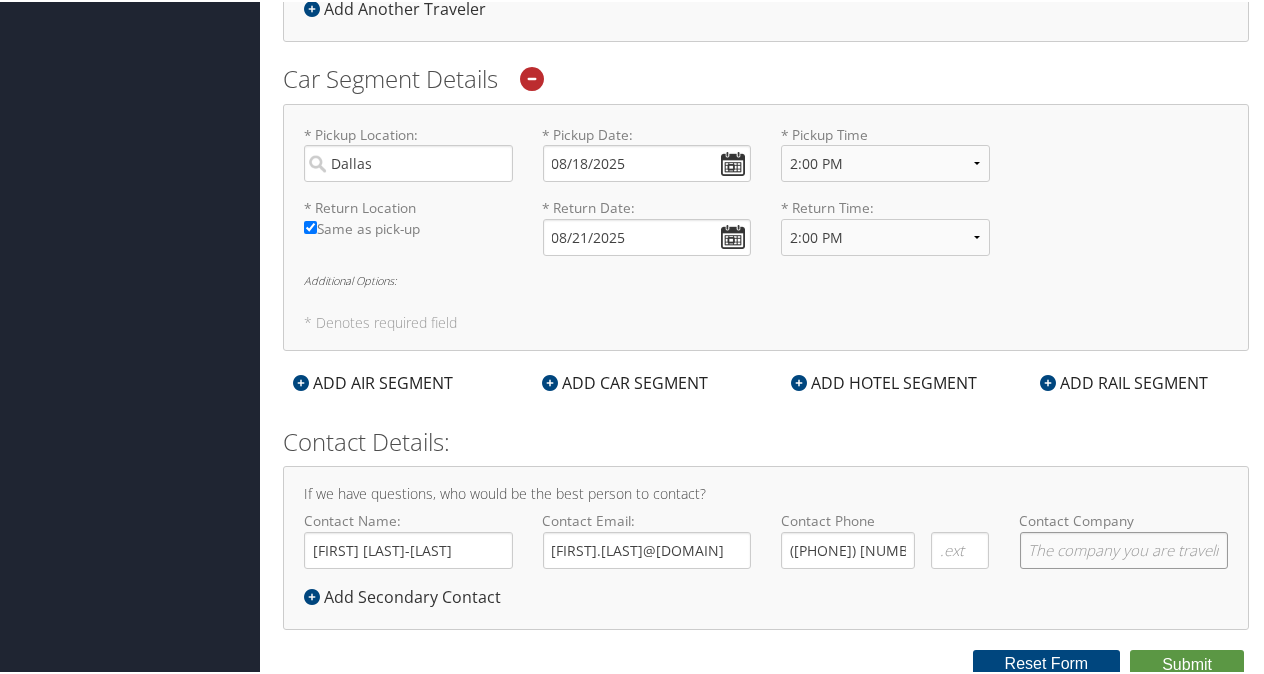 click on "Contact Company" 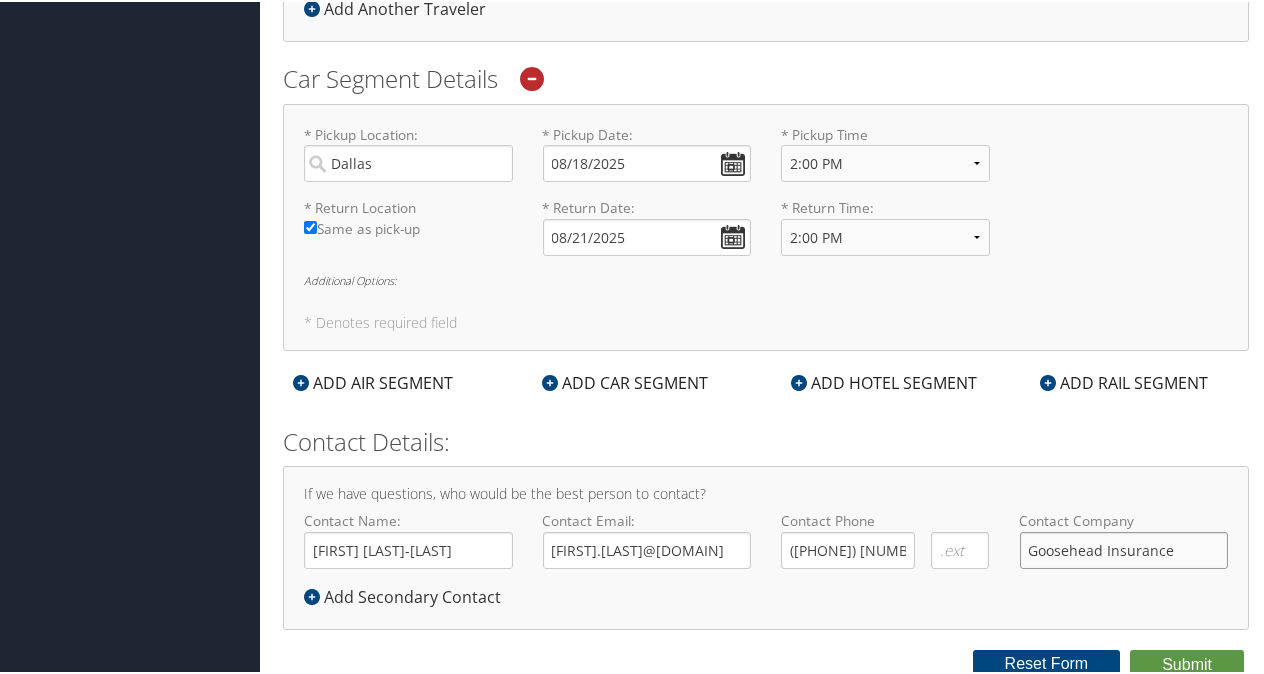 type on "Goosehead Insurance" 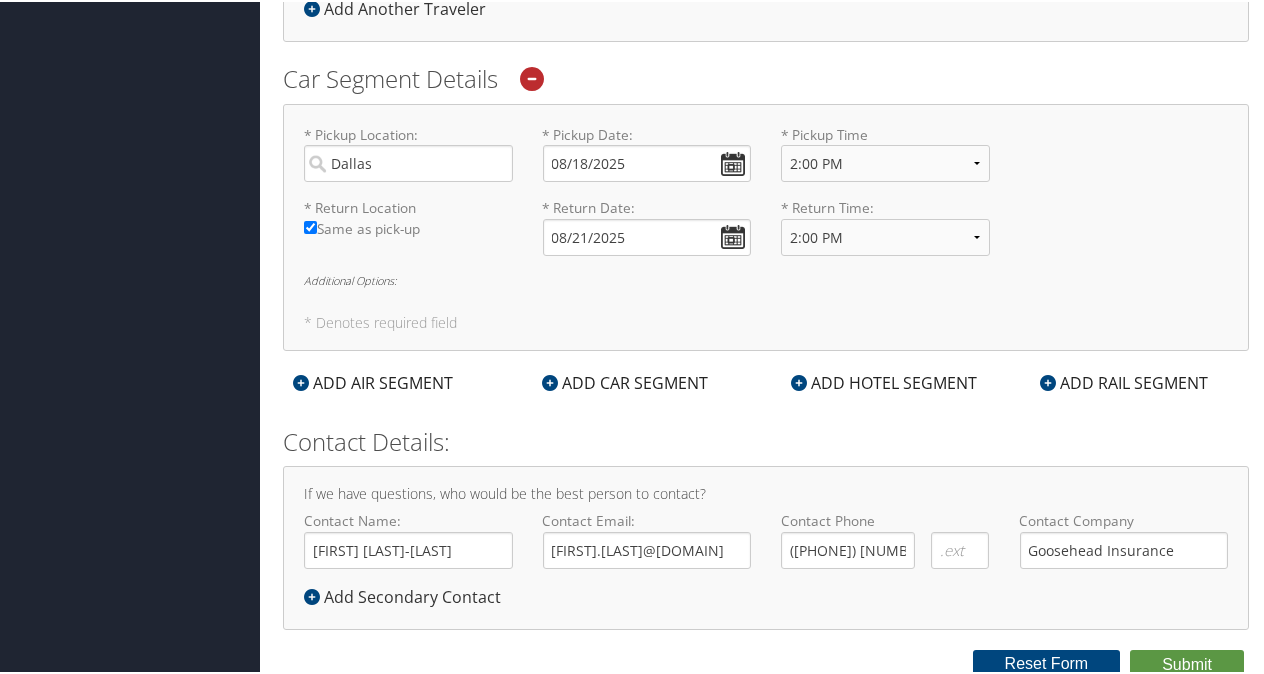 click on "Reporting Fields for Goosehead Insurance Agency, LLC *   Purpose of Trip : Select Option Agency Site Visit - Support Campus Recruiting Visit Carrier Partner -Vendor Meeting Conference -Event Event Support -Planning Executive Interview Executive Meeting - Board Session Leadership Retreat -Strategy Session Office Visit - Legal-Tech/Facilities Office Visit - Remote Employee Office build-out-Facilities work Onboarding - New Hire Support Other Personal Travel Prospective Franchise Meeting Training - Development Required *   Requested By : [FIRST] [LAST]-[LAST] Required   Other - please explain. : Required * Denotes required field General Booking Details Trip Type:     Business     Personal  Arranging Travel For: Myself Another Traveler Guest Traveler  Preferred Advisor  Goosehead Insurance Agency Advisor Team You must select an Advisor Traveler Details * Full Legal Name [FIRST] [MIDDLE] [LAST]-[LAST] * Name is as it appears on Government issued ID. Required * Date of Birth: [DATE]/[DATE] Invalid Date * Gender:  Male" at bounding box center [766, 60] 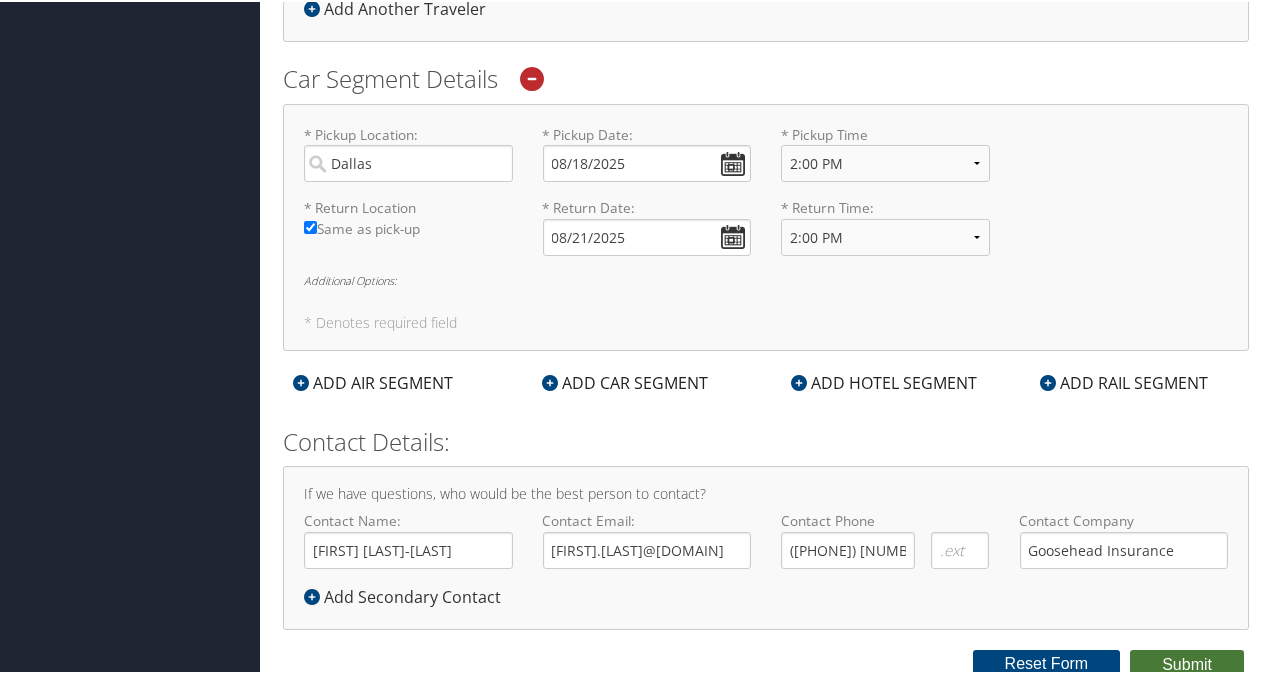 click on "Submit" at bounding box center [1187, 663] 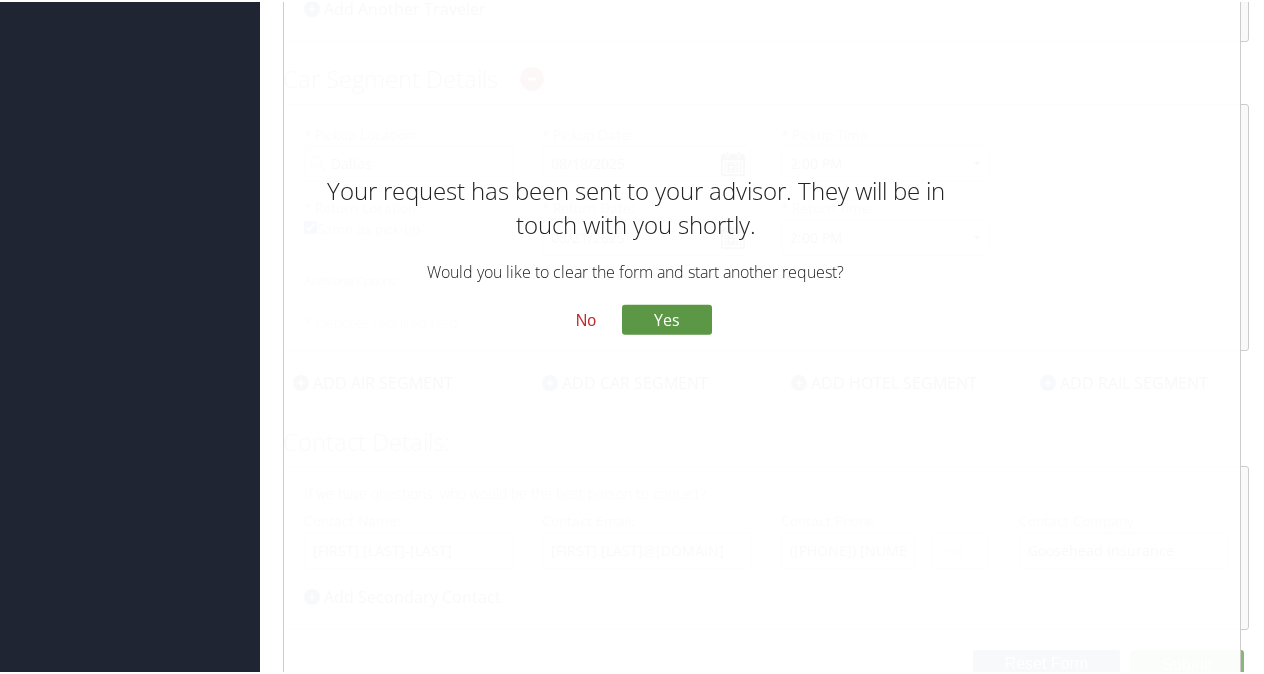 click on "No" at bounding box center [586, 318] 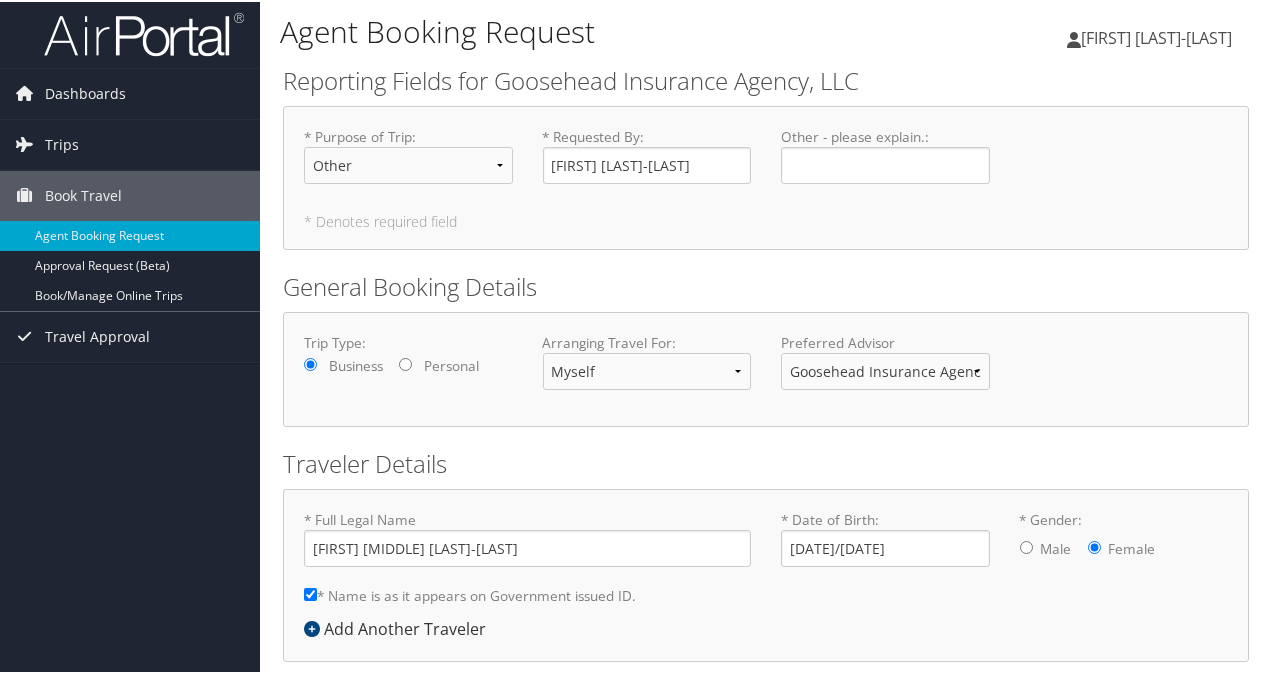 scroll, scrollTop: 0, scrollLeft: 0, axis: both 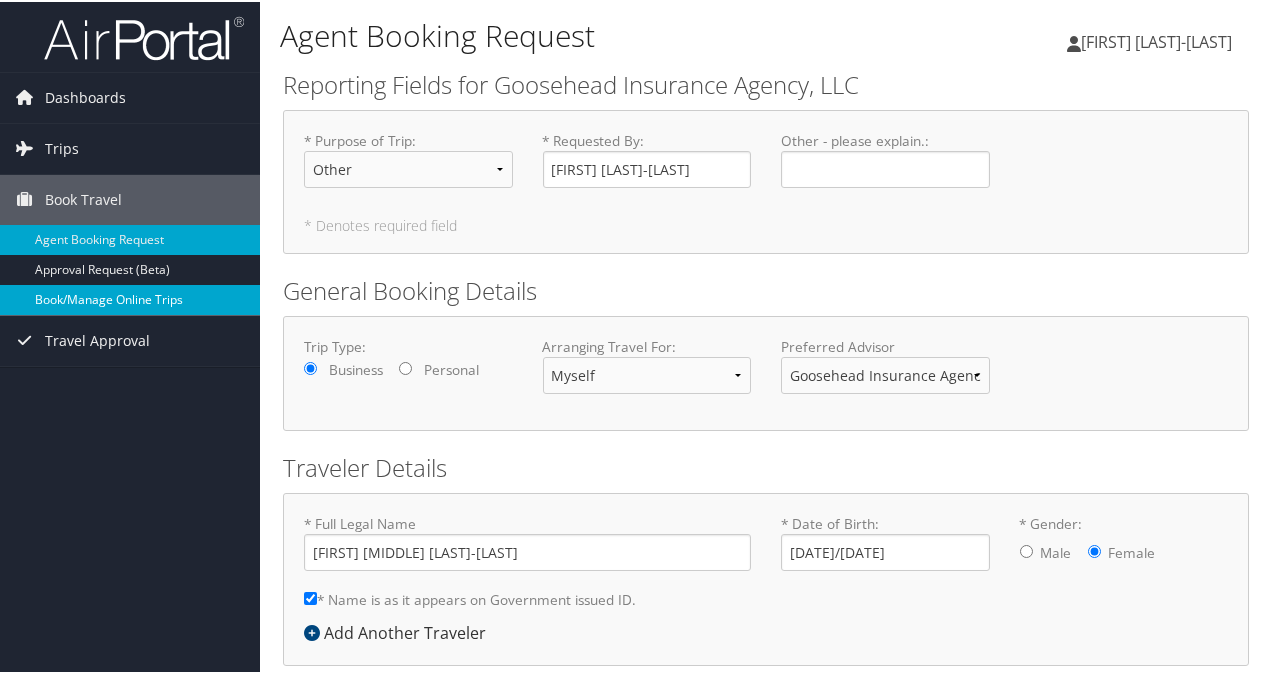 click on "Book/Manage Online Trips" at bounding box center (130, 298) 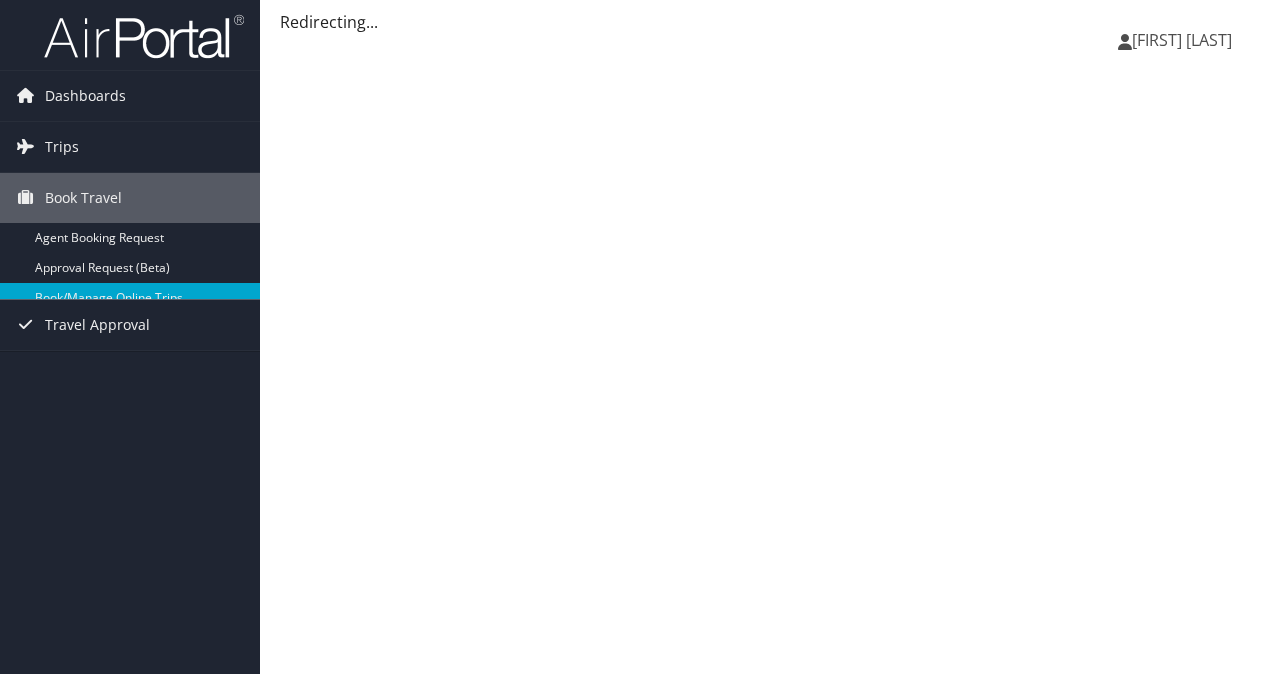 scroll, scrollTop: 0, scrollLeft: 0, axis: both 